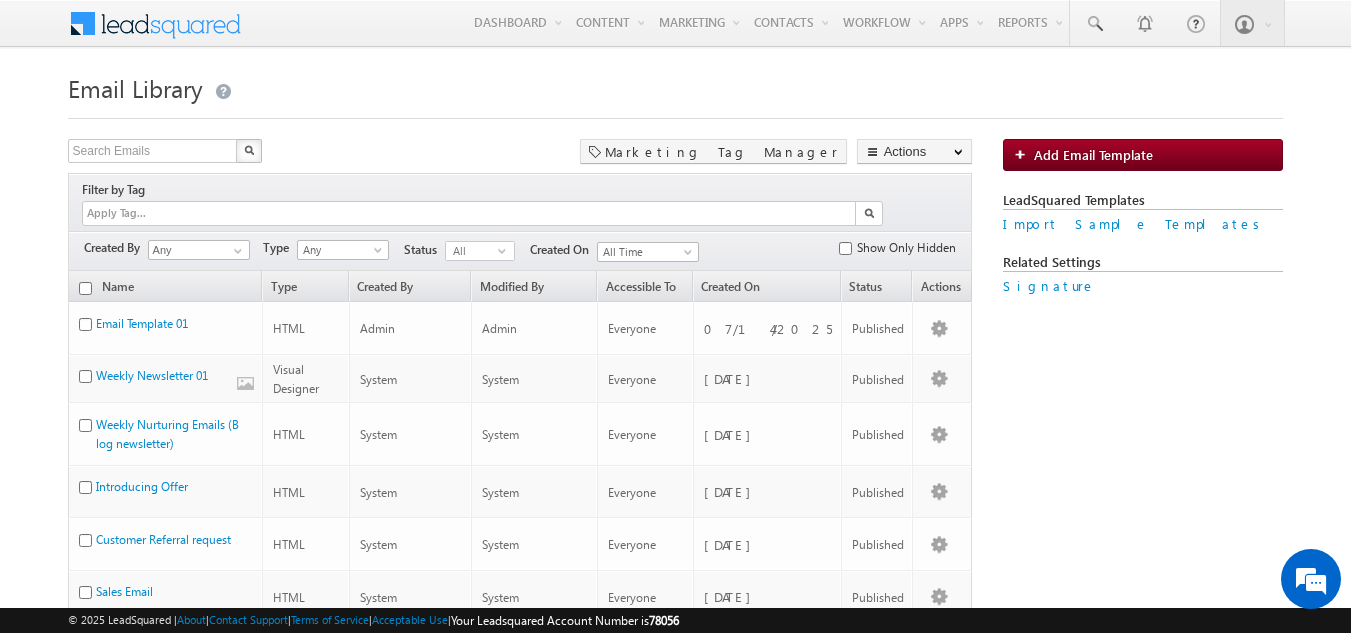 scroll, scrollTop: 0, scrollLeft: 0, axis: both 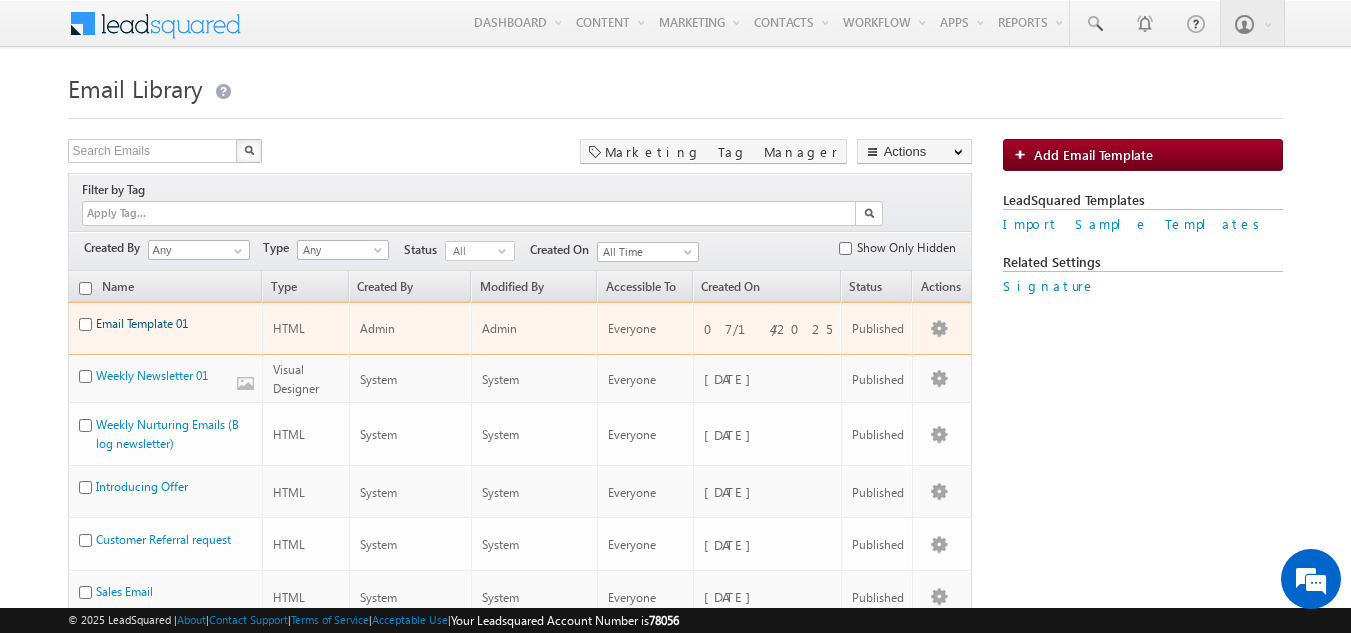 click on "Email Template 01" at bounding box center (142, 323) 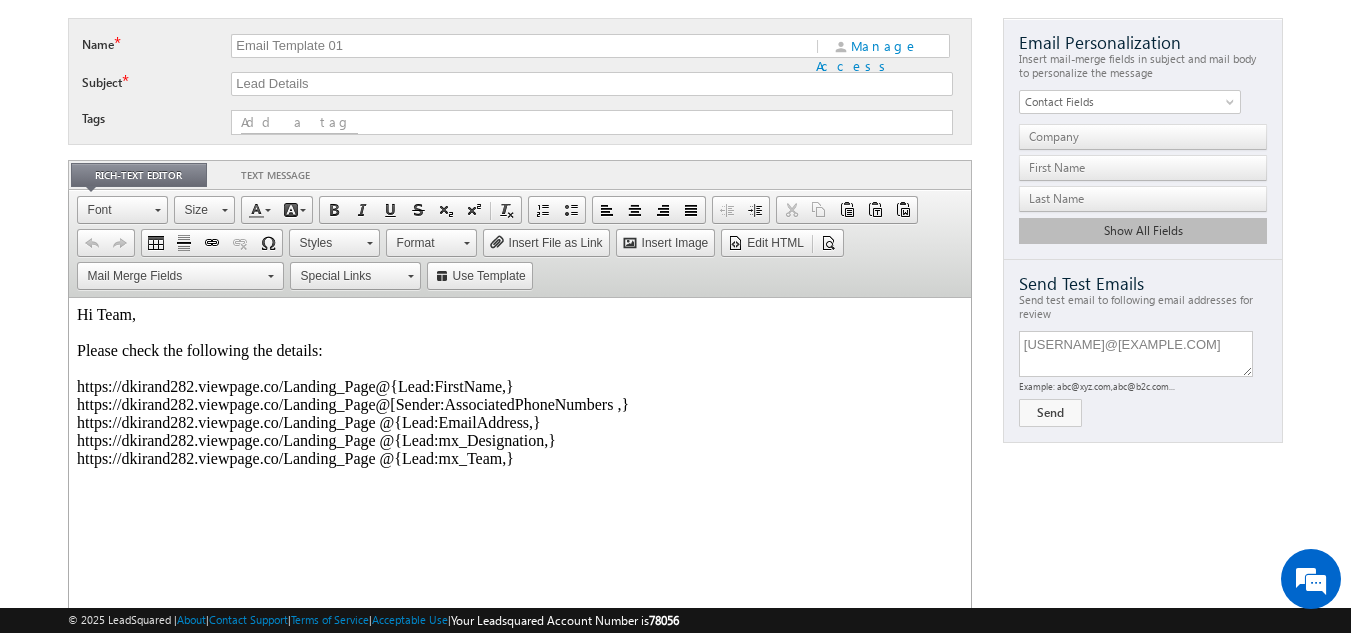 scroll, scrollTop: 122, scrollLeft: 0, axis: vertical 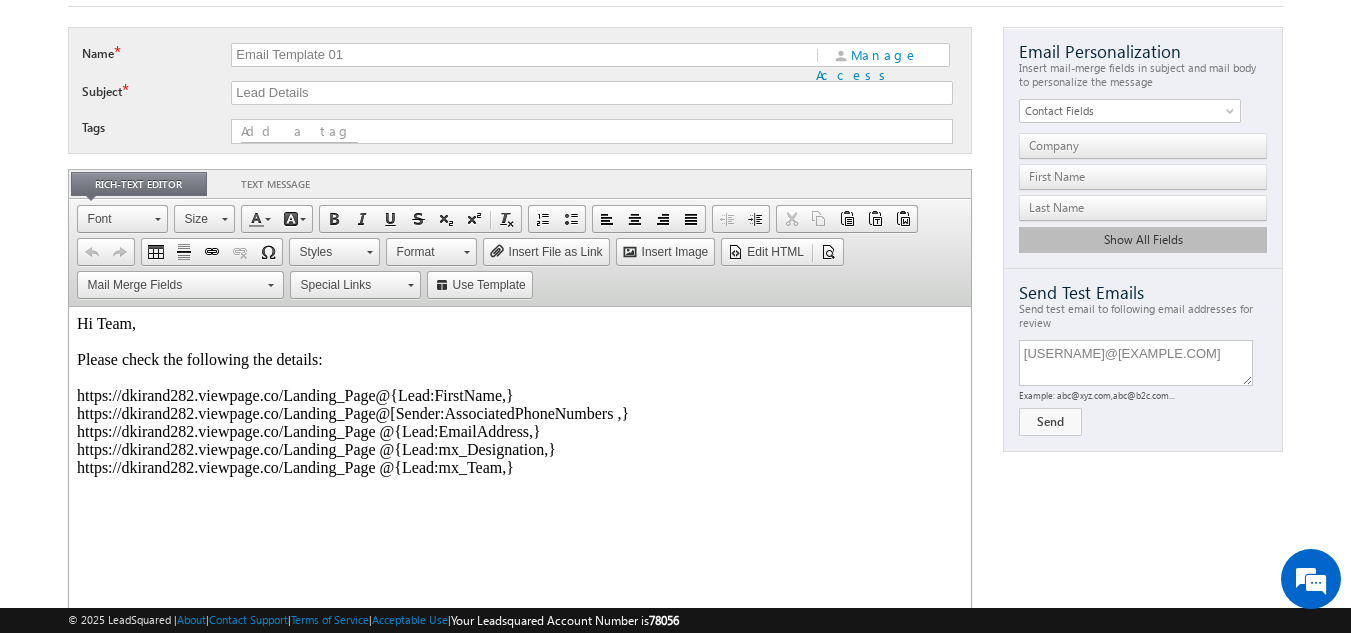 click on "Hi Team, Please check the following the details: https://dkirand282.viewpage.co/Landing_Page  @{Lead:FirstName,}   https://dkirand282.viewpage.co/Landing_Page  @{Sender:AssociatedPhoneNumbers ,}   https://dkirand282.viewpage.co/Landing_Page @ {Lead:EmailAddress,}   https://dkirand282.viewpage.co/Landing_Page @ {Lead:mx_Designation,}   https://dkirand282.viewpage.co/Landing_Page @ {Lead:mx_Team,}" at bounding box center [519, 414] 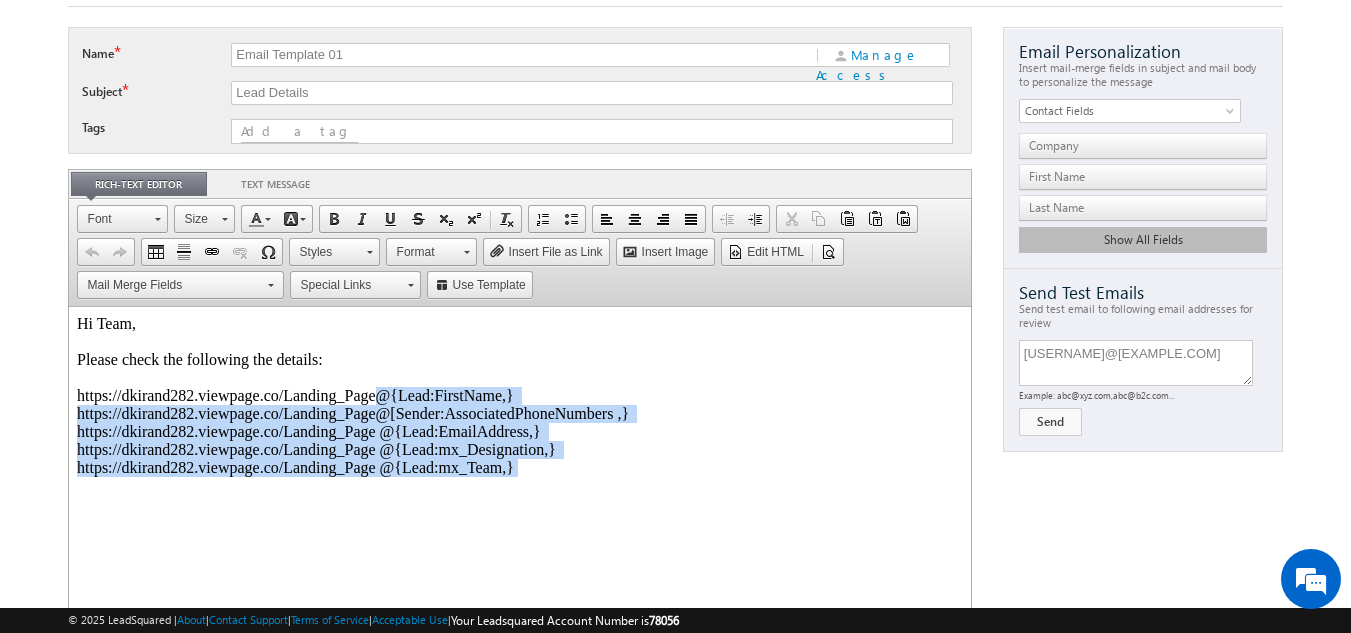 drag, startPoint x: 592, startPoint y: 474, endPoint x: 381, endPoint y: 396, distance: 224.95555 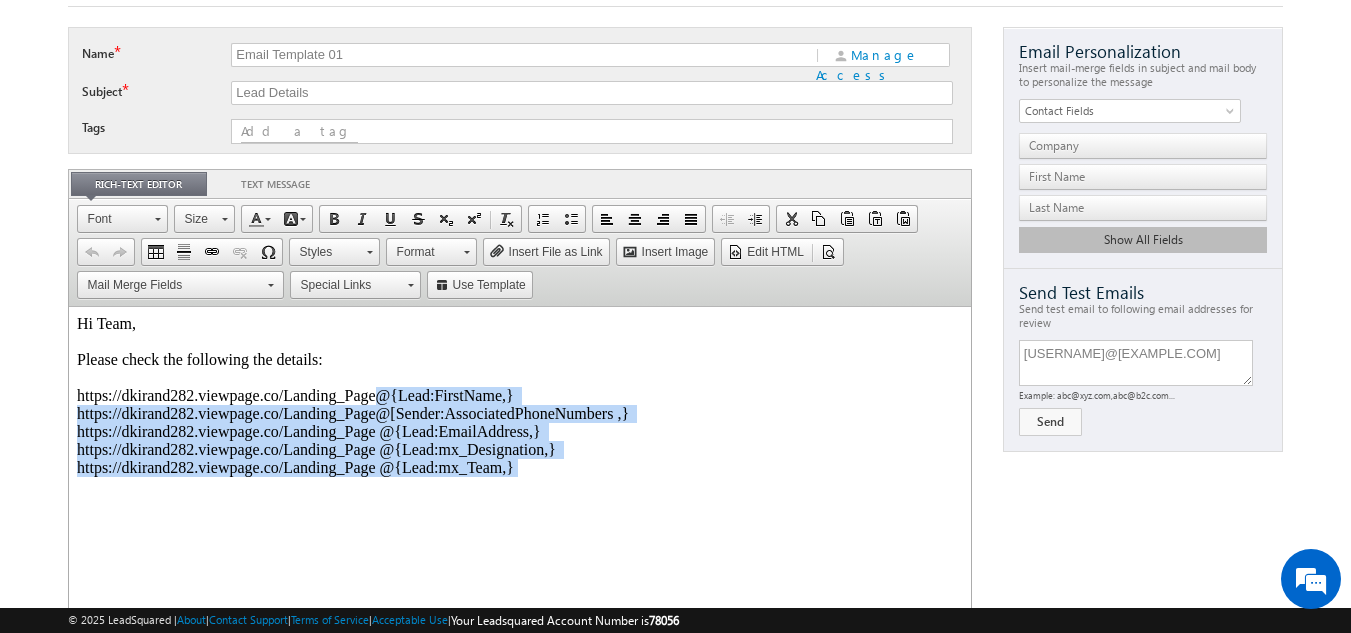 type 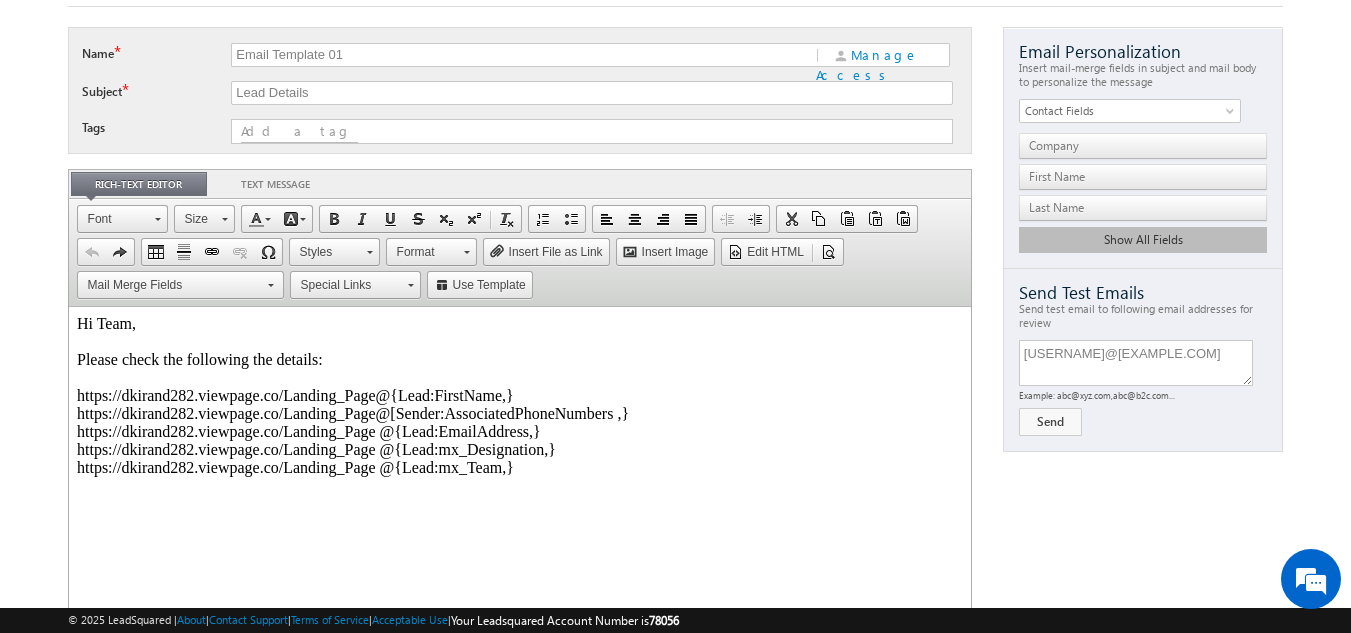 click on "Hi Team, Please check the following the details: https://dkirand282.viewpage.co/Landing_Page  @{Lead:FirstName,}   https://dkirand282.viewpage.co/Landing_Page  @{Sender:AssociatedPhoneNumbers ,}   https://dkirand282.viewpage.co/Landing_Page @ {Lead:EmailAddress,}   https://dkirand282.viewpage.co/Landing_Page @ {Lead:mx_Designation,}   https://dkirand282.viewpage.co/Landing_Page @ {Lead:mx_Team,}" at bounding box center (519, 414) 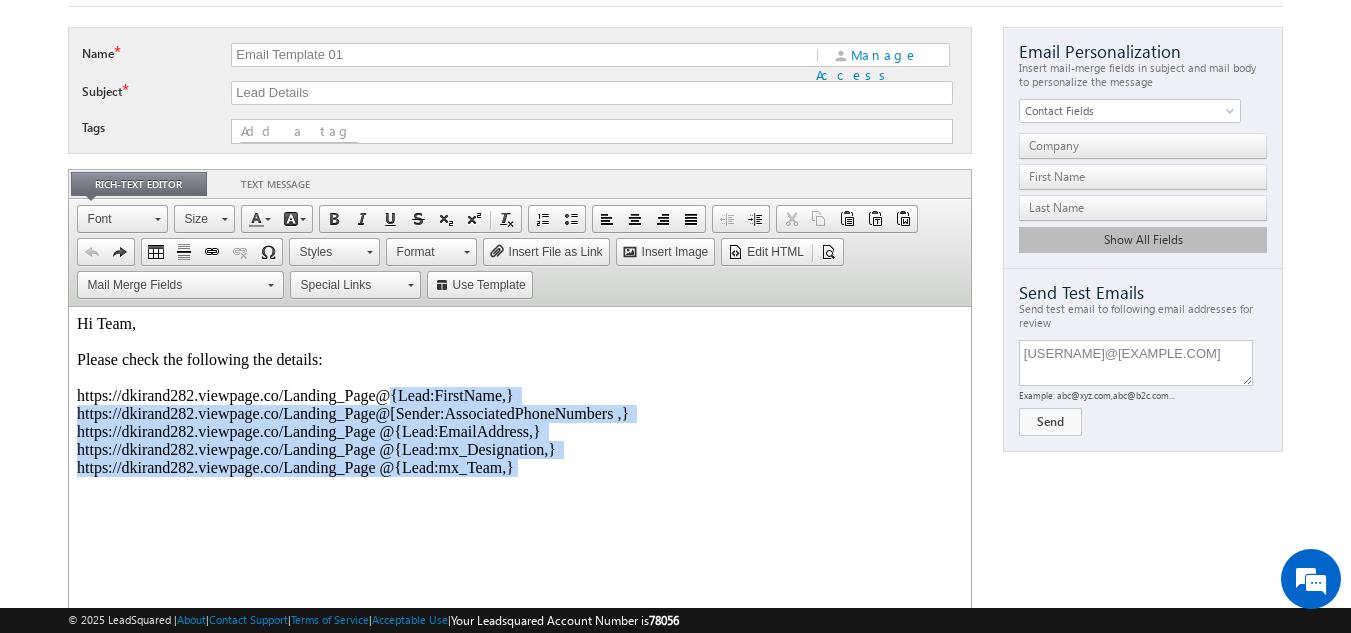 drag, startPoint x: 532, startPoint y: 474, endPoint x: 387, endPoint y: 389, distance: 168.07736 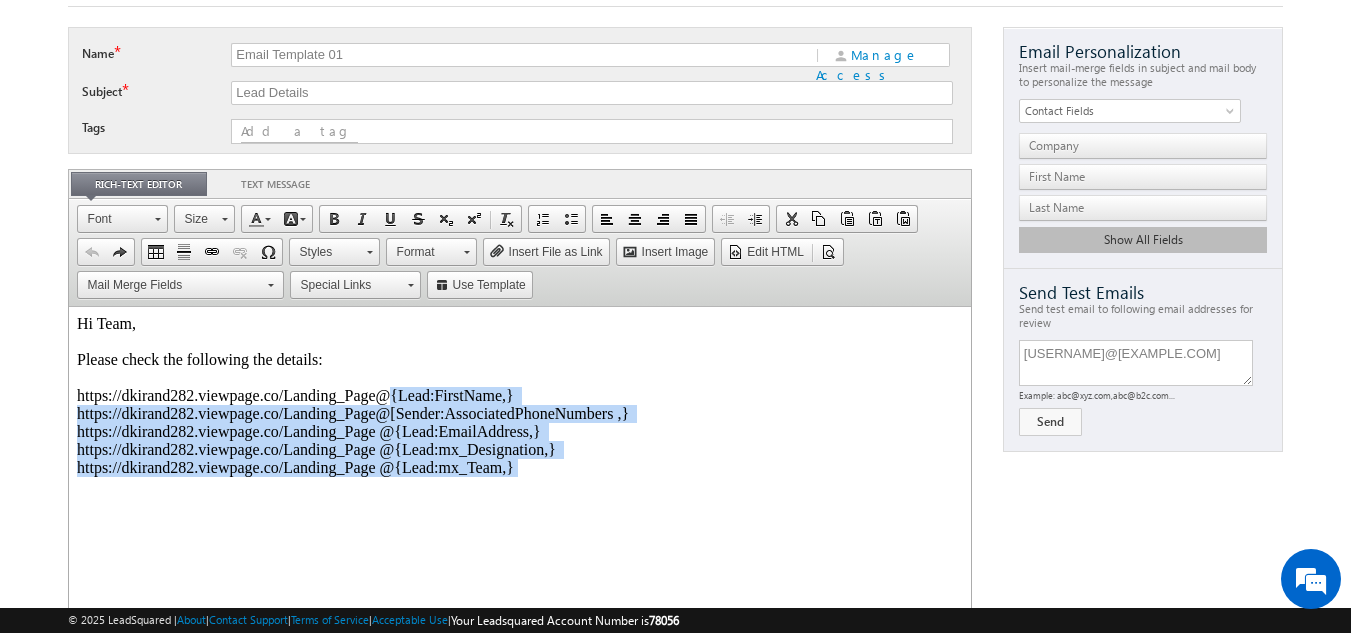 click on "Hi Team, Please check the following the details: https://dkirand282.viewpage.co/Landing_Page  @{Lead:FirstName,}   https://dkirand282.viewpage.co/Landing_Page  @{Sender:AssociatedPhoneNumbers ,}   https://dkirand282.viewpage.co/Landing_Page @ {Lead:EmailAddress,}   https://dkirand282.viewpage.co/Landing_Page @ {Lead:mx_Designation,}   https://dkirand282.viewpage.co/Landing_Page @ {Lead:mx_Team,}" at bounding box center [519, 414] 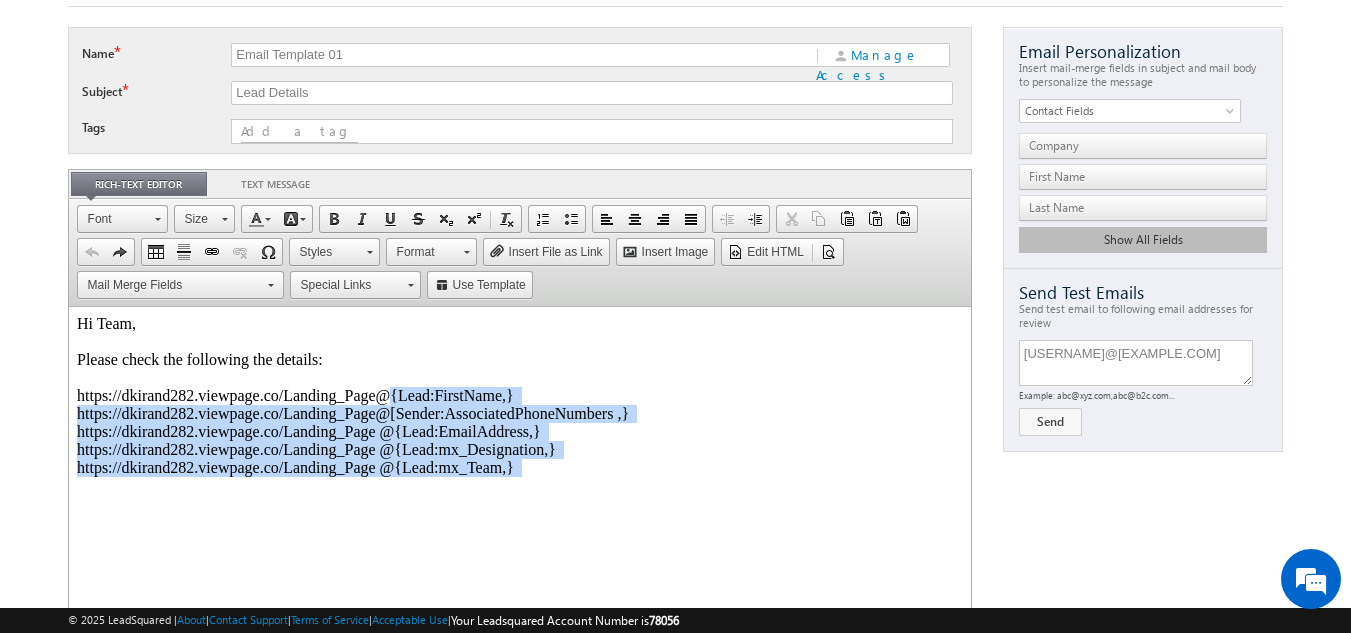 drag, startPoint x: 612, startPoint y: 469, endPoint x: 388, endPoint y: 394, distance: 236.22235 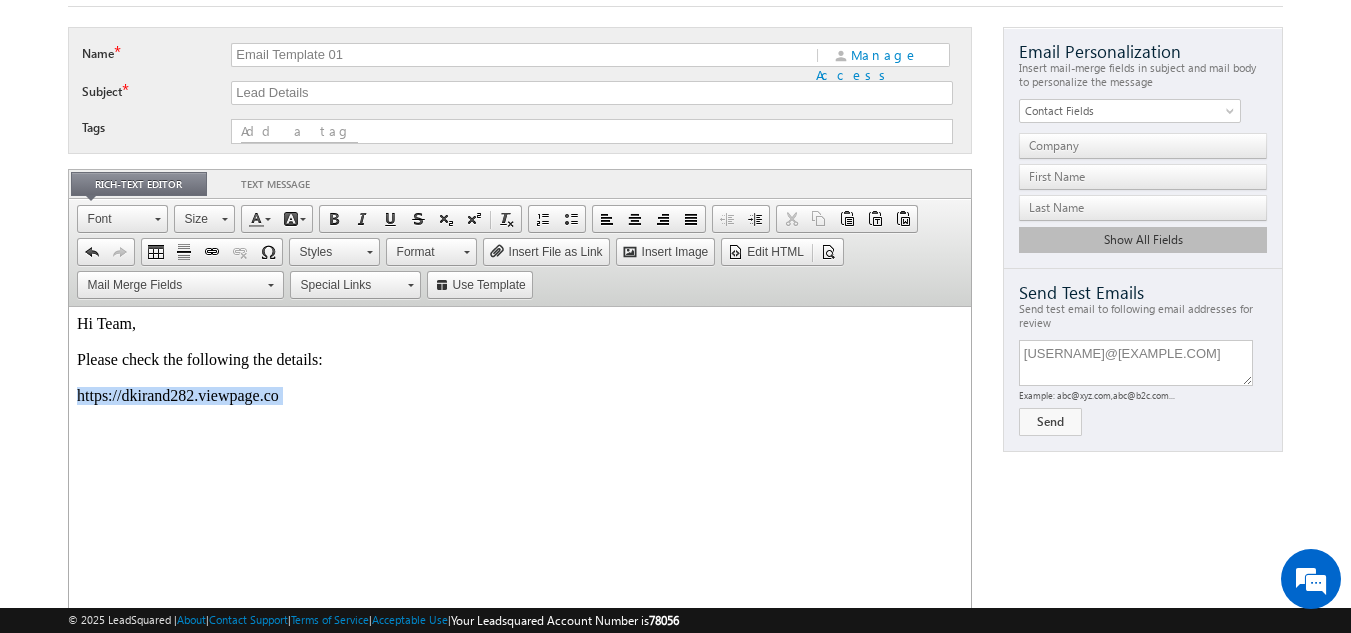 drag, startPoint x: 321, startPoint y: 399, endPoint x: -1, endPoint y: 411, distance: 322.2235 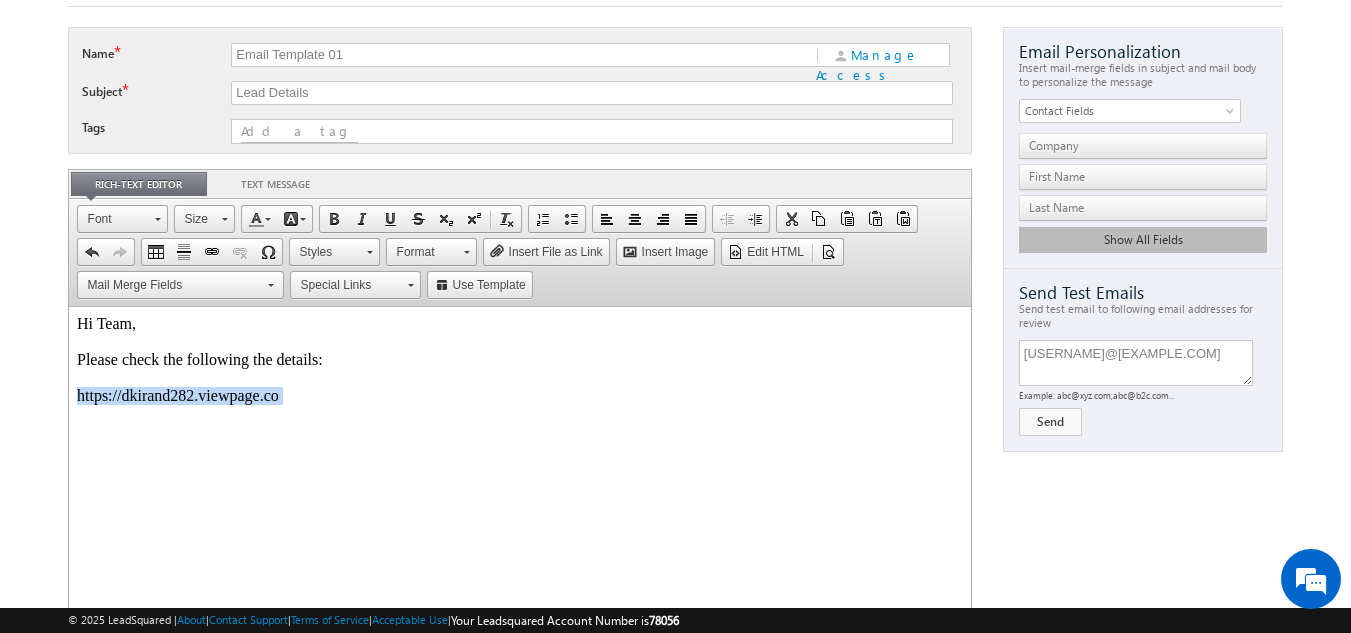 drag, startPoint x: 338, startPoint y: 391, endPoint x: 103, endPoint y: 392, distance: 235.00212 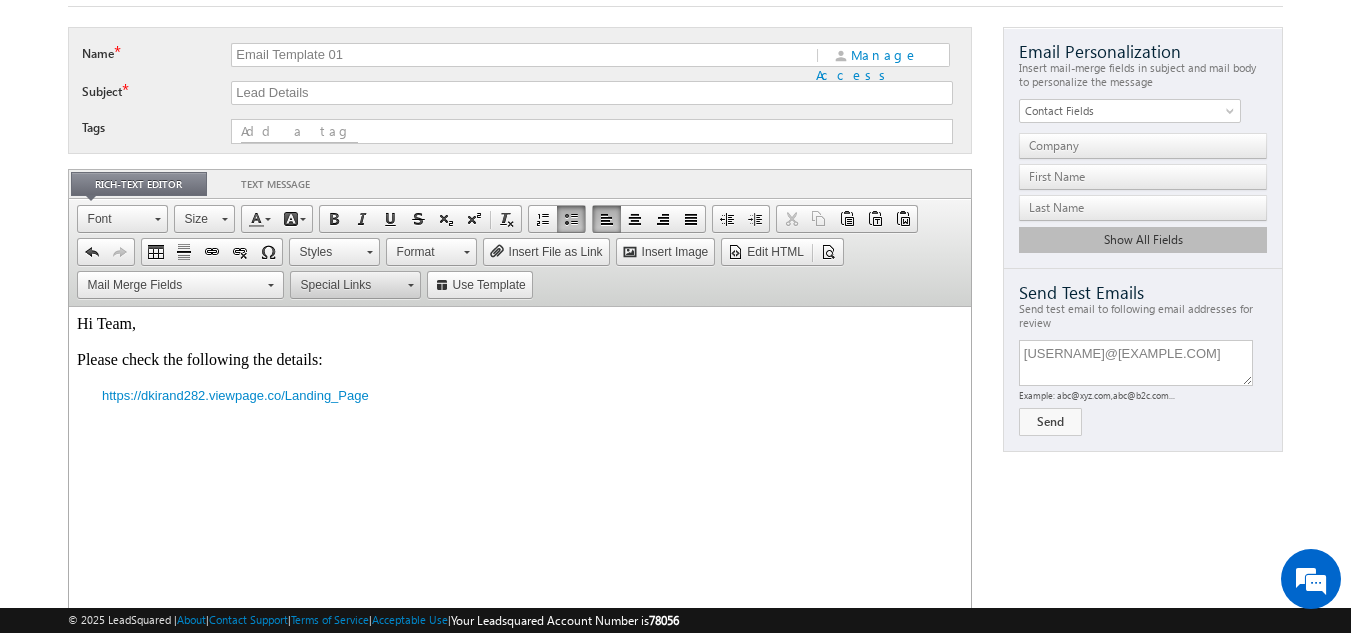 click on "Special Links" at bounding box center (346, 285) 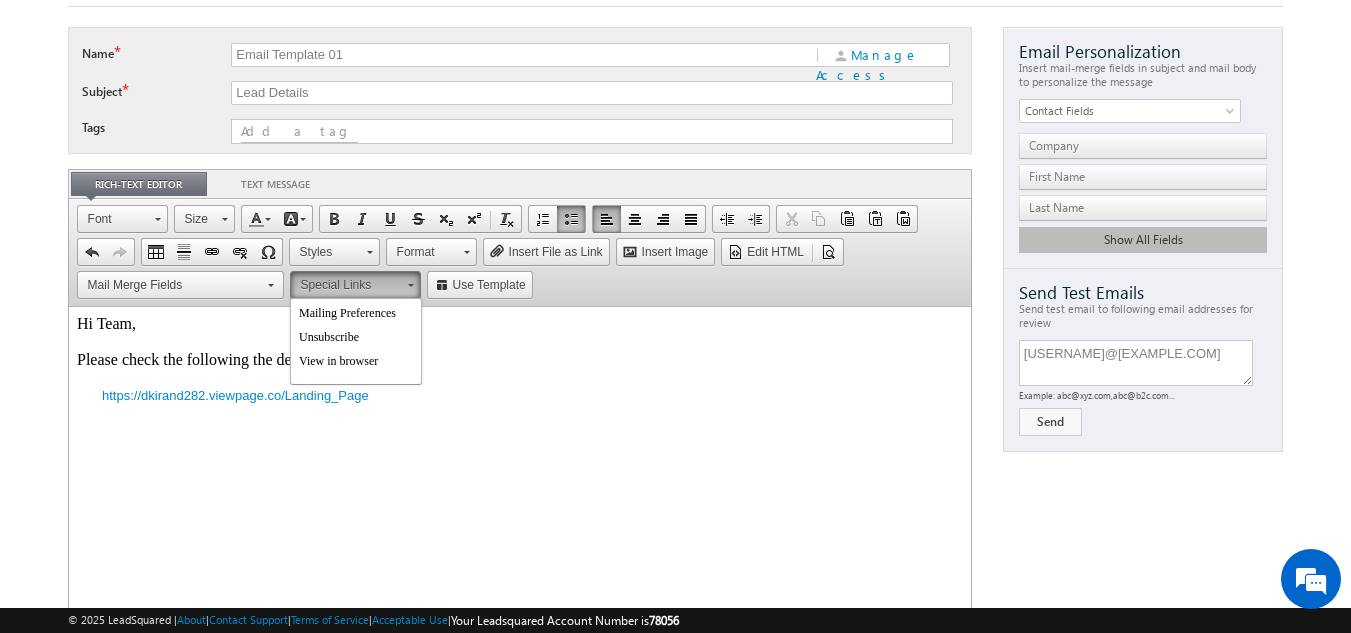 scroll, scrollTop: 0, scrollLeft: 0, axis: both 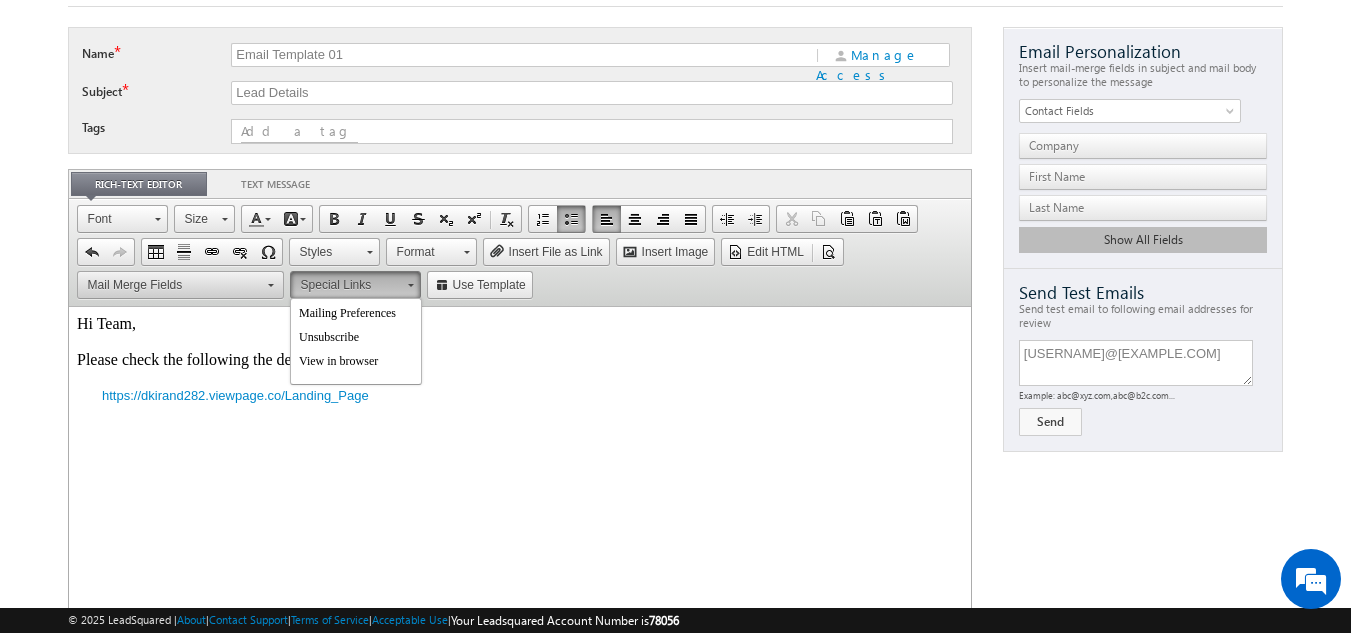 click at bounding box center (270, 282) 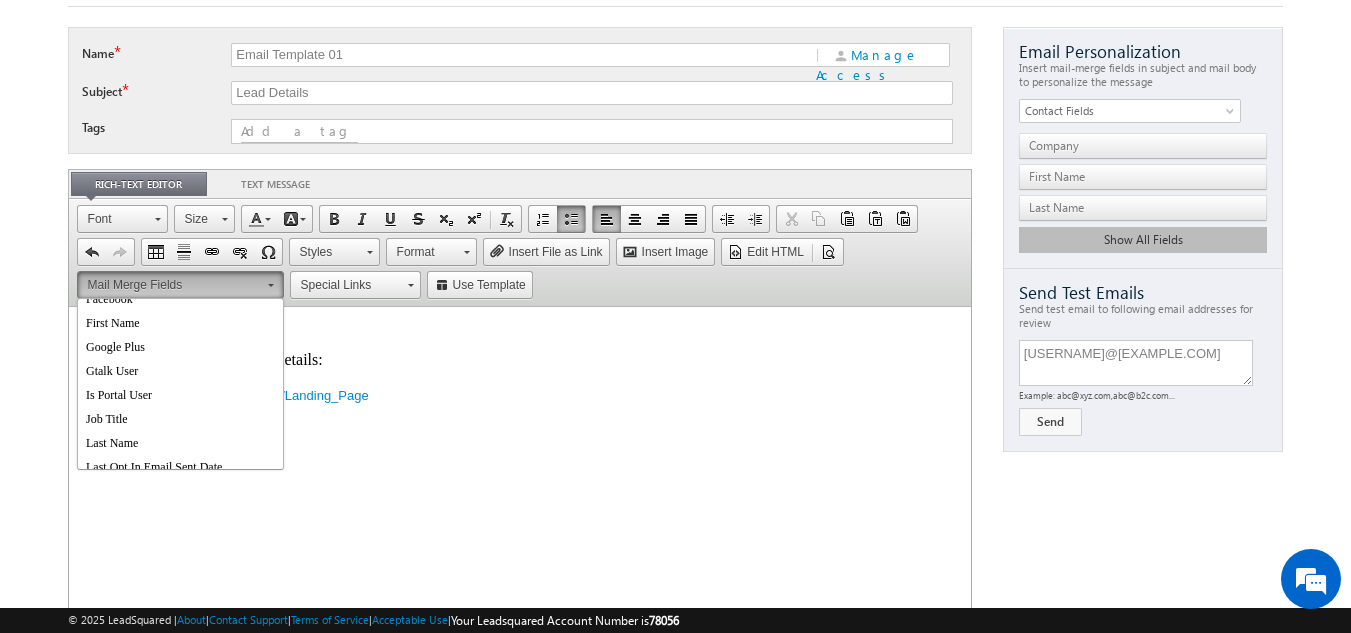 scroll, scrollTop: 439, scrollLeft: 0, axis: vertical 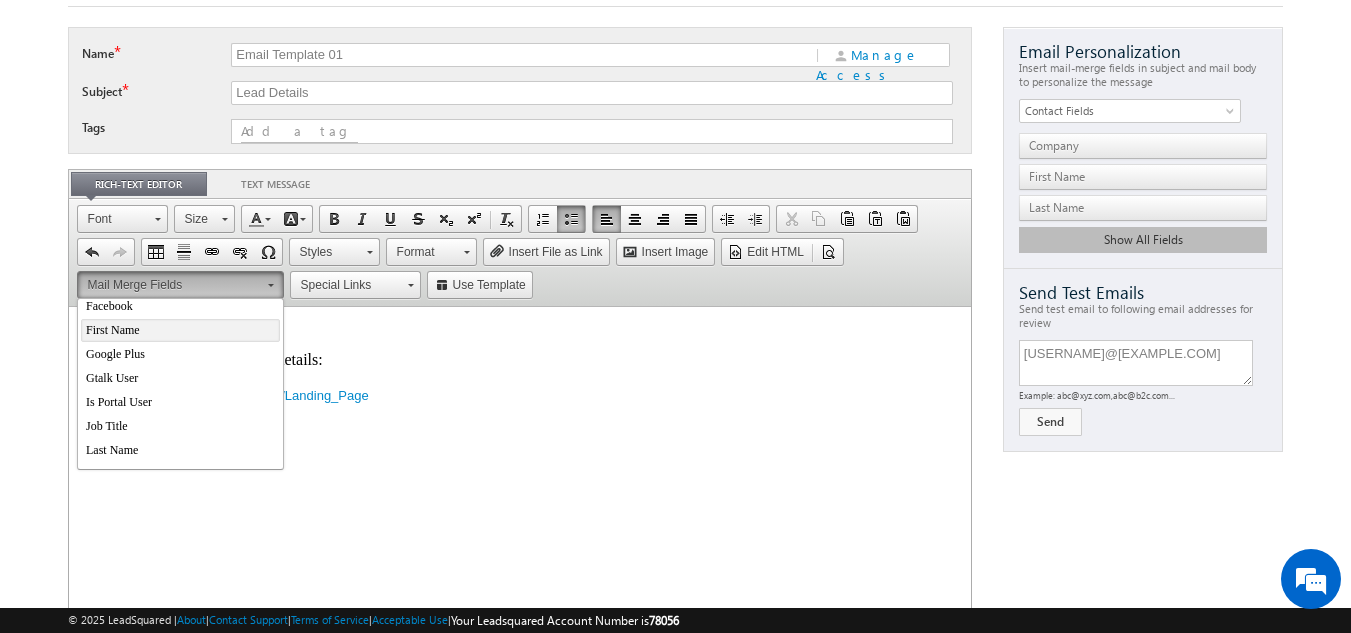 click on "First Name" at bounding box center (179, 330) 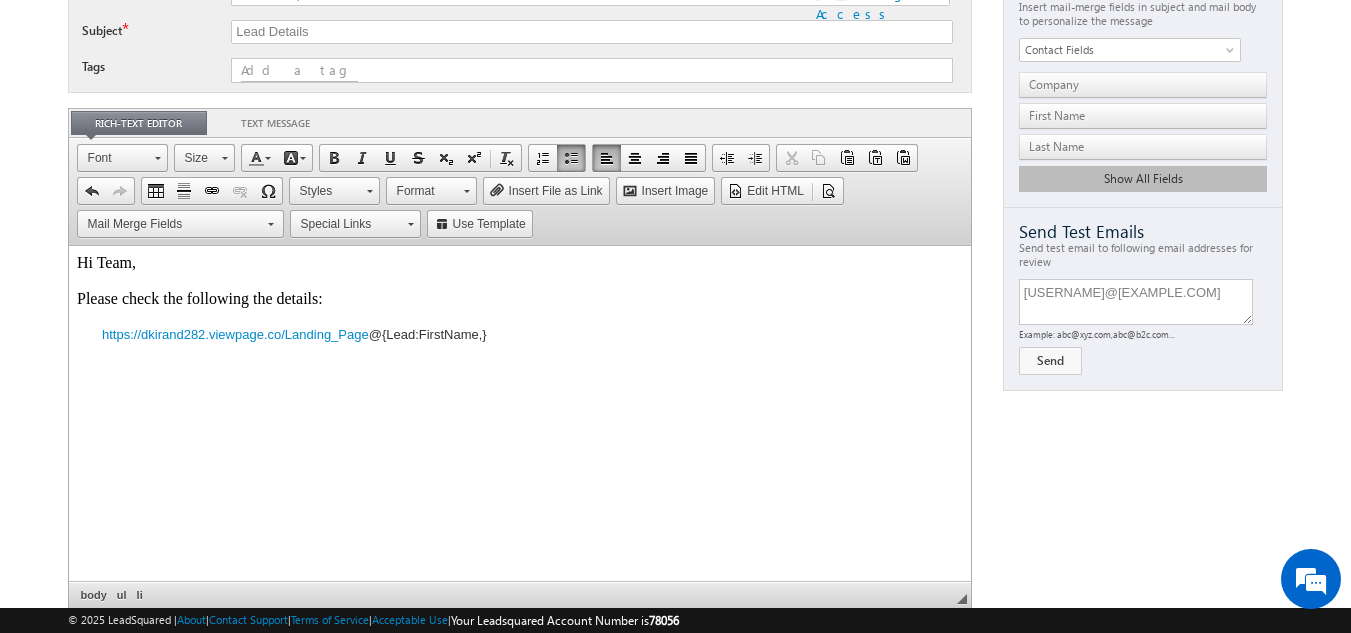 scroll, scrollTop: 172, scrollLeft: 0, axis: vertical 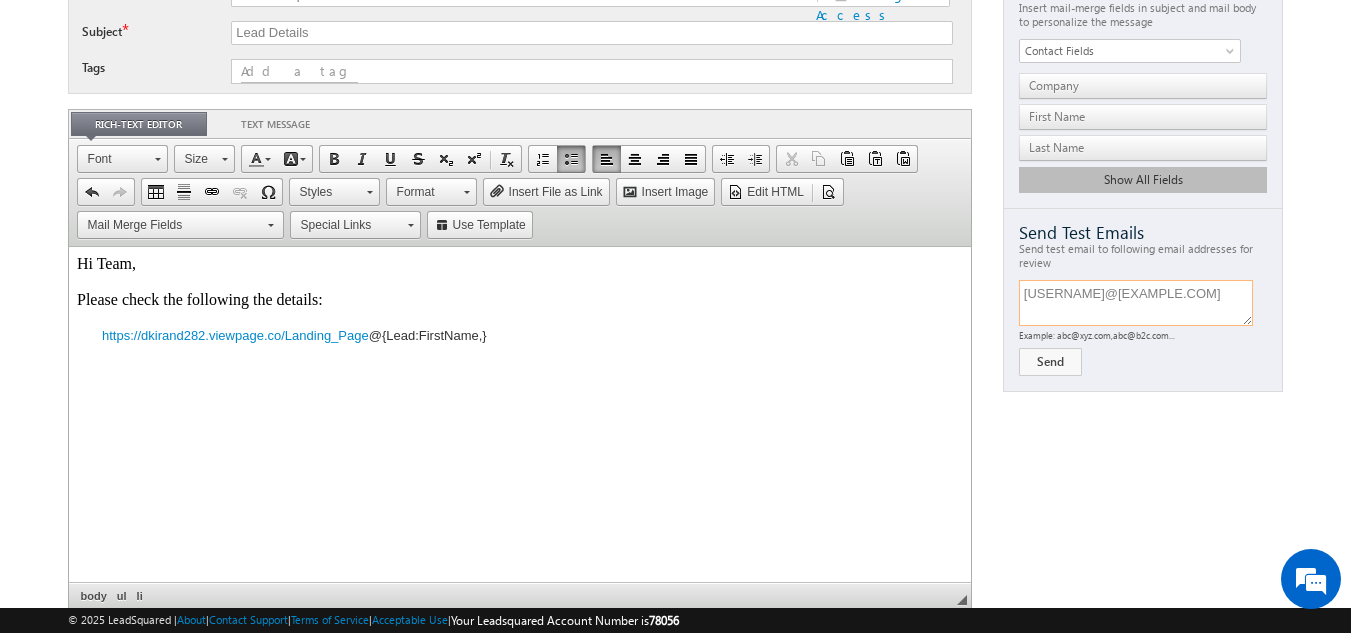 drag, startPoint x: 1210, startPoint y: 311, endPoint x: 1027, endPoint y: 310, distance: 183.00273 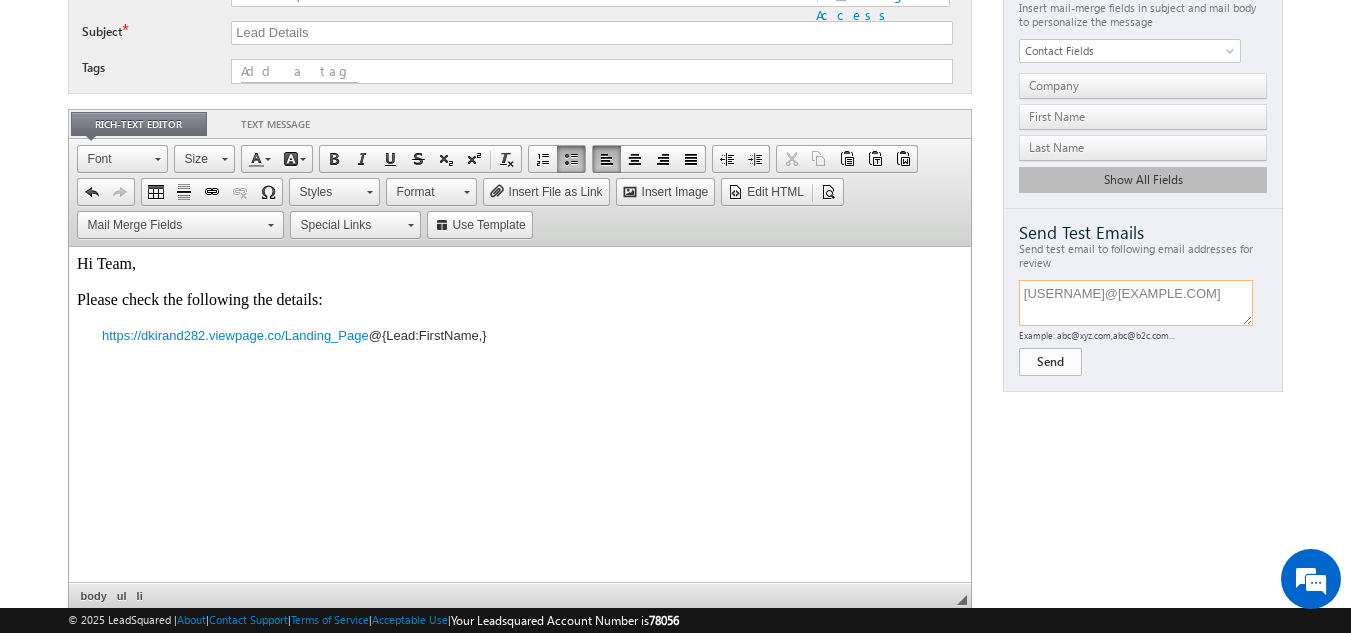 type on "adityabora2000@gmail.com" 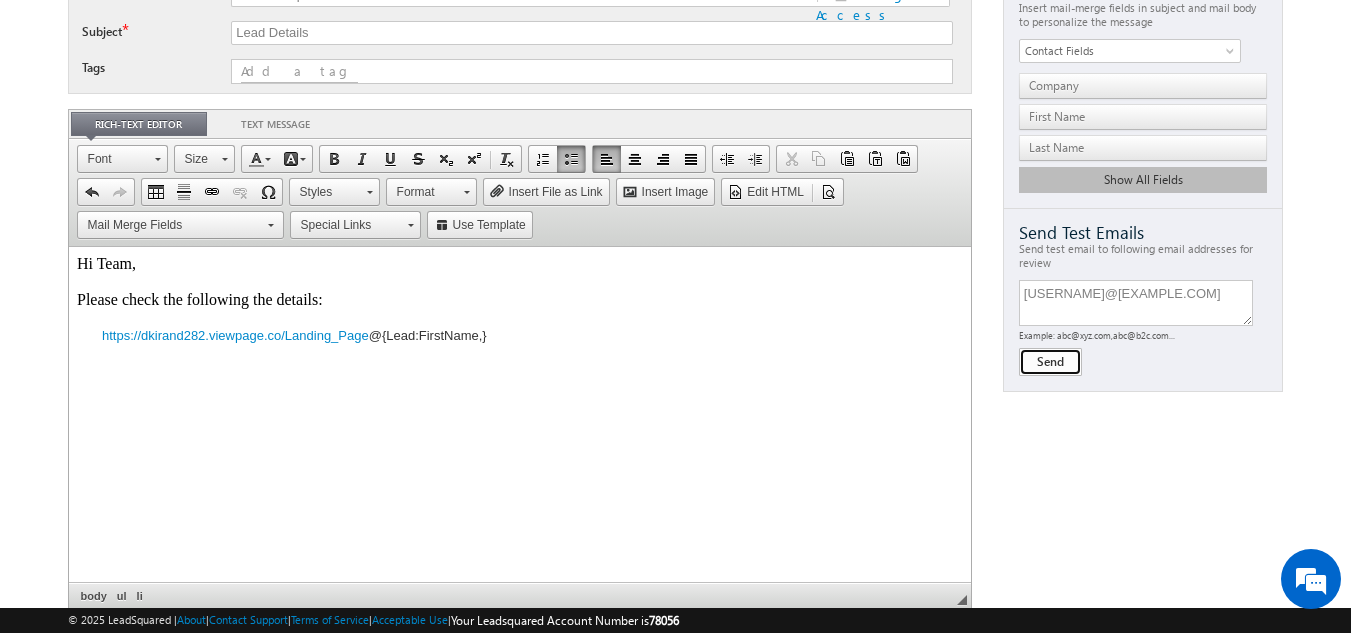 click on "Send" at bounding box center (1050, 362) 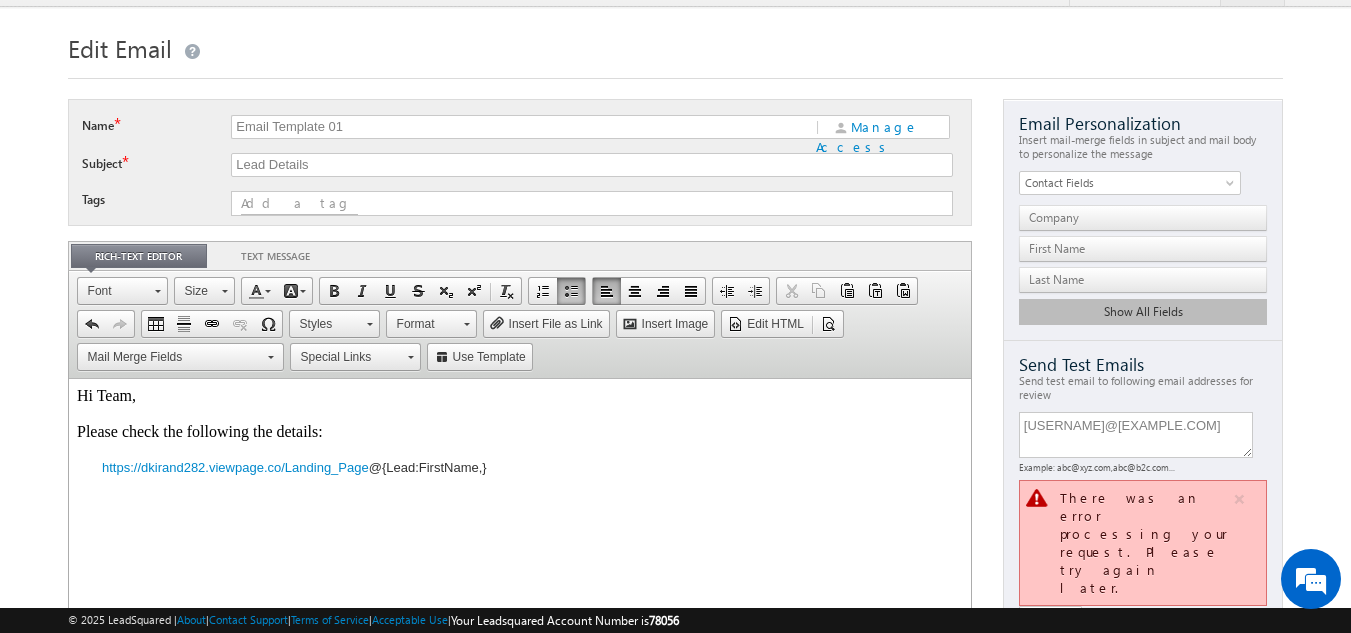 scroll, scrollTop: 90, scrollLeft: 0, axis: vertical 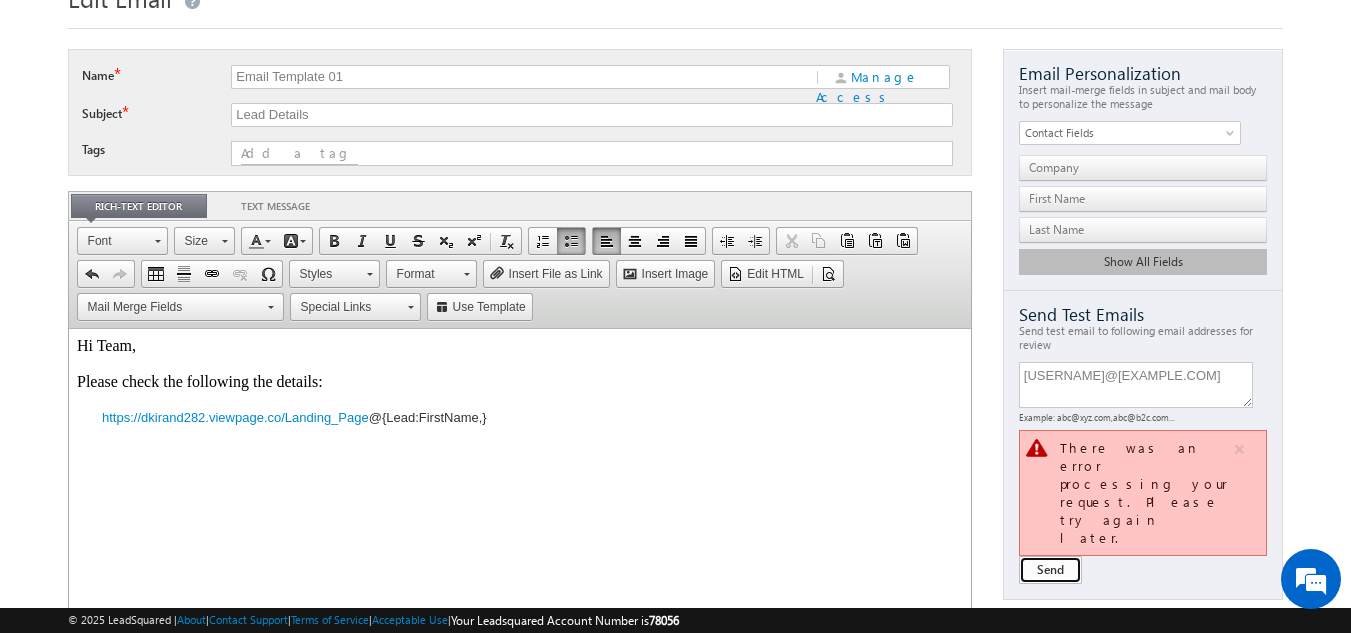 click on "Send" at bounding box center (1050, 570) 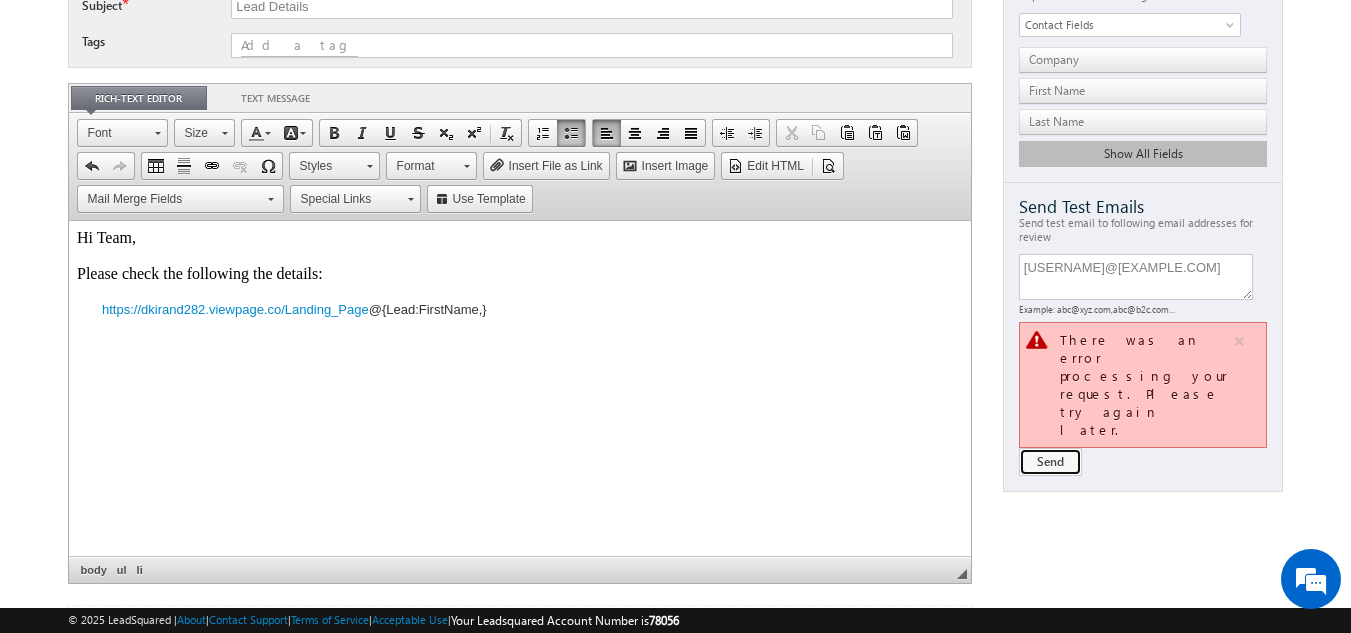 scroll, scrollTop: 197, scrollLeft: 0, axis: vertical 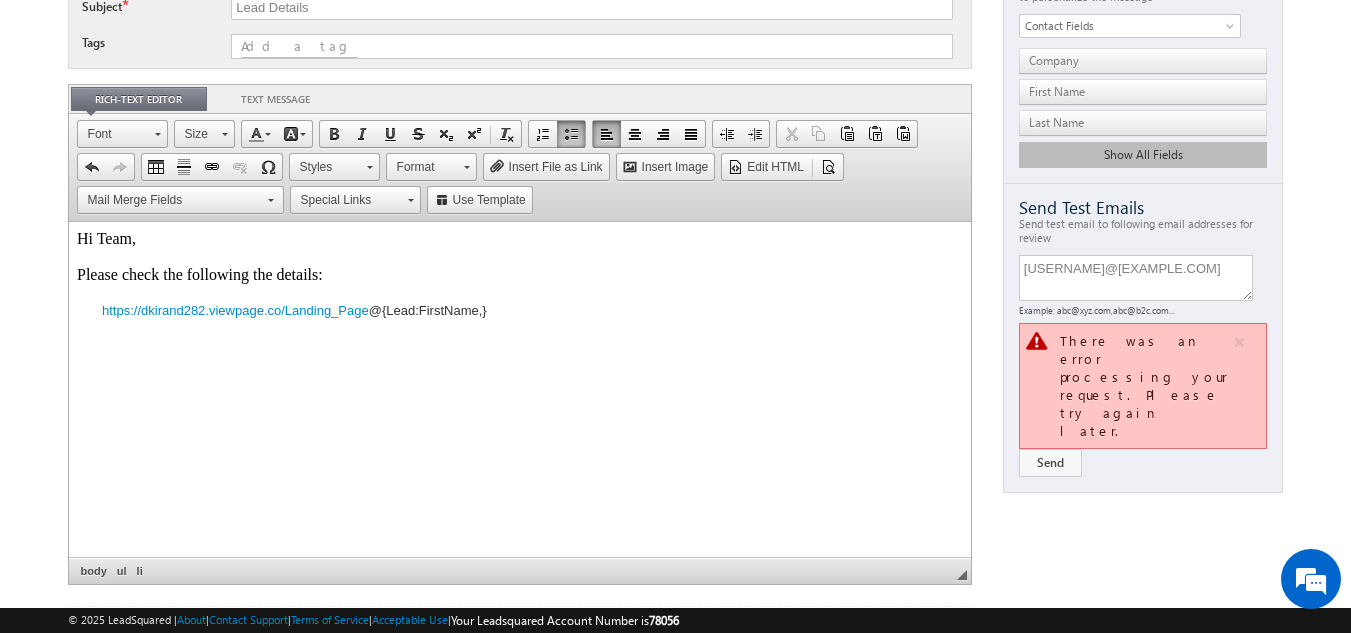 click on "@{Lead:FirstName,}" at bounding box center (427, 310) 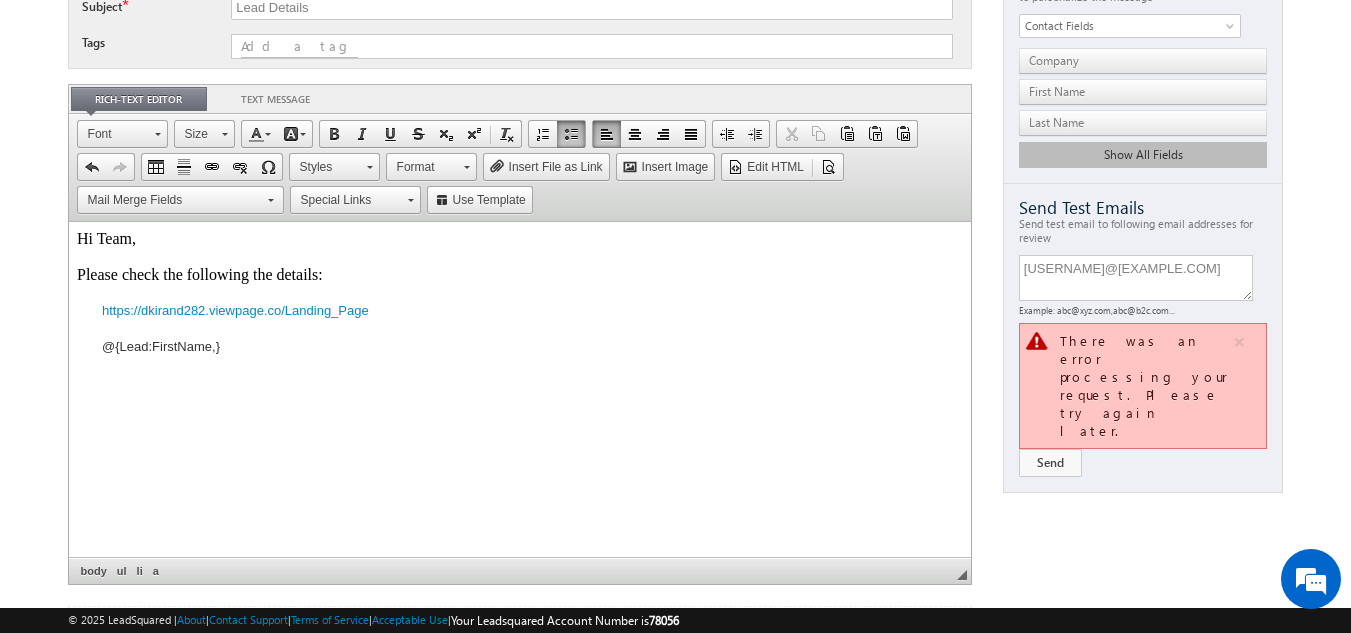 click on "​ @{Lead:FirstName,}" at bounding box center (531, 347) 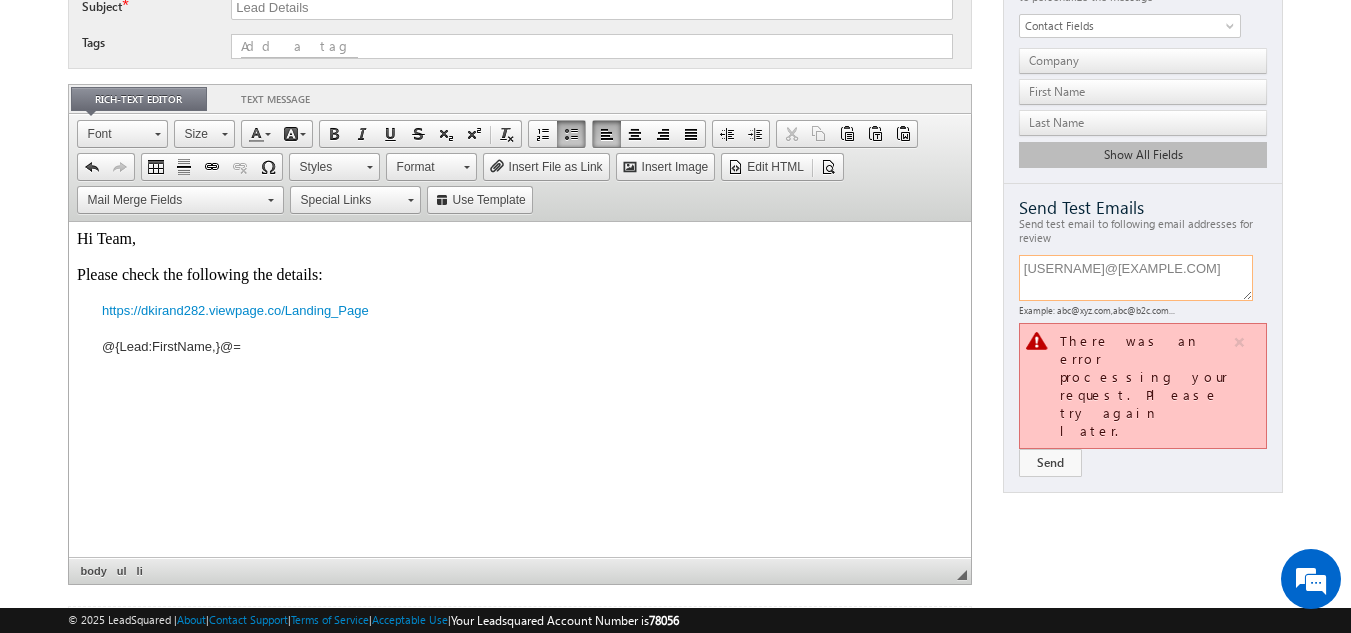 drag, startPoint x: 1259, startPoint y: 487, endPoint x: 477, endPoint y: 267, distance: 812.35706 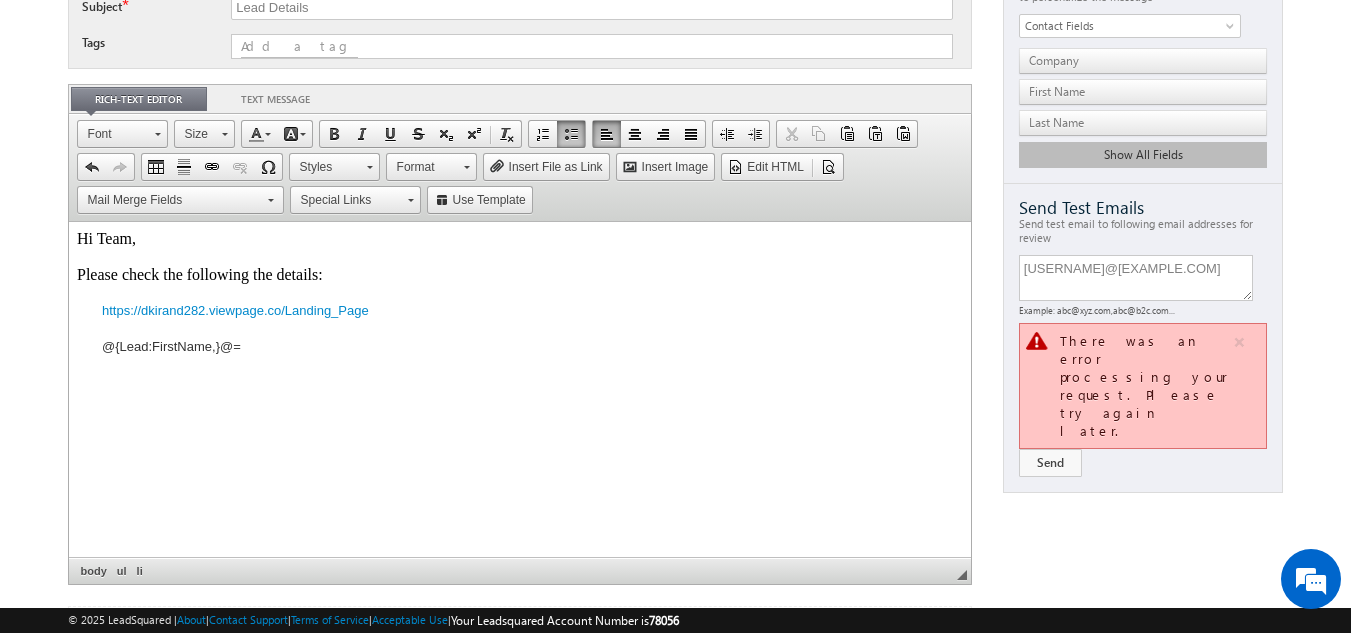 click on "@{Lead:FirstName,}   @=" at bounding box center (531, 347) 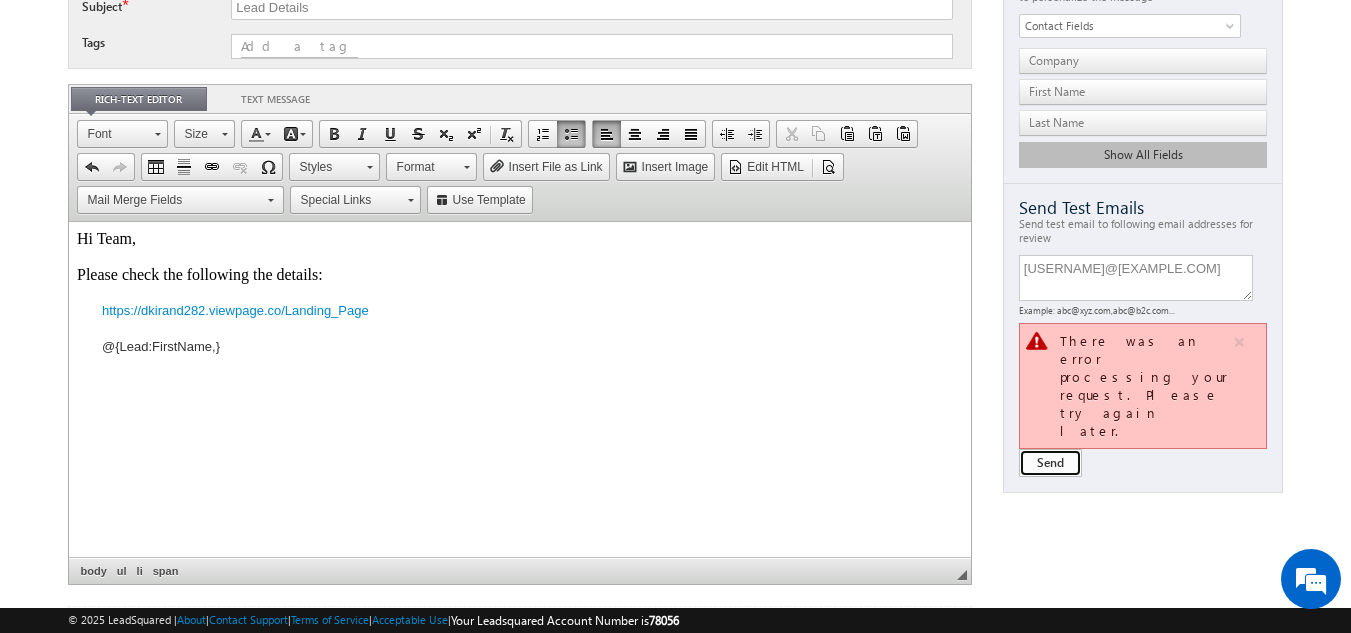 click on "Send" at bounding box center [1050, 463] 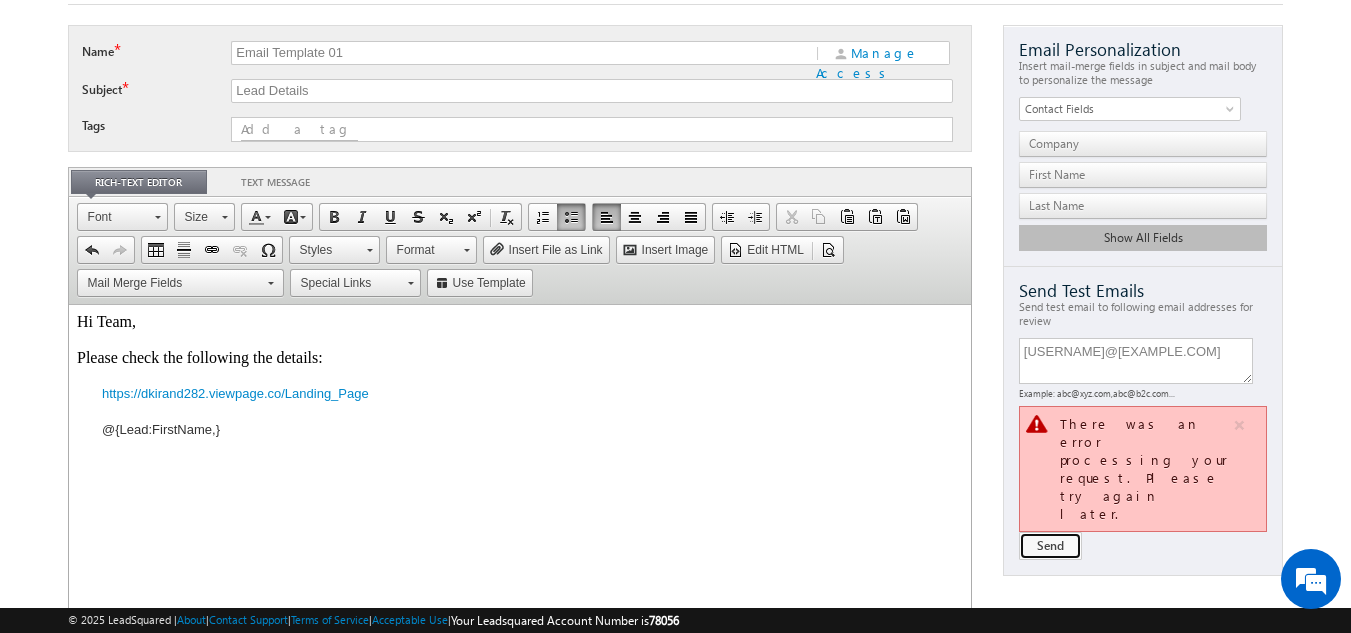 scroll, scrollTop: 113, scrollLeft: 0, axis: vertical 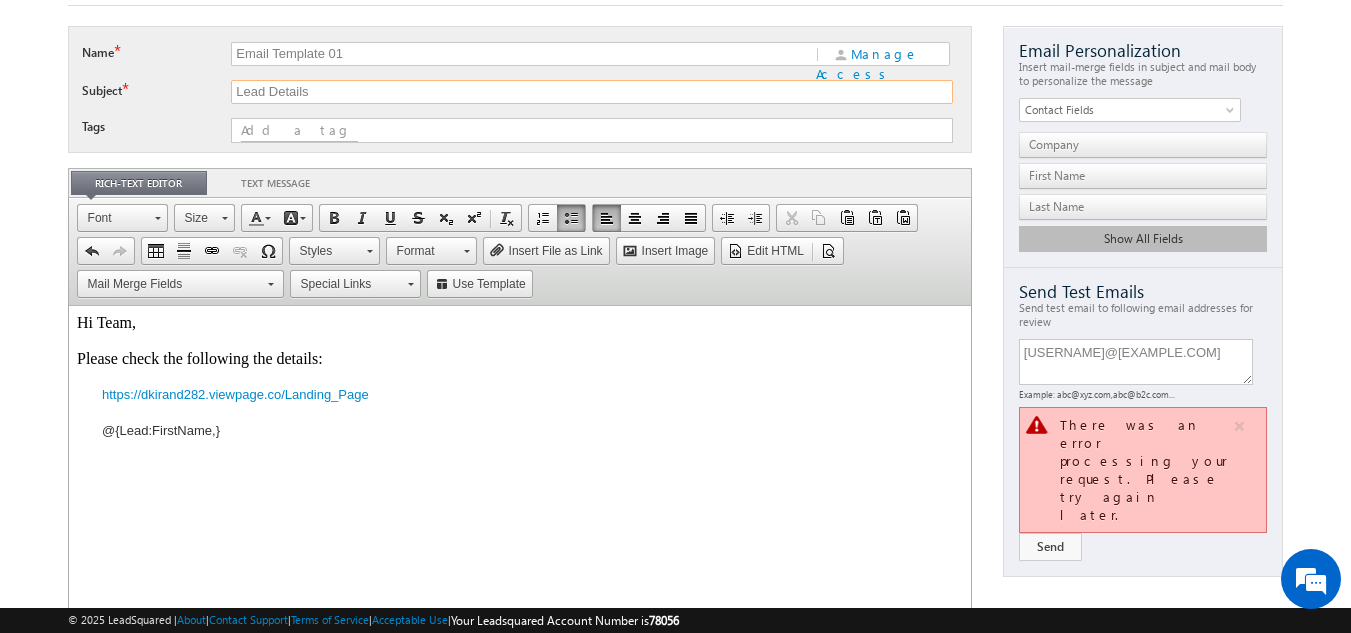 click on "Lead Details" at bounding box center (592, 92) 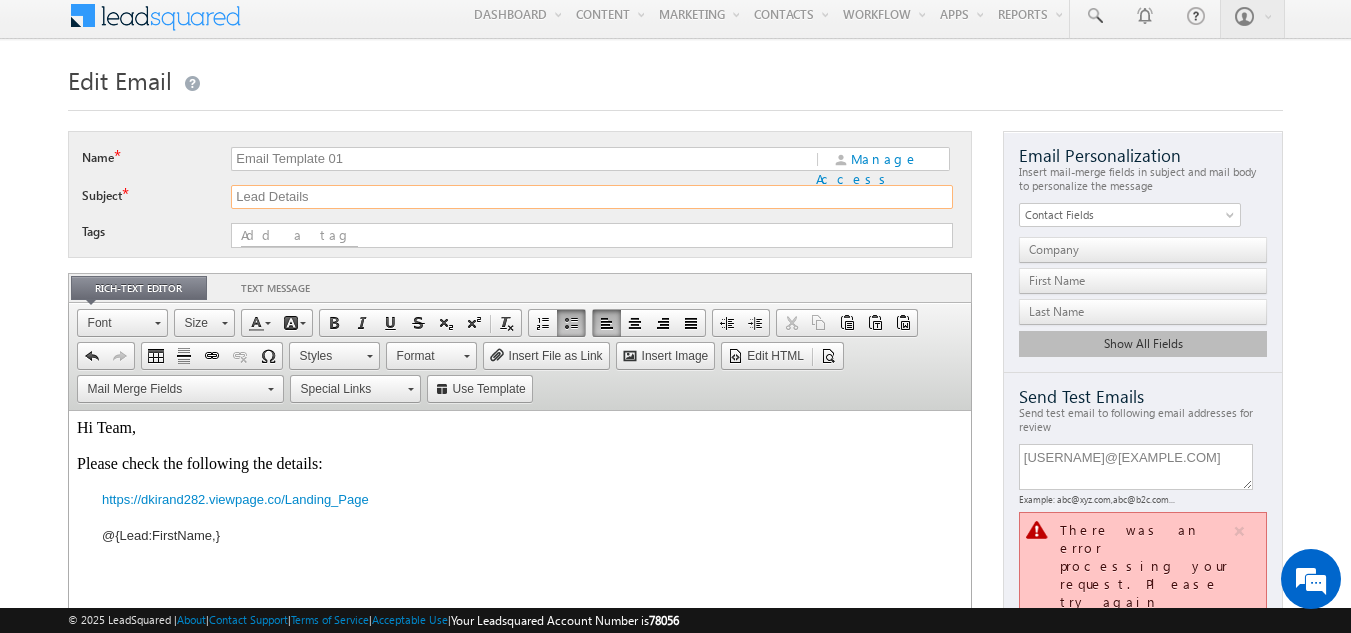 scroll, scrollTop: 0, scrollLeft: 0, axis: both 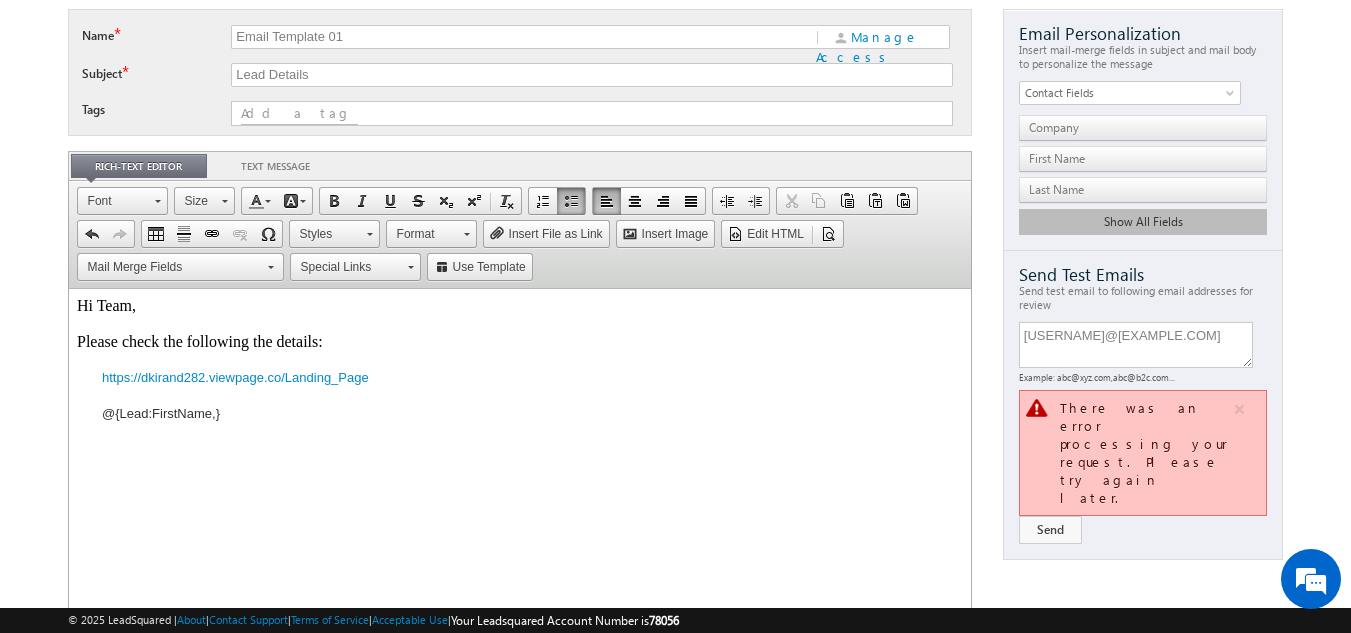 drag, startPoint x: 1170, startPoint y: 158, endPoint x: 1063, endPoint y: 575, distance: 430.509 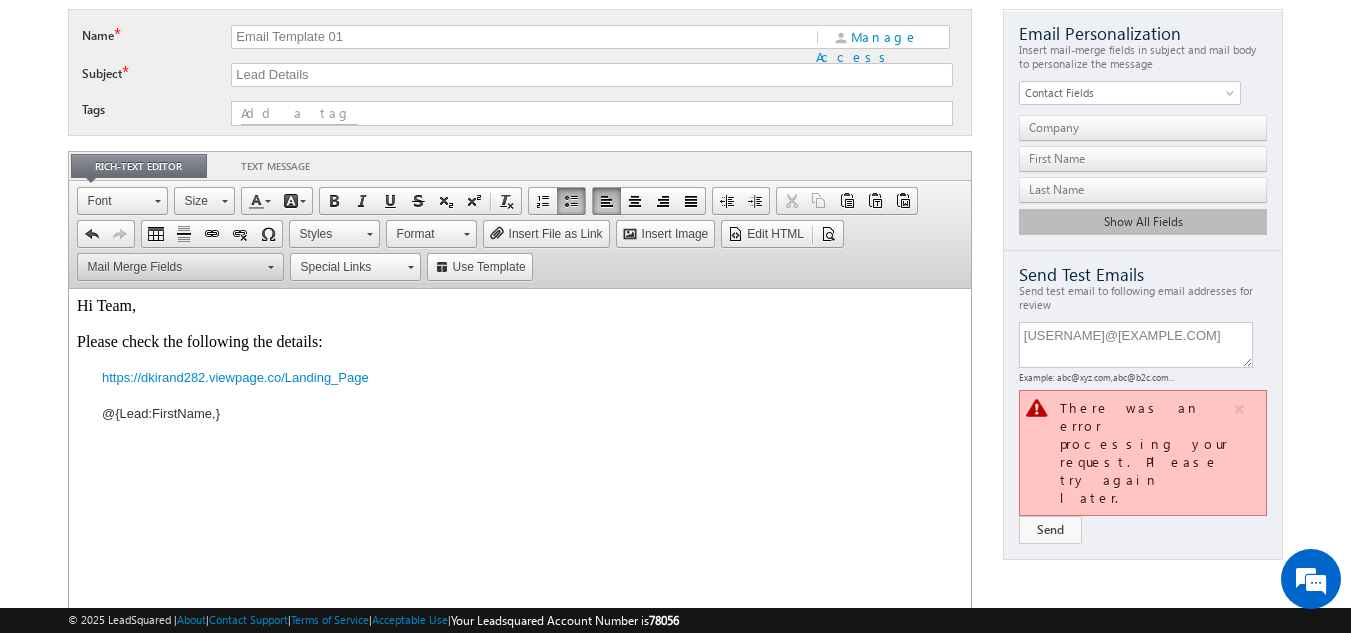 click on "Mail Merge Fields" at bounding box center (169, 267) 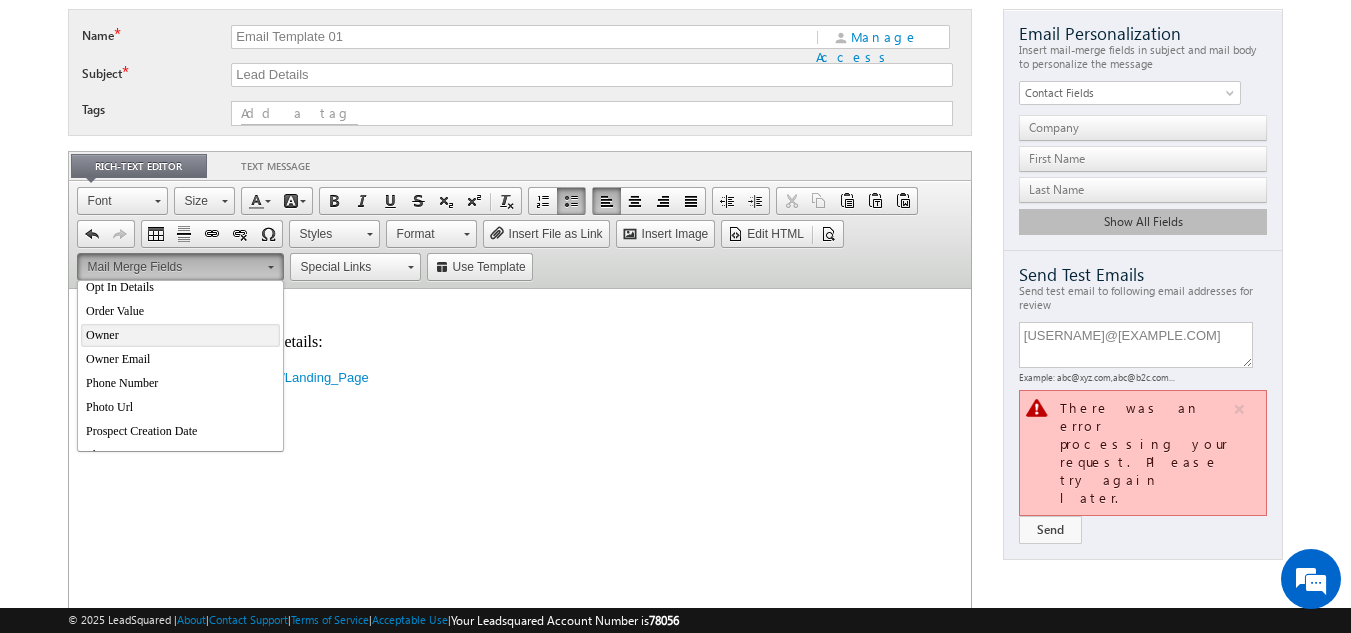 scroll, scrollTop: 900, scrollLeft: 0, axis: vertical 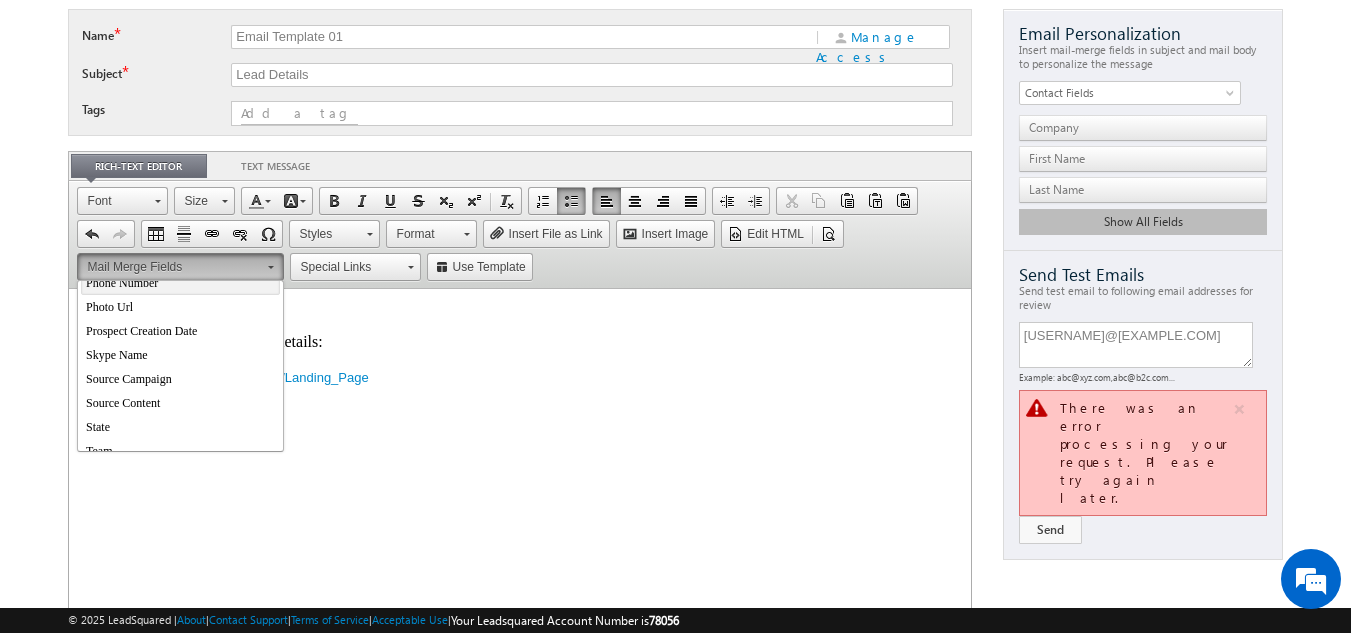 click on "Phone Number" at bounding box center [179, 283] 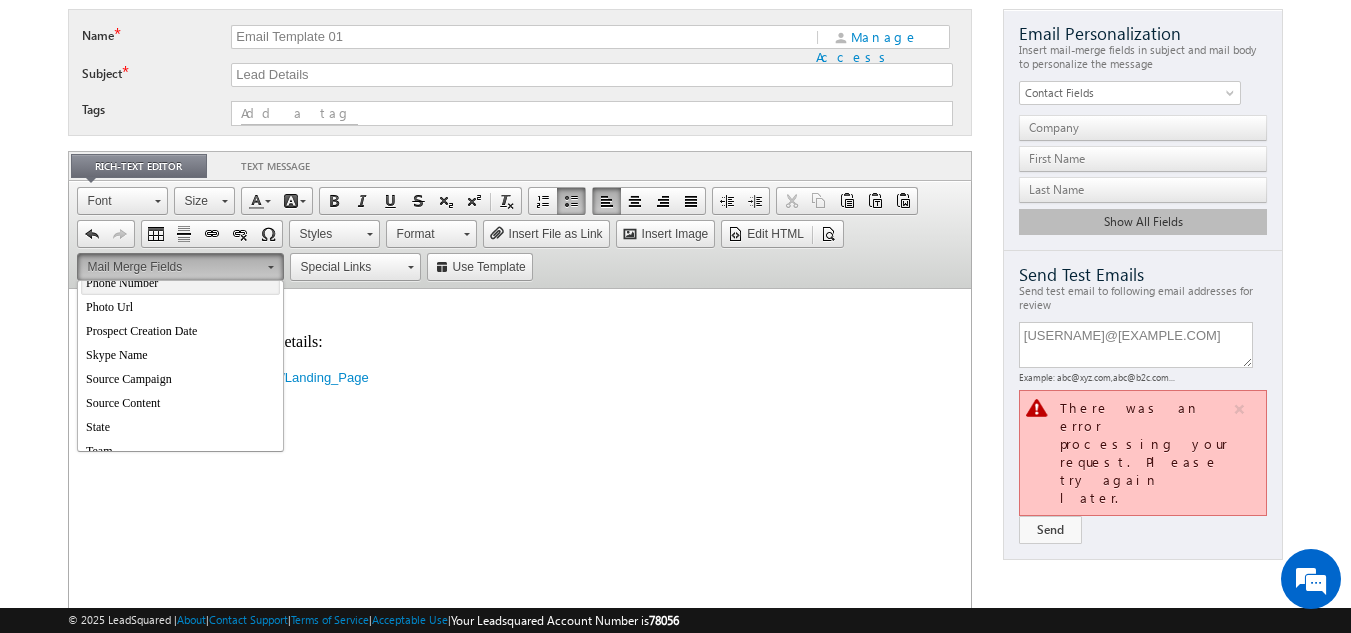 scroll, scrollTop: 0, scrollLeft: 0, axis: both 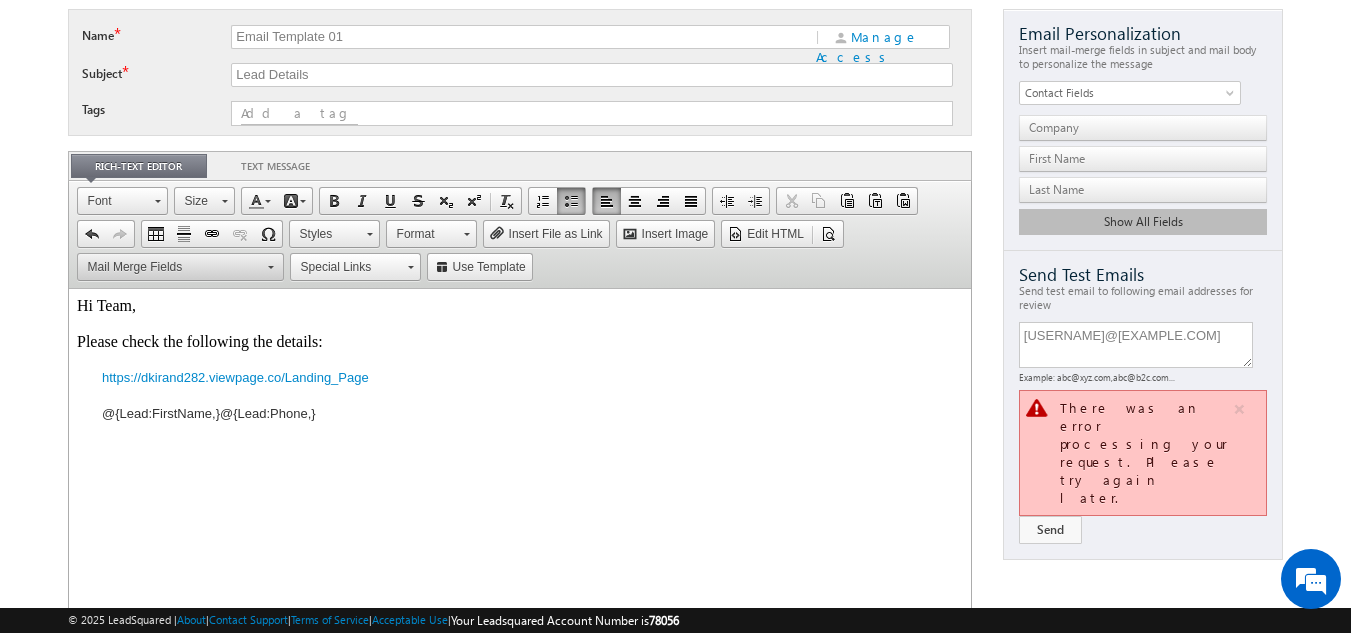 click on "Mail Merge Fields" at bounding box center (169, 267) 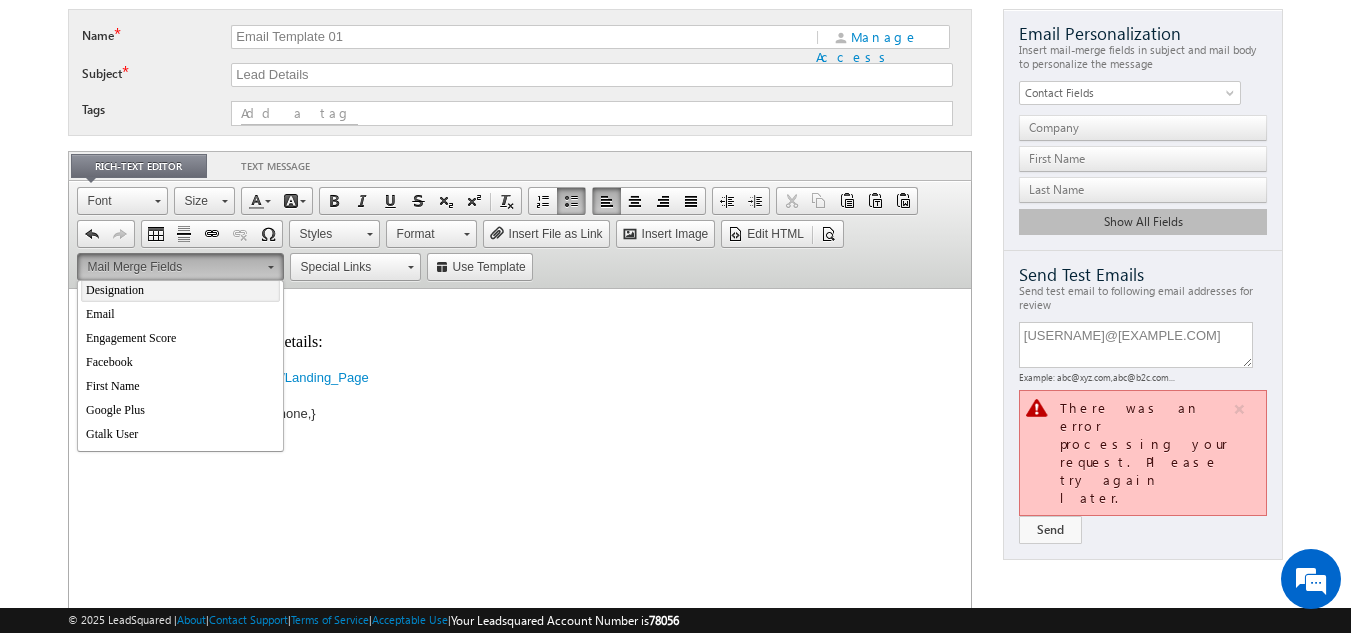 scroll, scrollTop: 400, scrollLeft: 0, axis: vertical 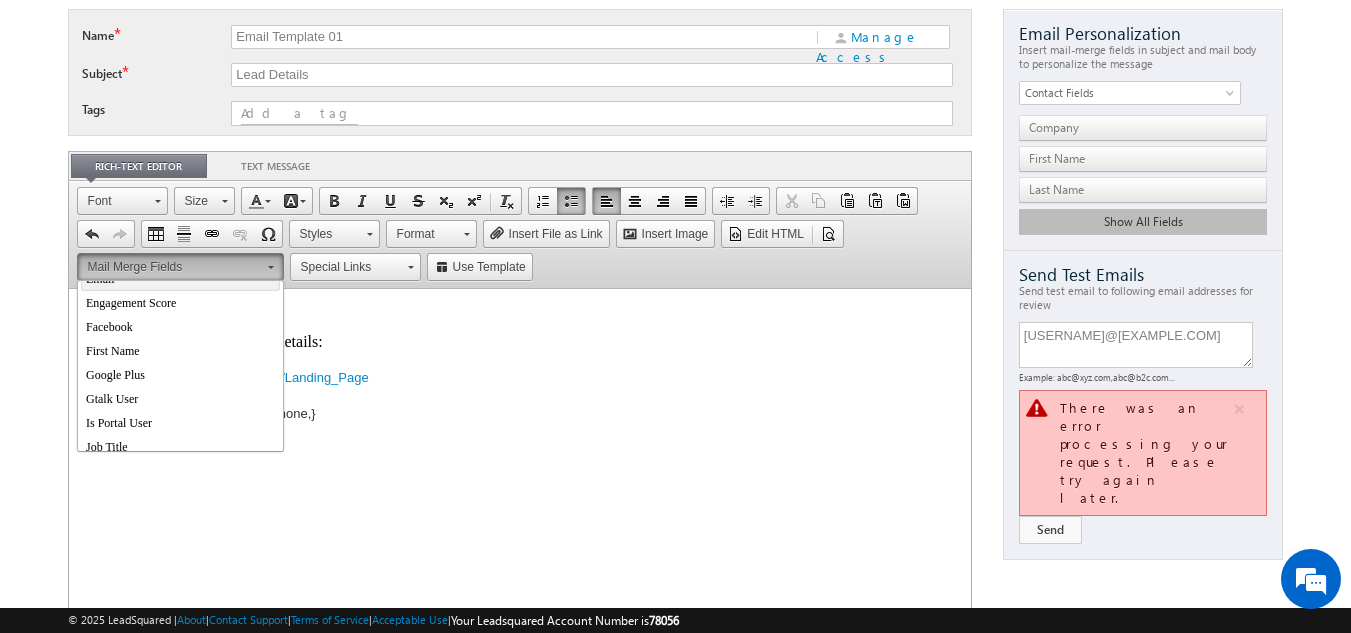 click on "Email" at bounding box center (179, 279) 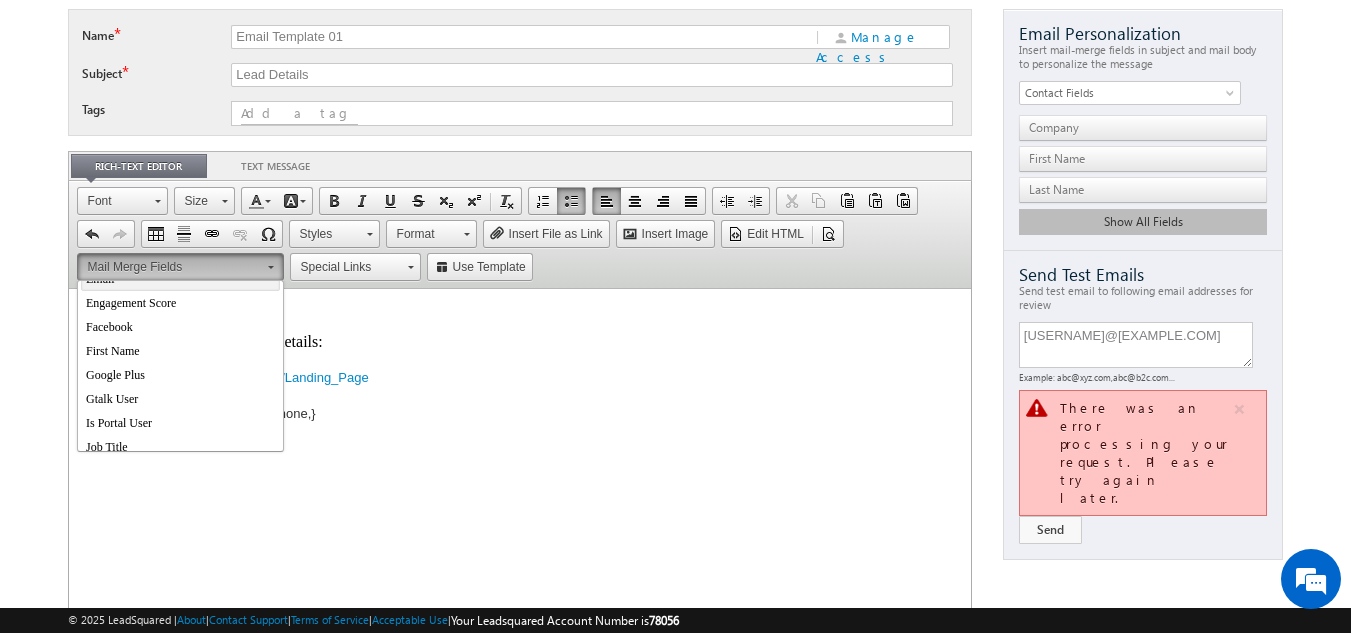 scroll, scrollTop: 0, scrollLeft: 0, axis: both 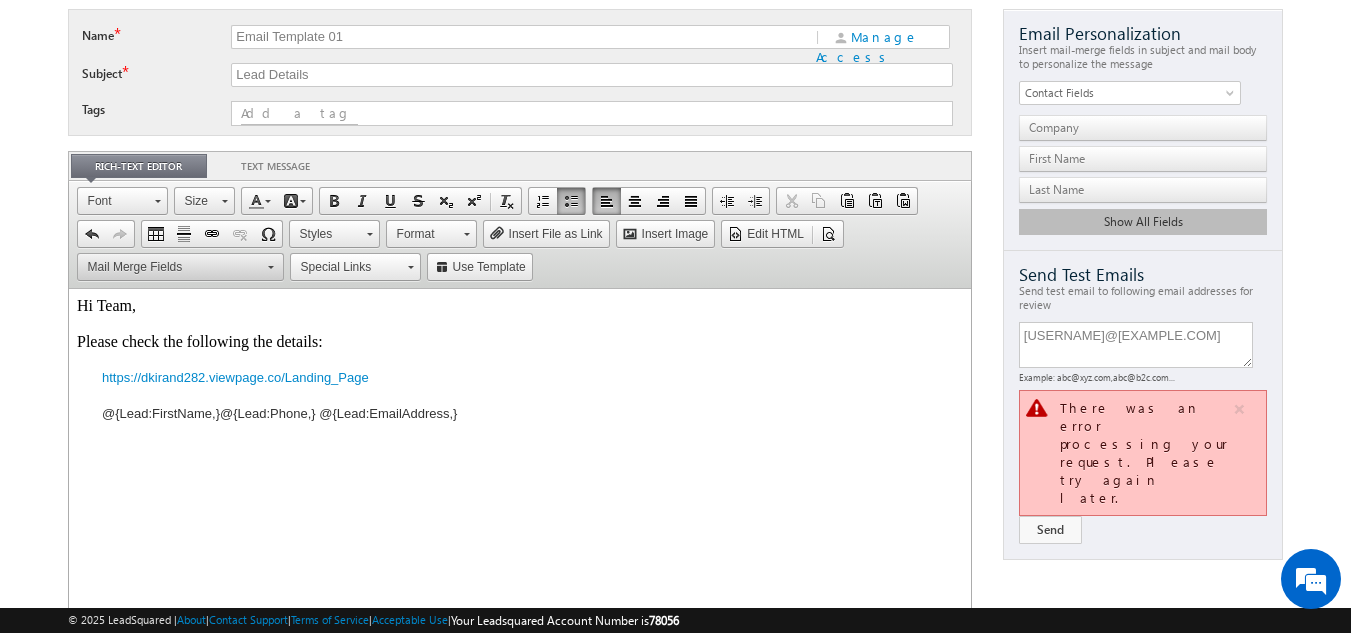 click on "Mail Merge Fields" at bounding box center (169, 267) 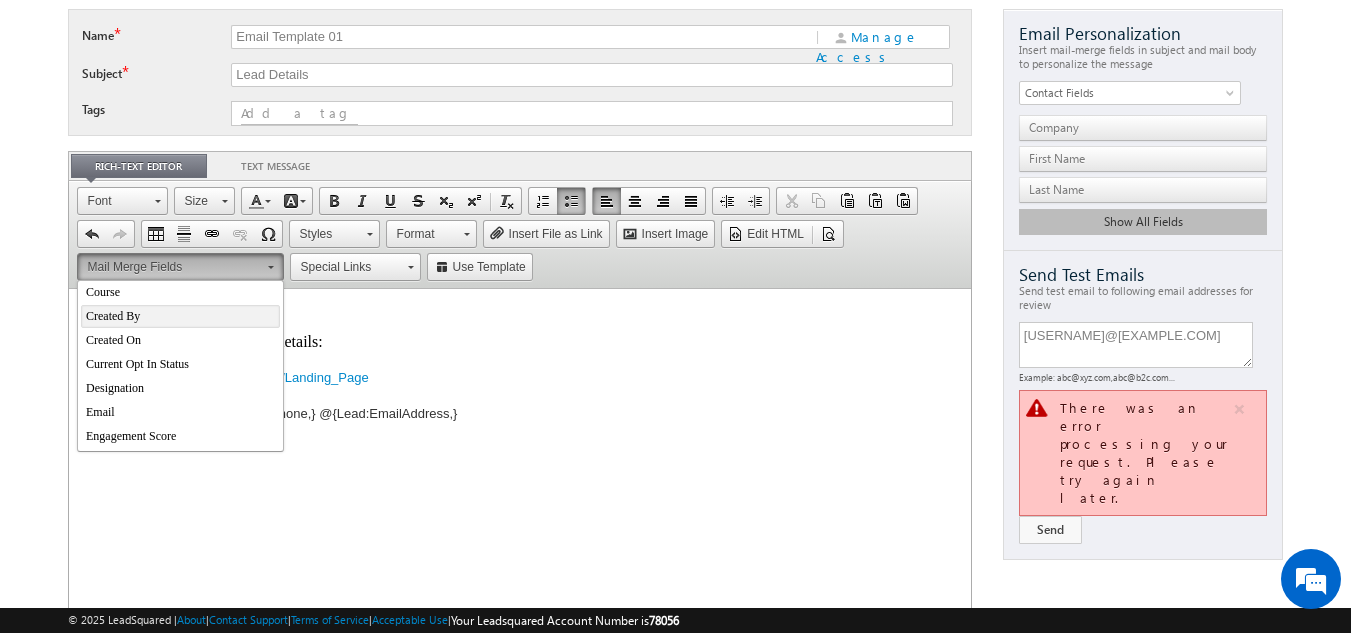 scroll, scrollTop: 300, scrollLeft: 0, axis: vertical 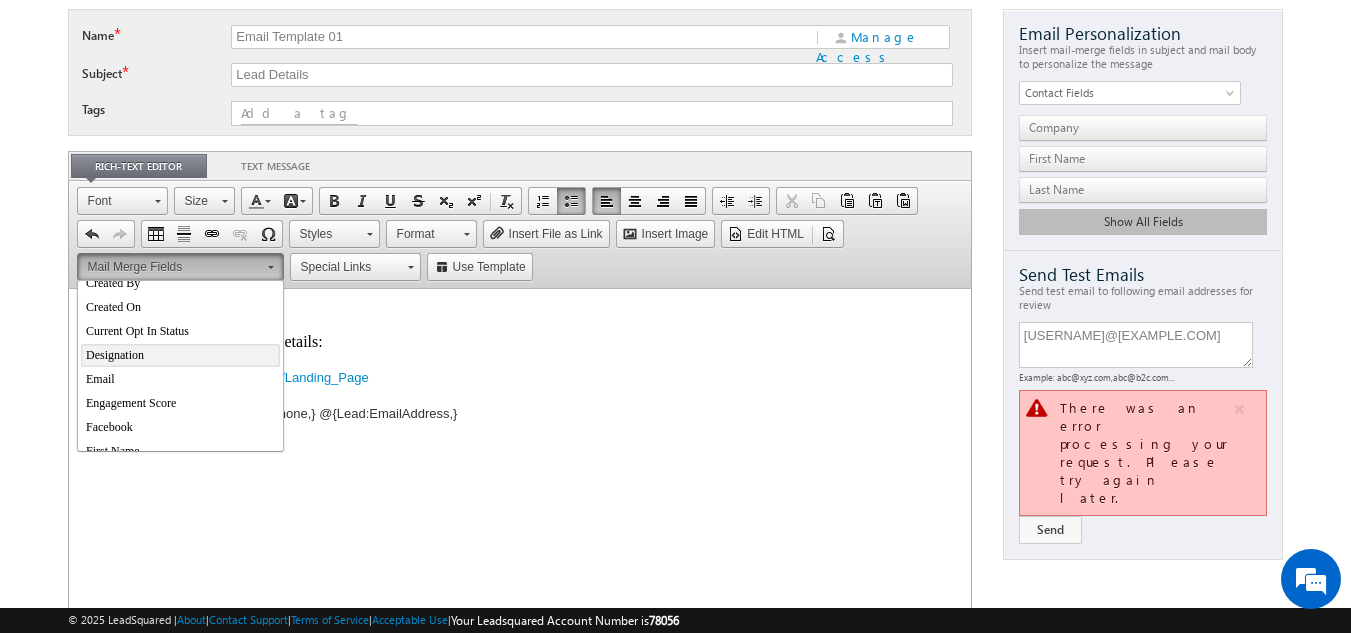 click on "Designation" at bounding box center (179, 355) 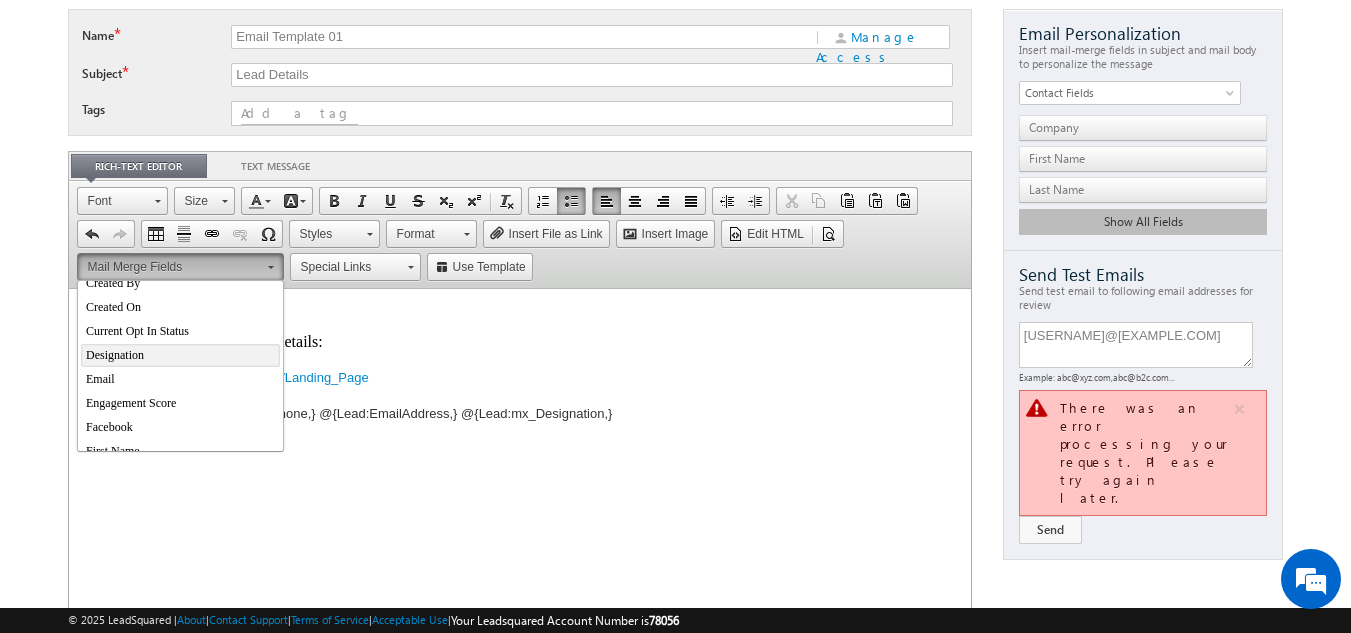 scroll, scrollTop: 0, scrollLeft: 0, axis: both 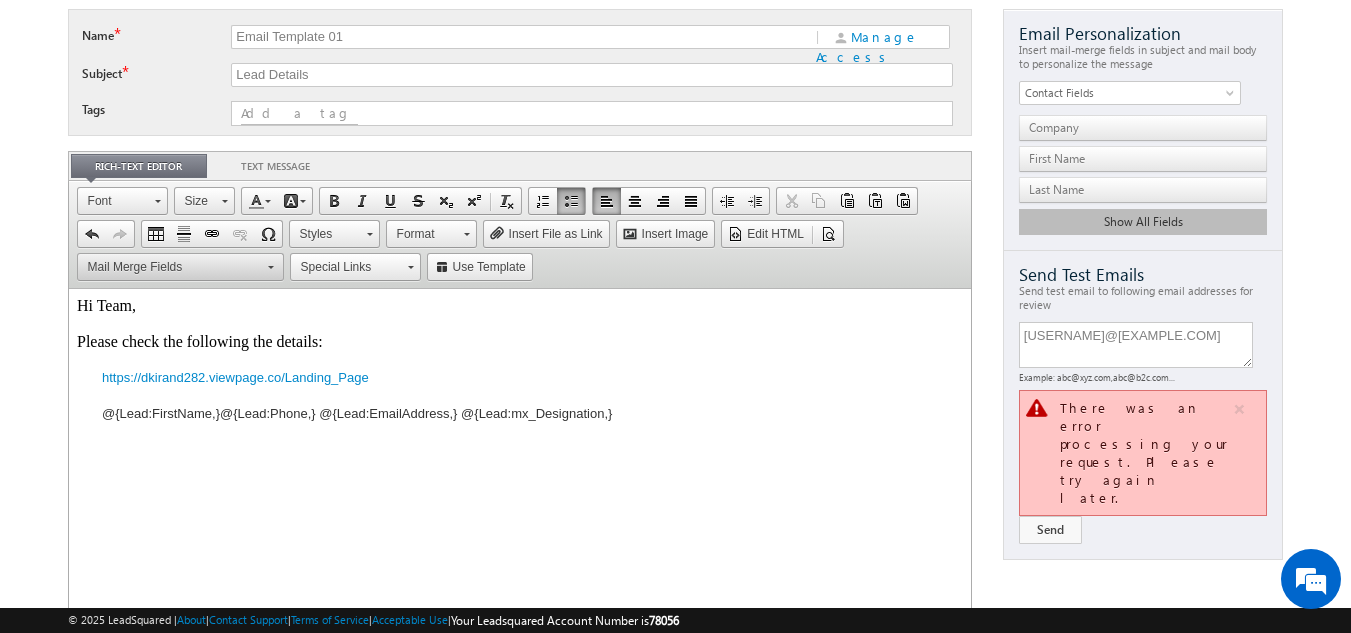 click on "Mail Merge Fields" at bounding box center (169, 267) 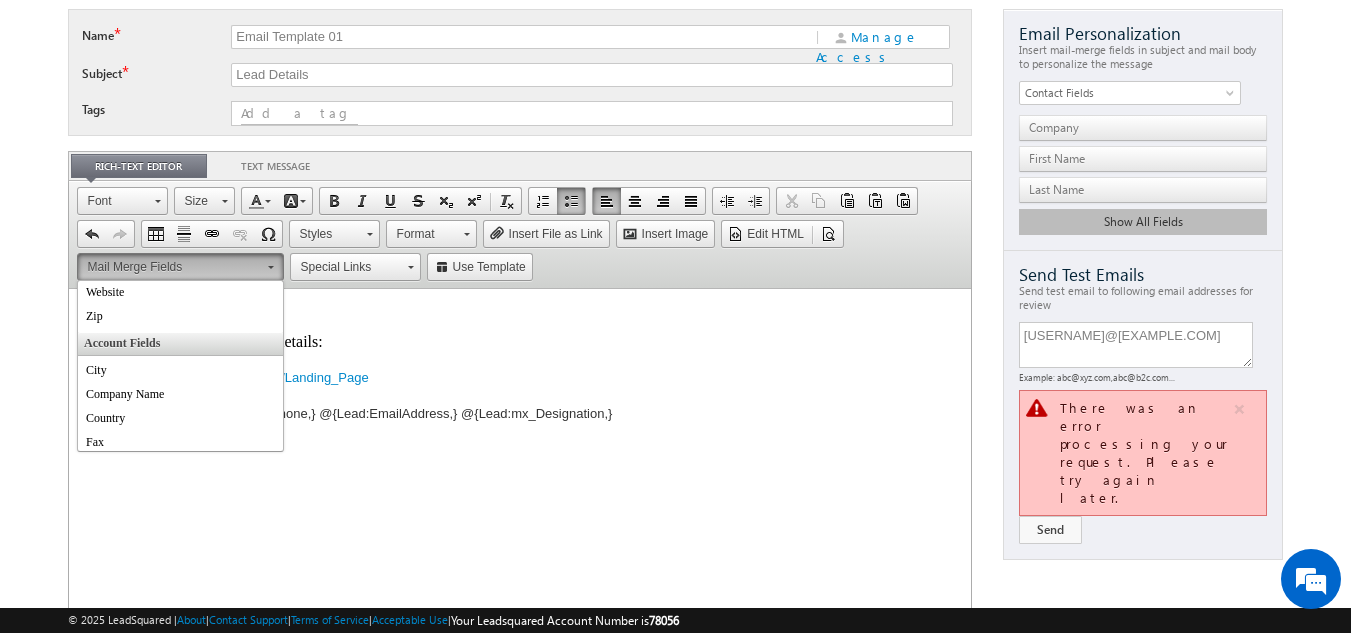 scroll, scrollTop: 1000, scrollLeft: 0, axis: vertical 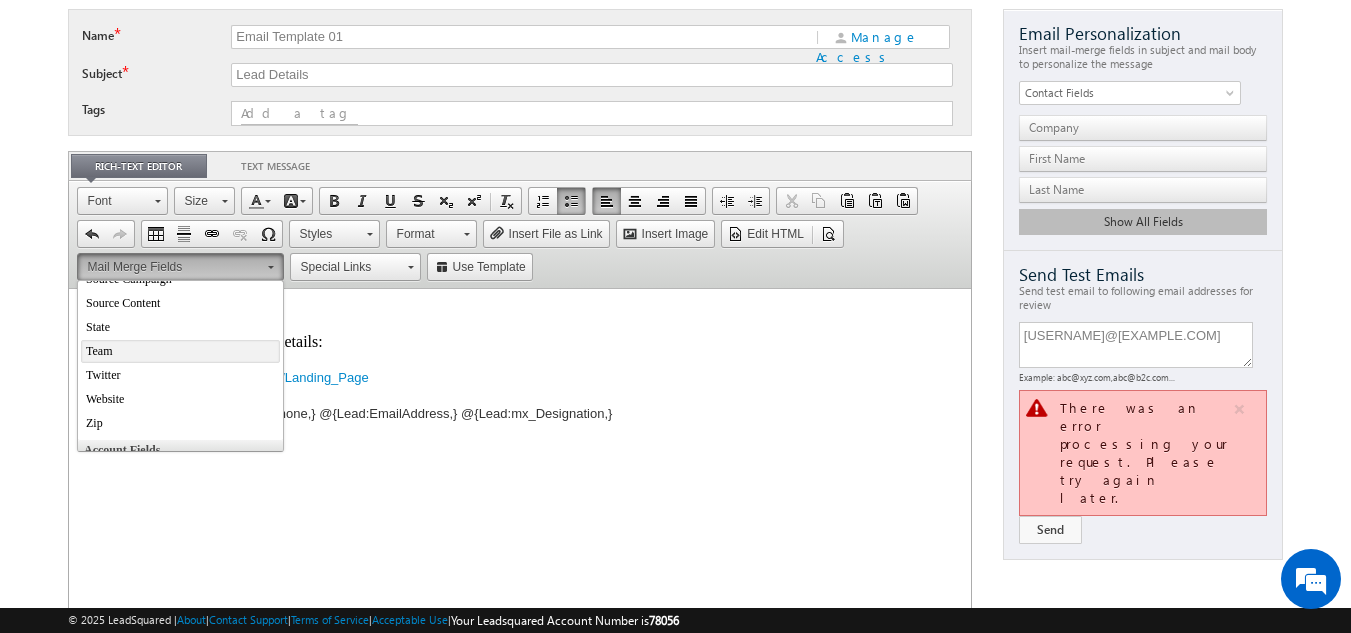 click on "Team" at bounding box center (179, 351) 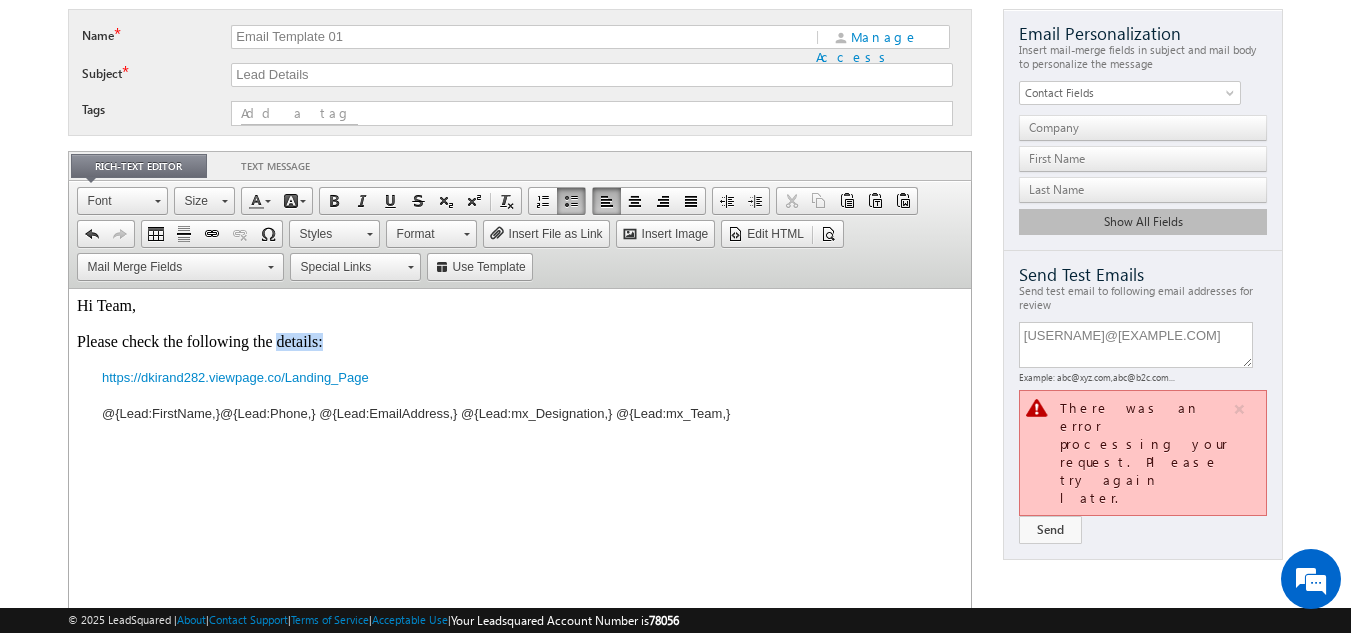 drag, startPoint x: 329, startPoint y: 340, endPoint x: 275, endPoint y: 340, distance: 54 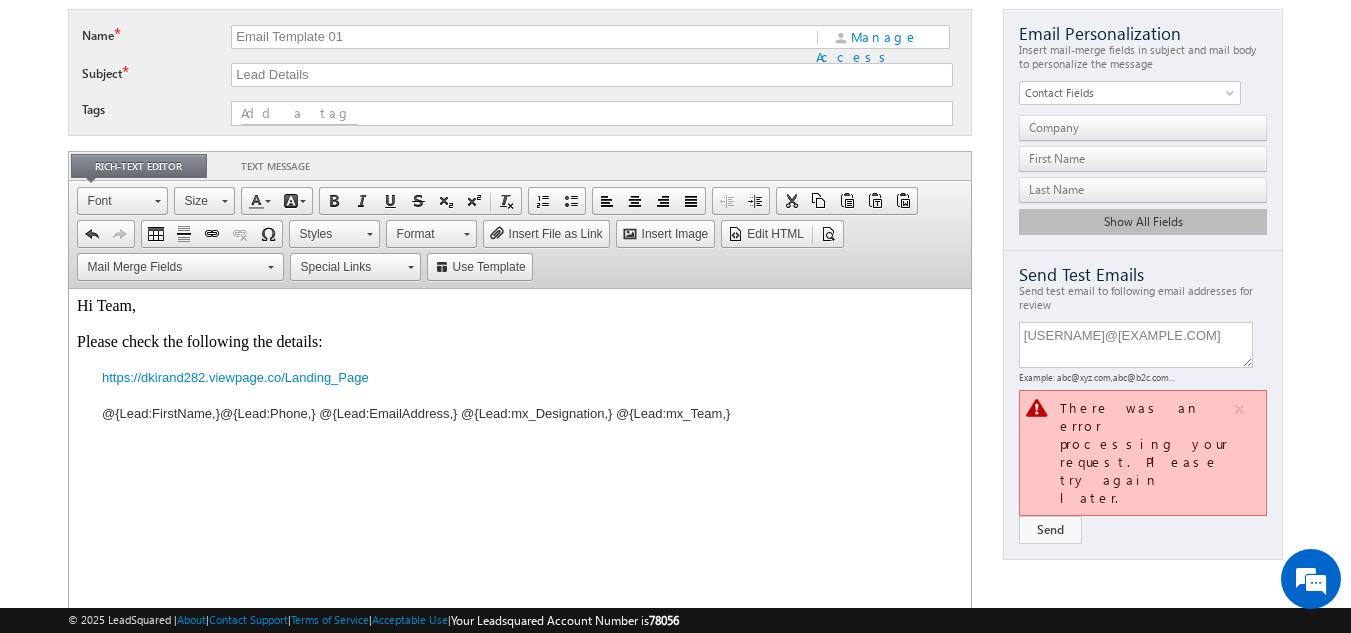 click on "Hi Team, Please check the following the details: https://dkirand282.viewpage.co/Landing_Page @{Lead:FirstName,}  @{Lead:Phone,}   @{Lead:EmailAddress,}   @{Lead:mx_Designation,}   @{Lead:mx_Team,}   ​" at bounding box center (519, 360) 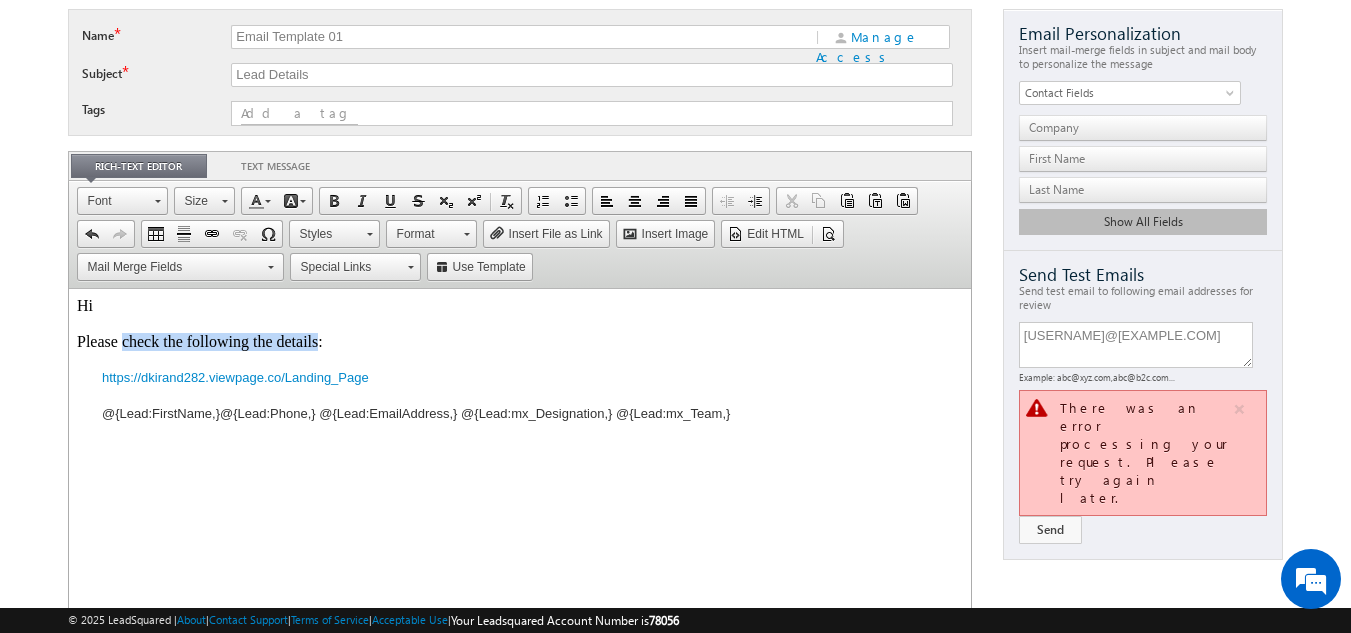 drag, startPoint x: 315, startPoint y: 344, endPoint x: 120, endPoint y: 344, distance: 195 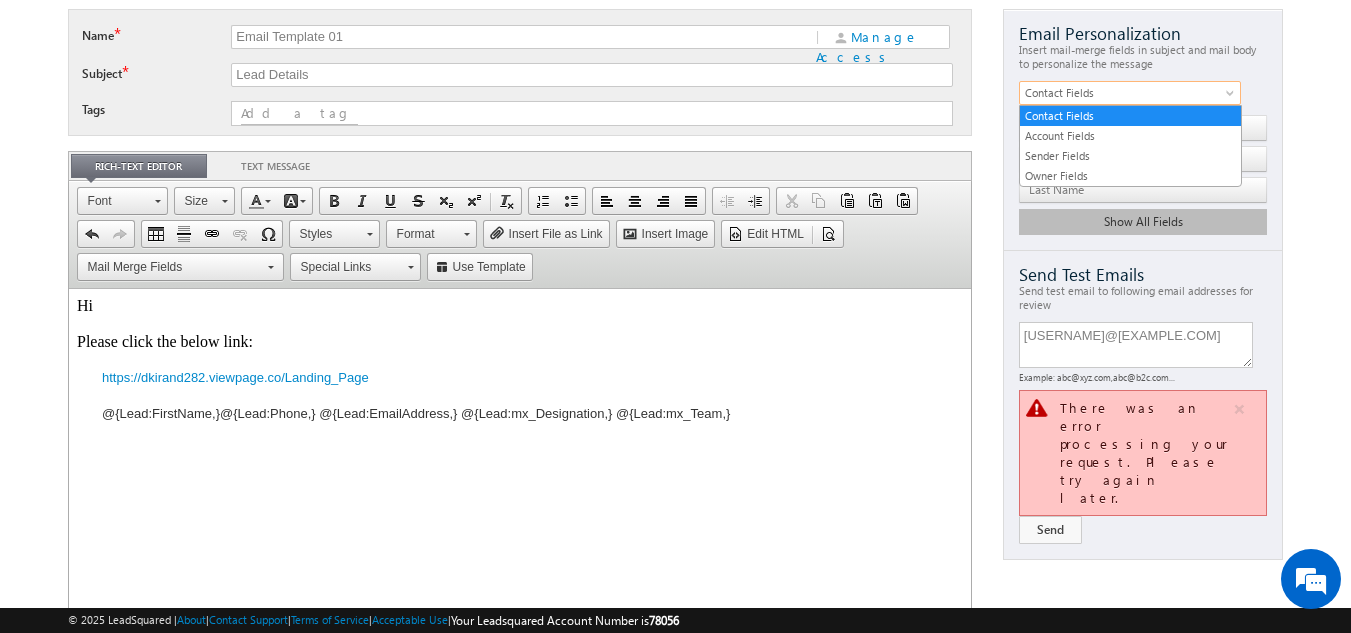 click on "Contact Fields" at bounding box center (1130, 93) 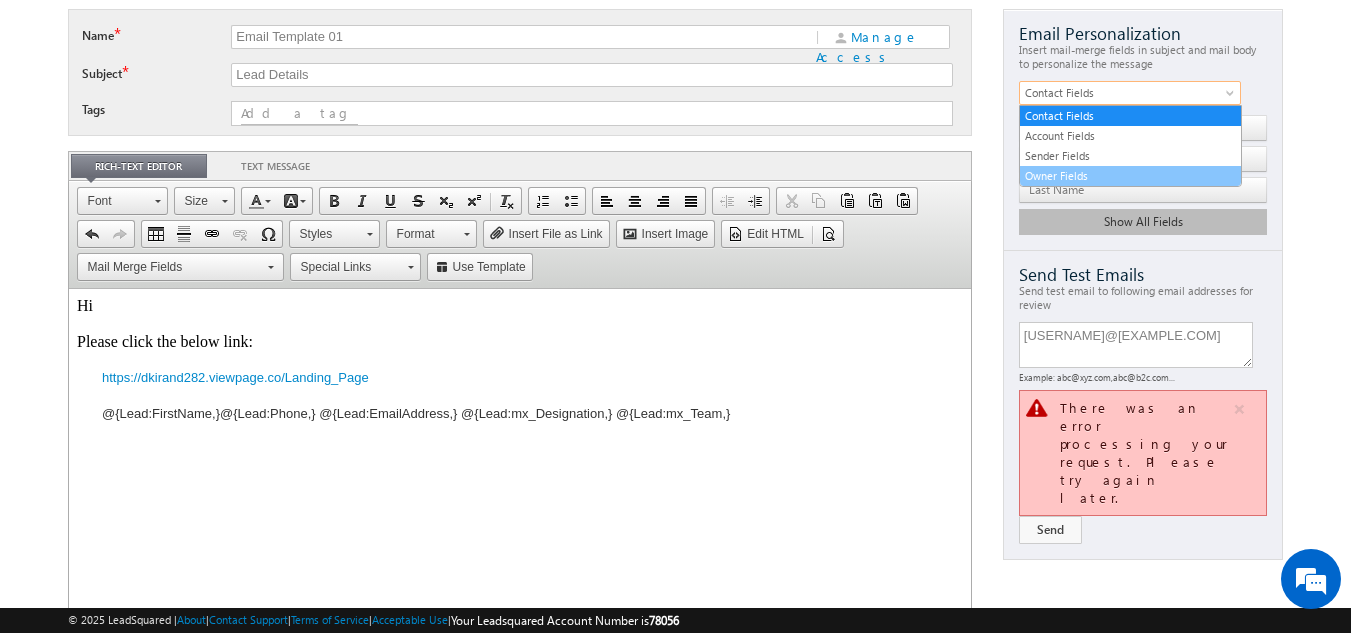 click on "Owner Fields" at bounding box center (1130, 176) 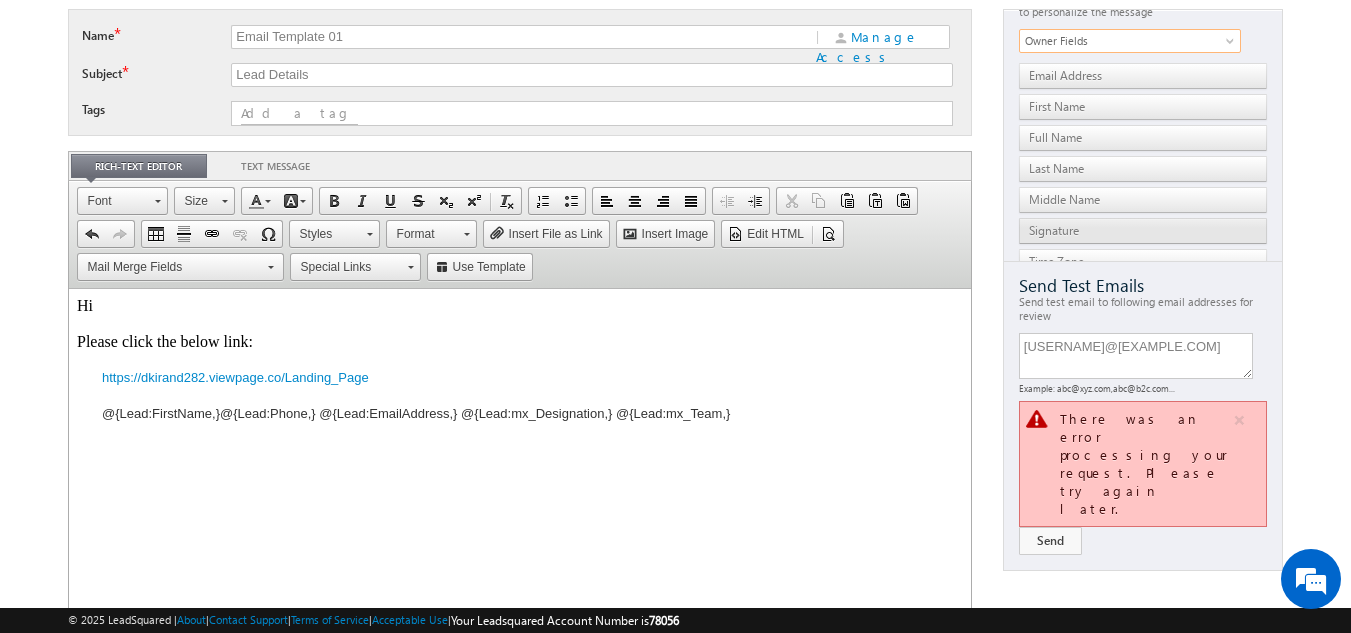scroll, scrollTop: 17, scrollLeft: 0, axis: vertical 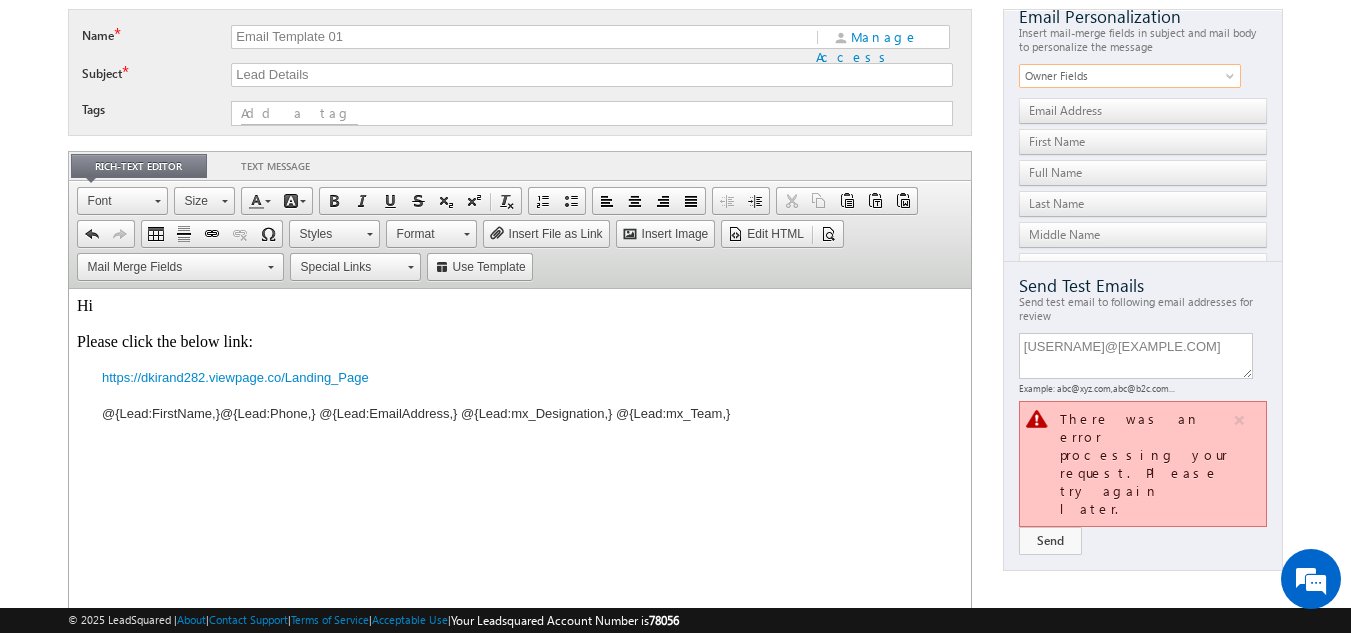 click on "Hi  Please click the below link: https://dkirand282.viewpage.co/Landing_Page @{Lead:FirstName,}  @{Lead:Phone,}   @{Lead:EmailAddress,}   @{Lead:mx_Designation,}   @{Lead:mx_Team,}" at bounding box center (519, 360) 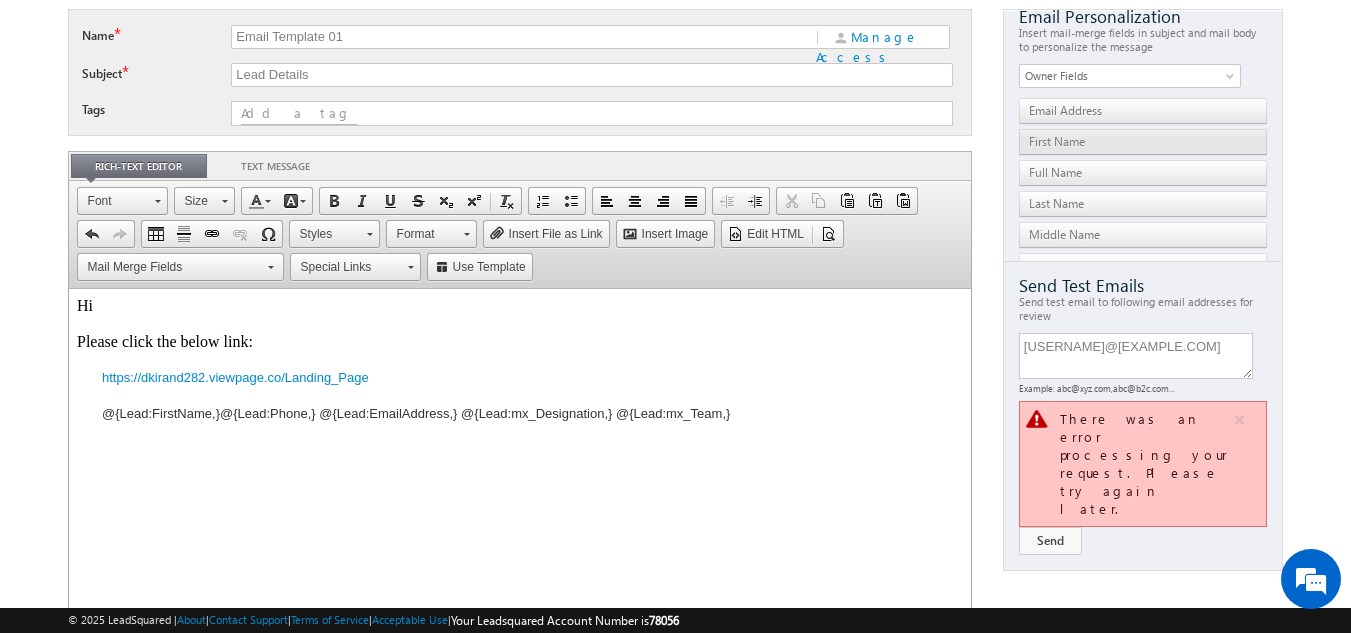 click on "First Name" at bounding box center [1143, 142] 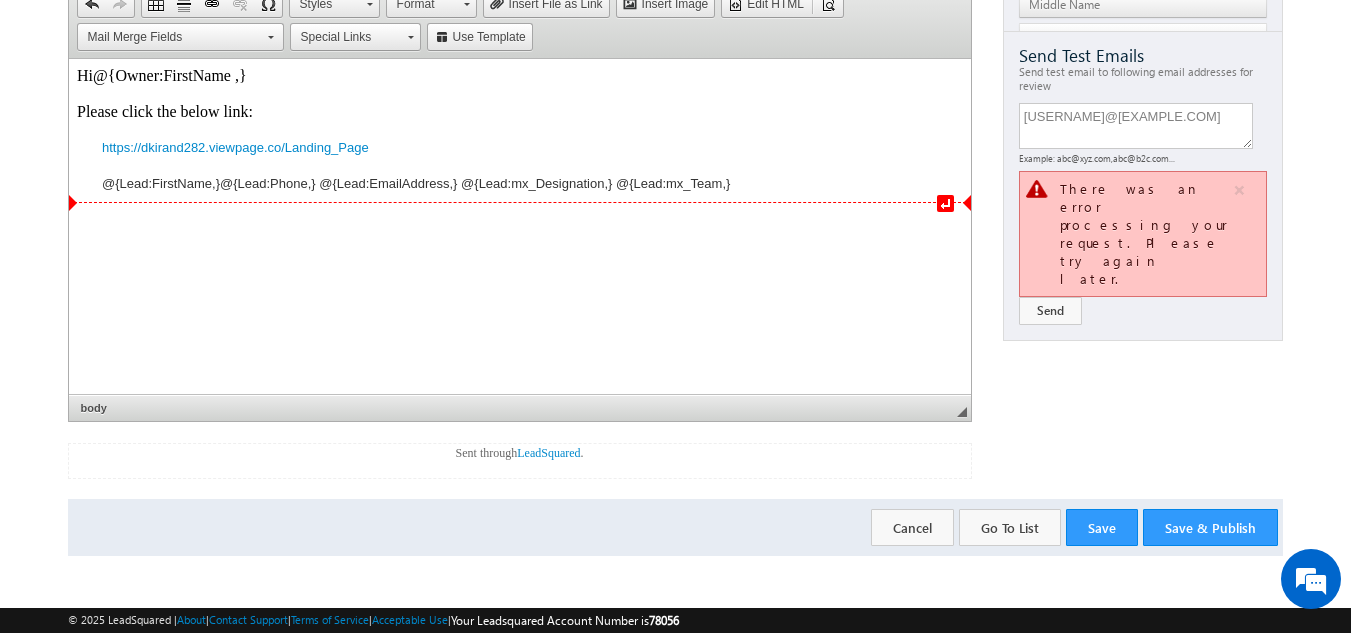 scroll, scrollTop: 363, scrollLeft: 0, axis: vertical 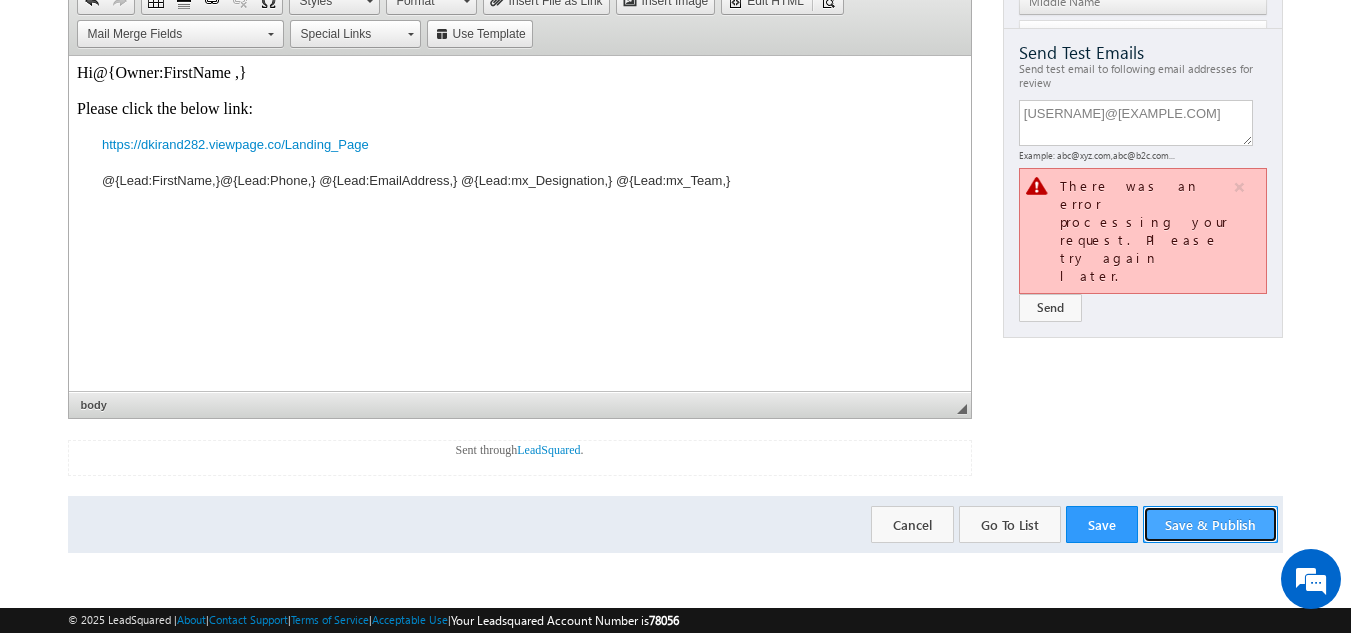 click on "Save & Publish" at bounding box center (1210, 524) 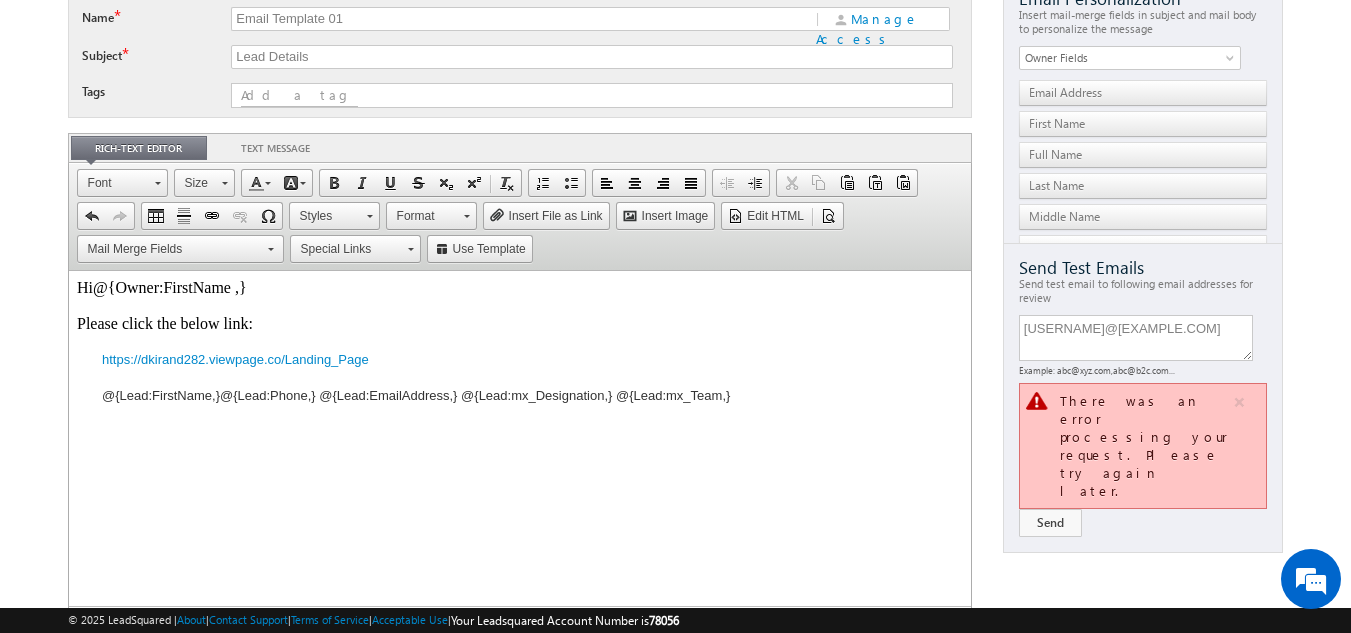 scroll, scrollTop: 363, scrollLeft: 0, axis: vertical 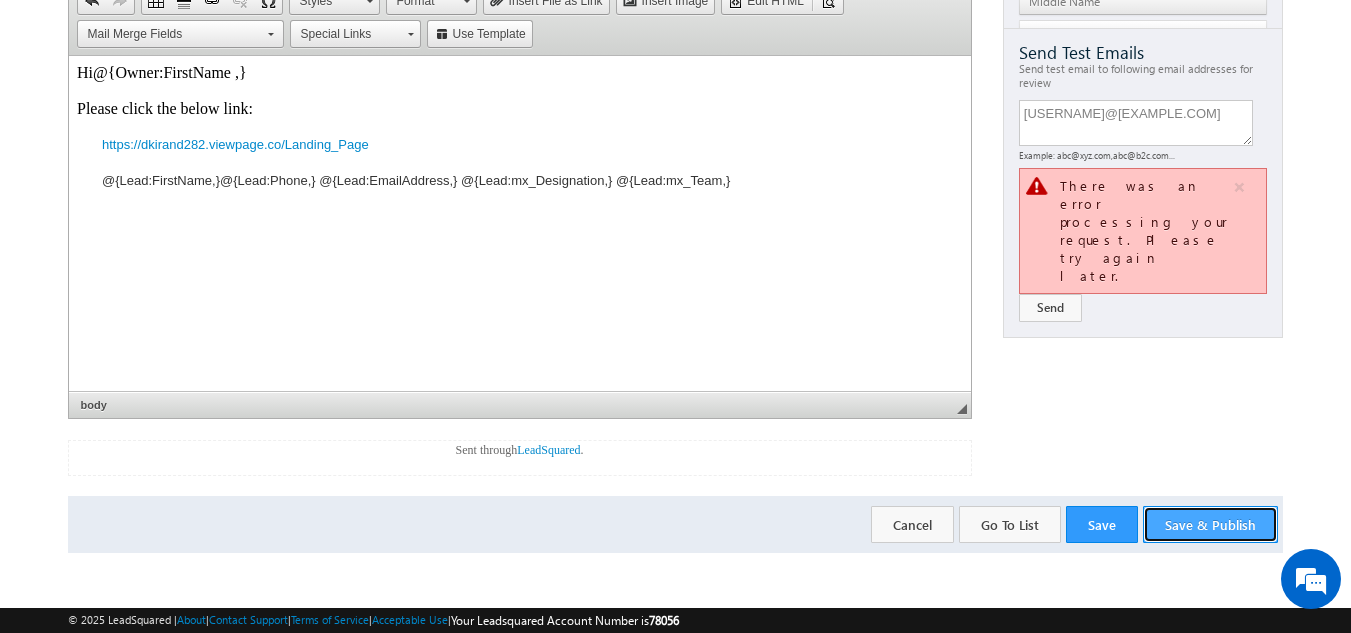 click on "Save & Publish" at bounding box center (1210, 524) 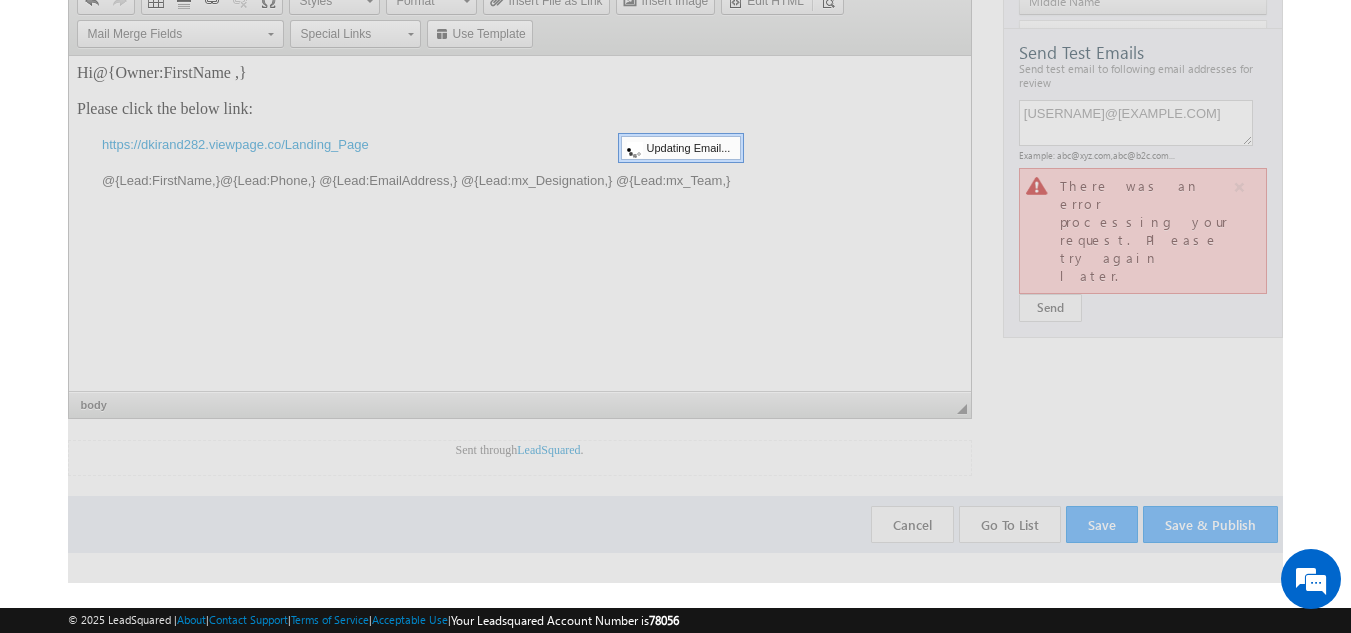 scroll, scrollTop: 0, scrollLeft: 0, axis: both 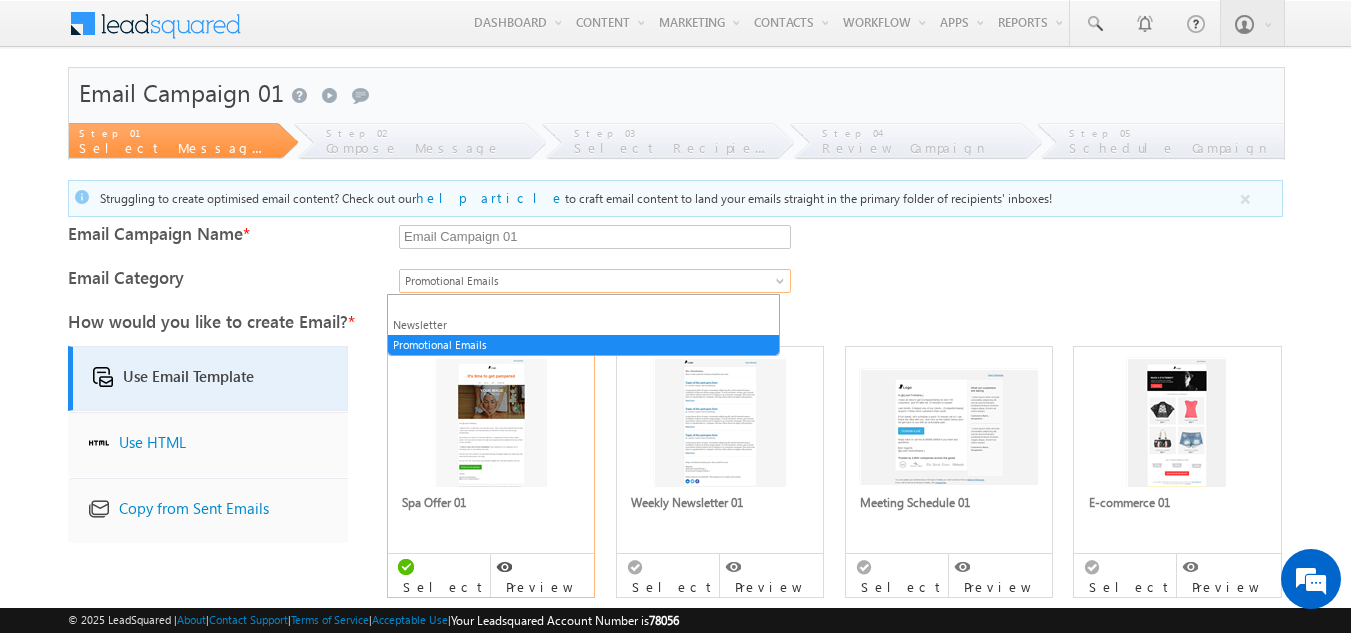click on "Promotional Emails" at bounding box center (595, 281) 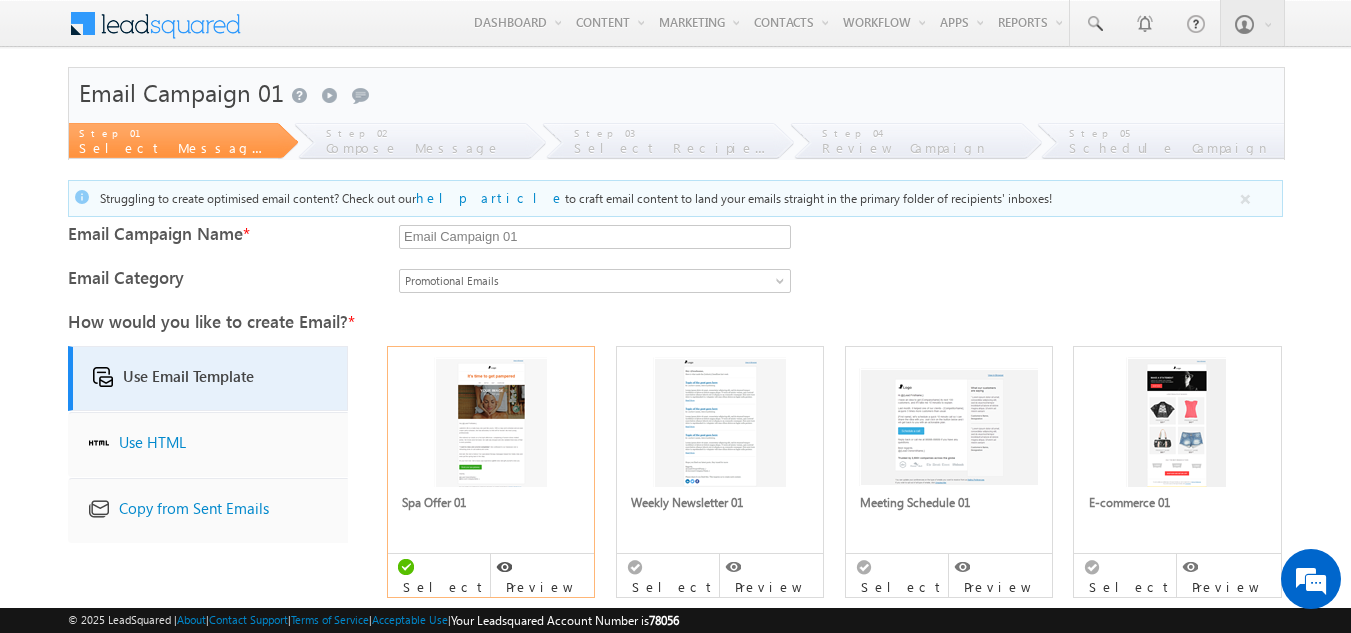 click on "To create email campaigns, update your Company Address. Click
here  to update.
Email Campaign 01
Send a smile                                                                   Send a frown                                                                   Submit feedback
Step 01 Select Message Template Step 02 Compose Message Step 03 Select Recipients and Tags Step 04 Review Campaign Step 05 Schedule Campaign
help article
*" at bounding box center (676, 537) 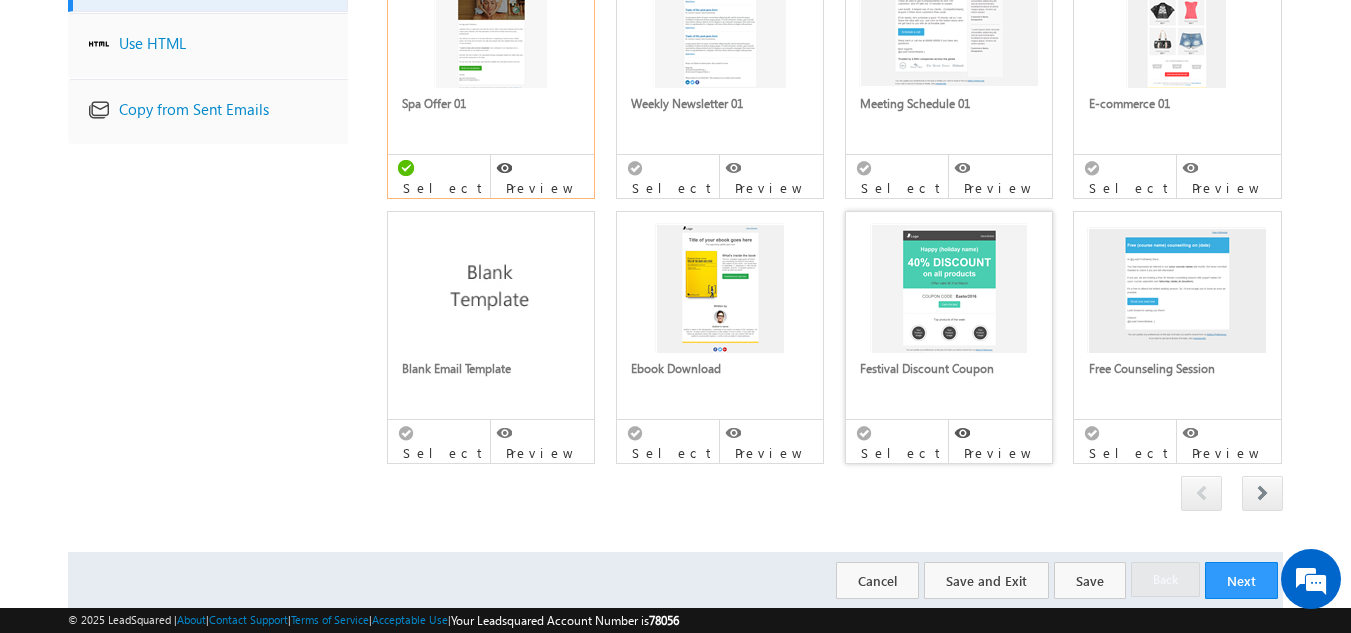 scroll, scrollTop: 400, scrollLeft: 0, axis: vertical 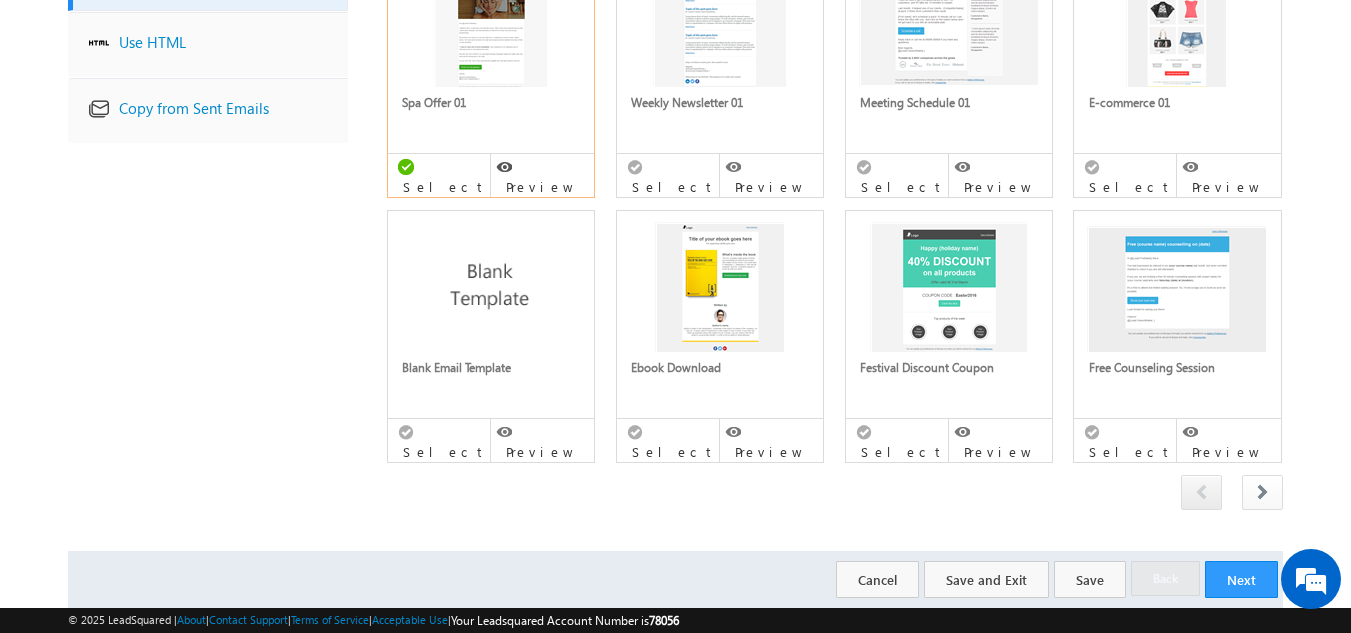 click at bounding box center (1262, 492) 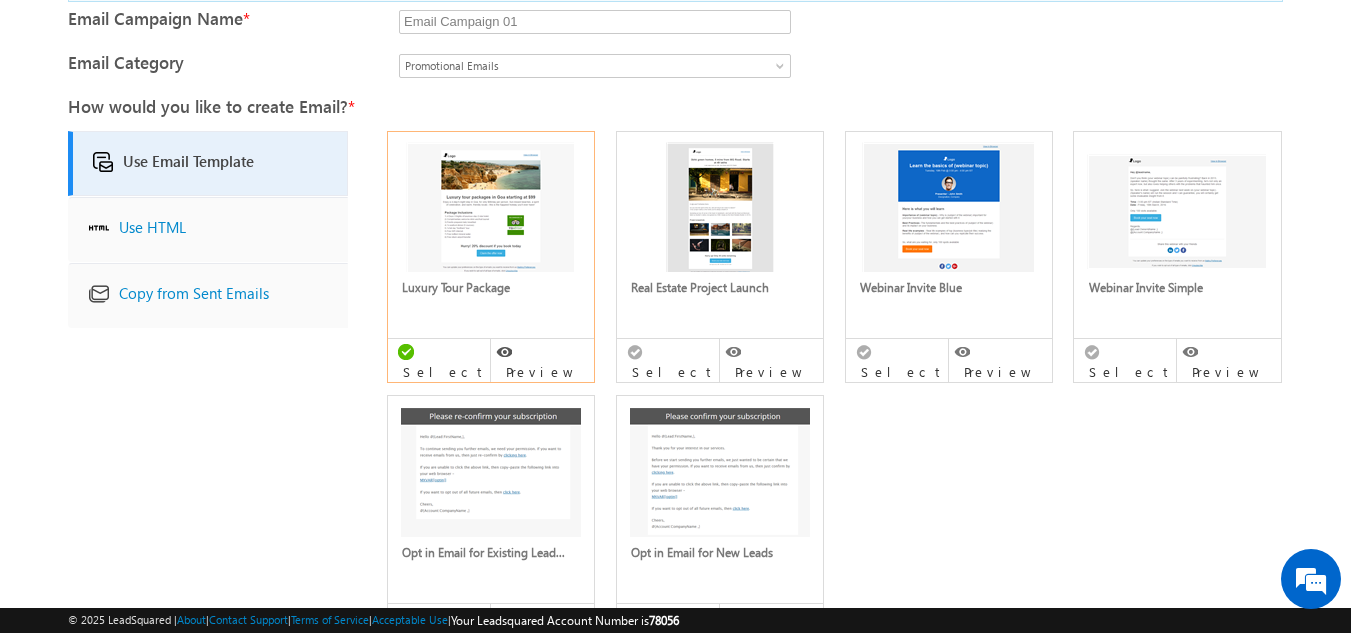 scroll, scrollTop: 200, scrollLeft: 0, axis: vertical 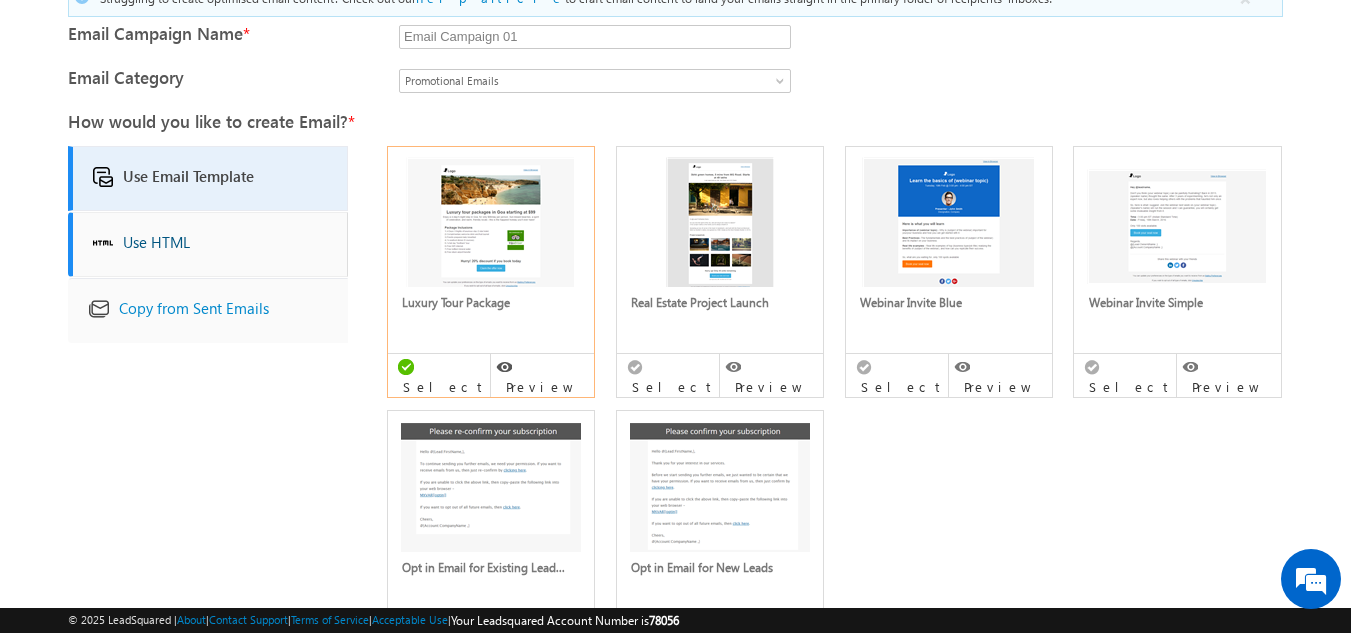 click on "Use HTML" at bounding box center (208, 244) 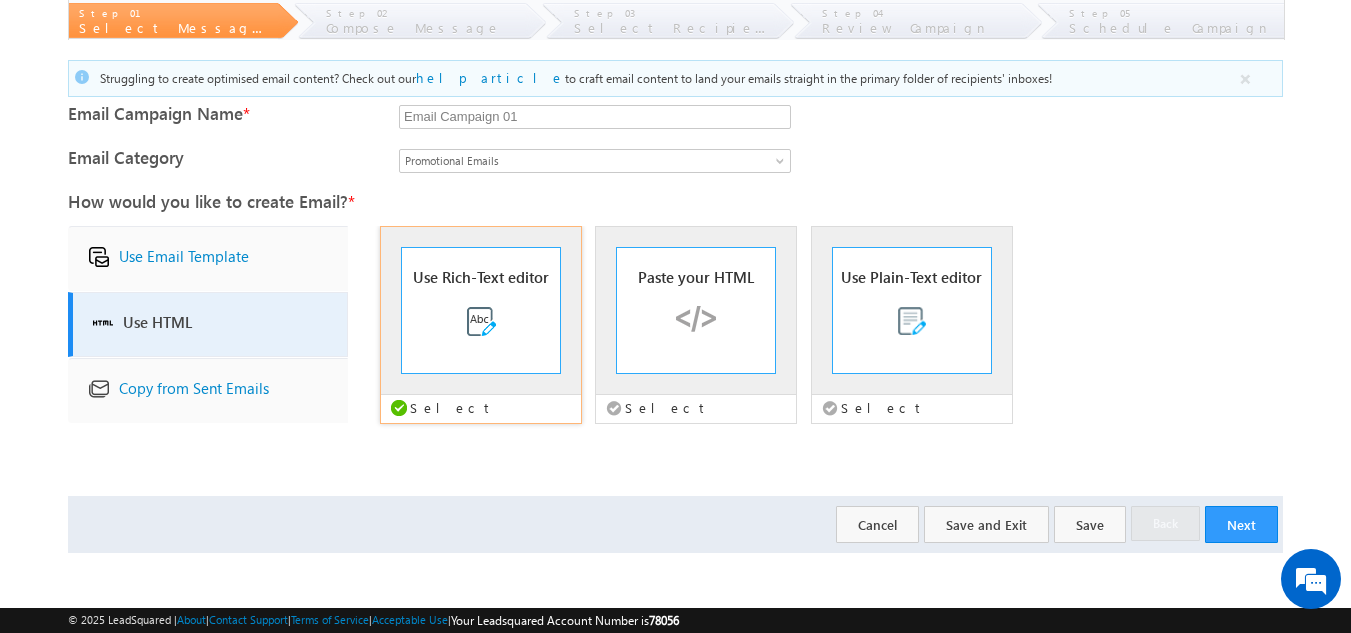 click at bounding box center (481, 321) 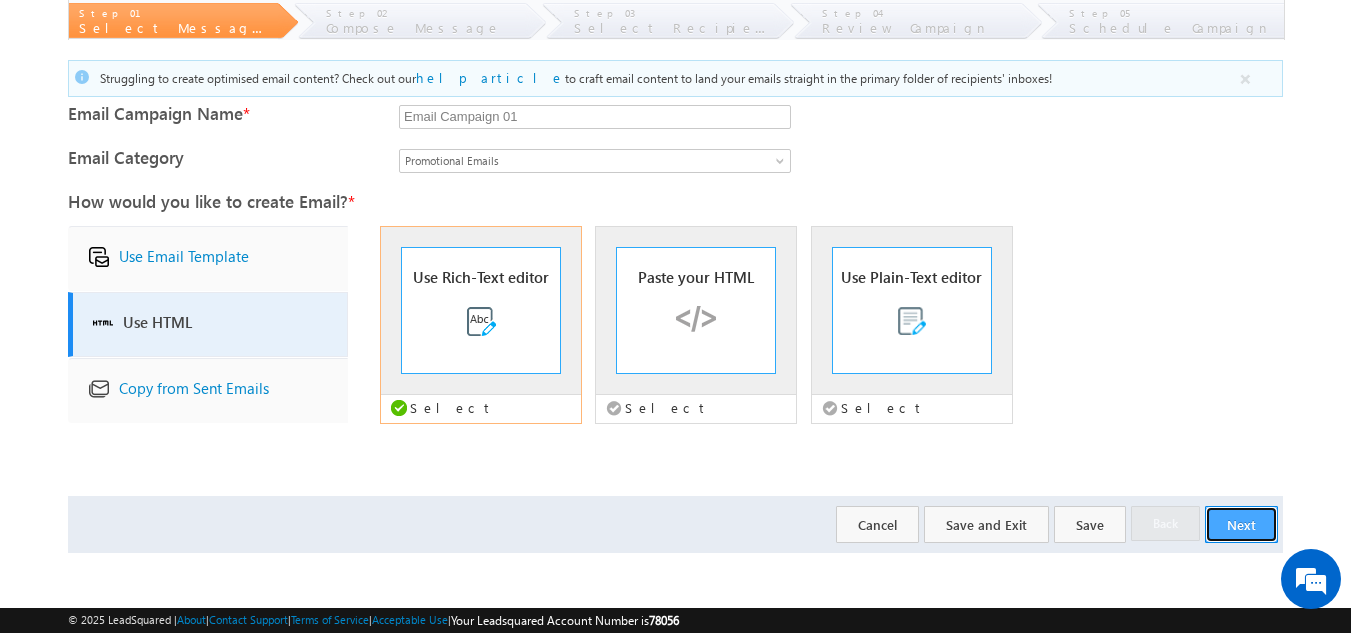 click on "Next" at bounding box center [1241, 524] 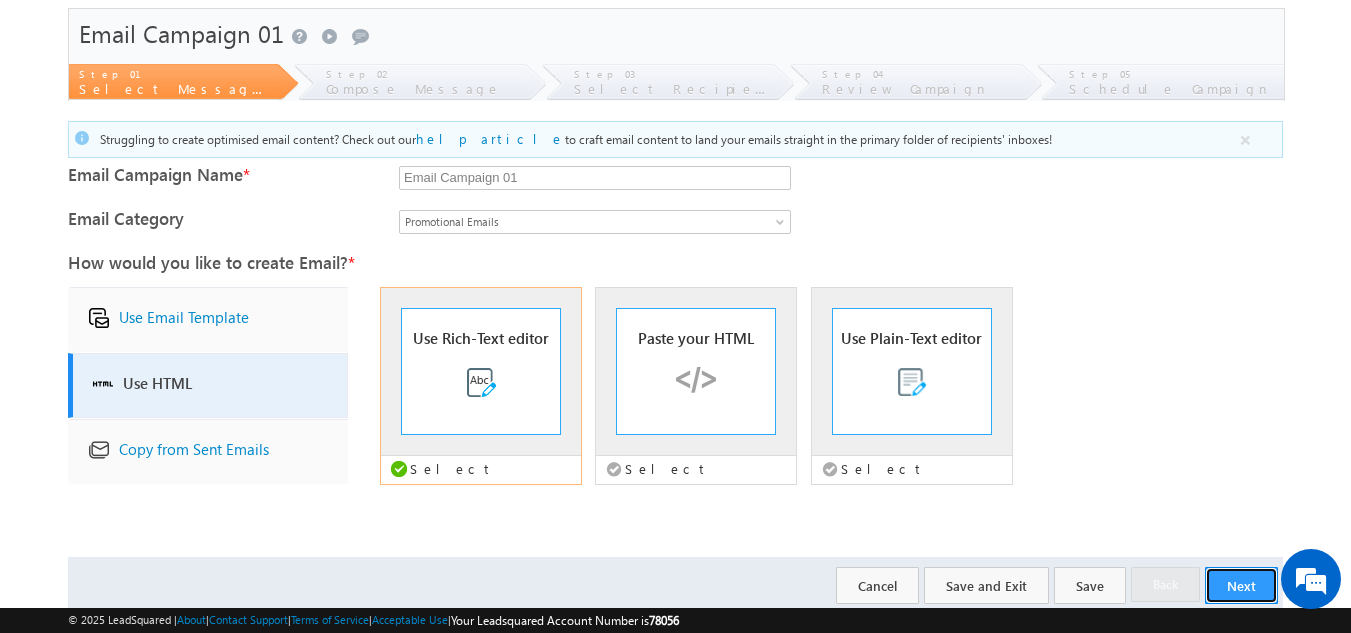 scroll, scrollTop: 0, scrollLeft: 0, axis: both 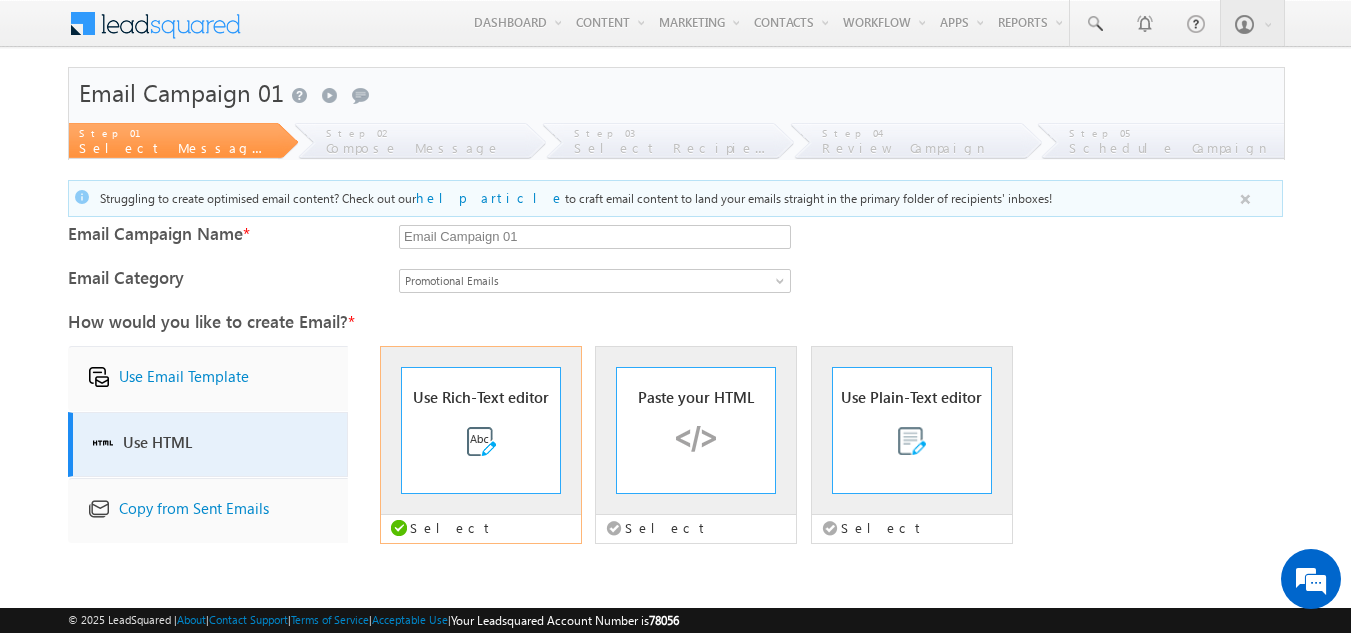 click at bounding box center [1245, 199] 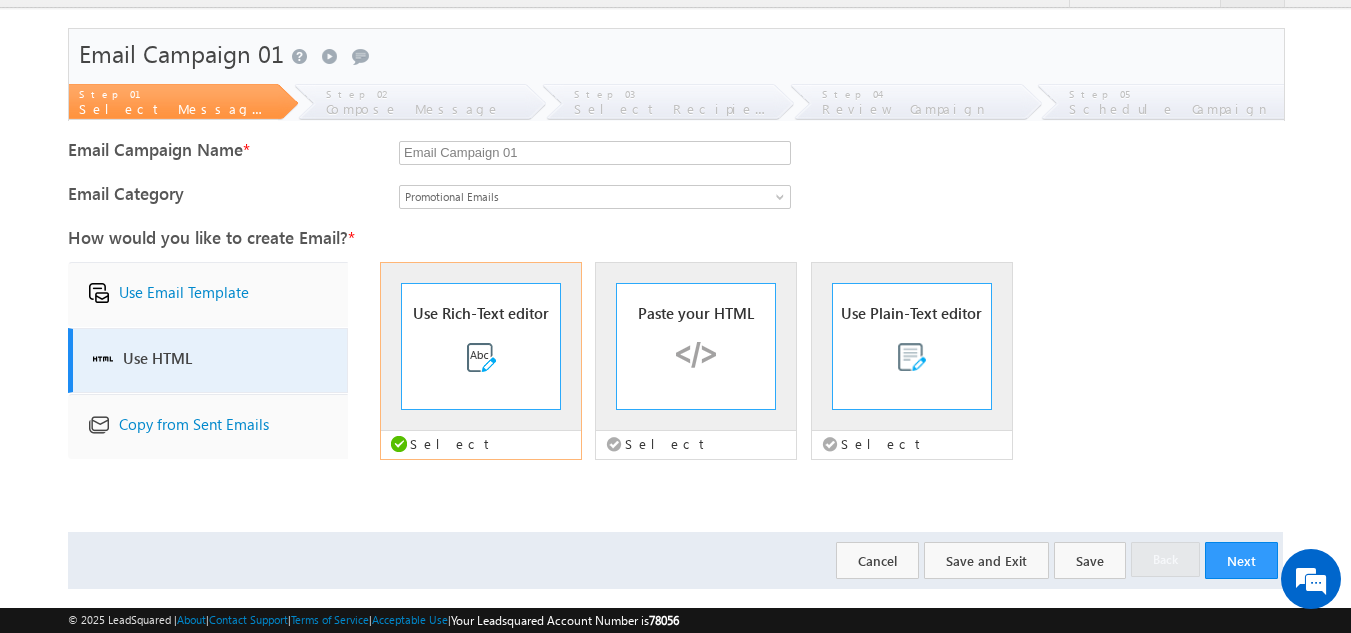 scroll, scrollTop: 76, scrollLeft: 0, axis: vertical 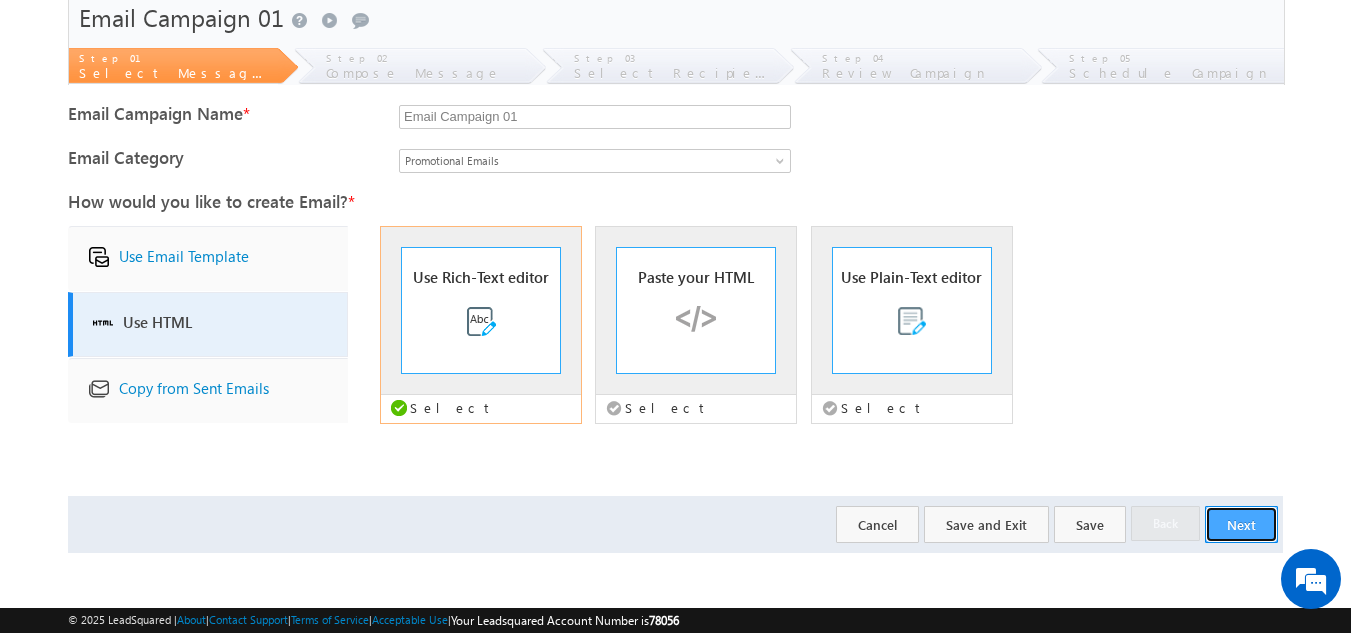 click on "Next" at bounding box center [1241, 524] 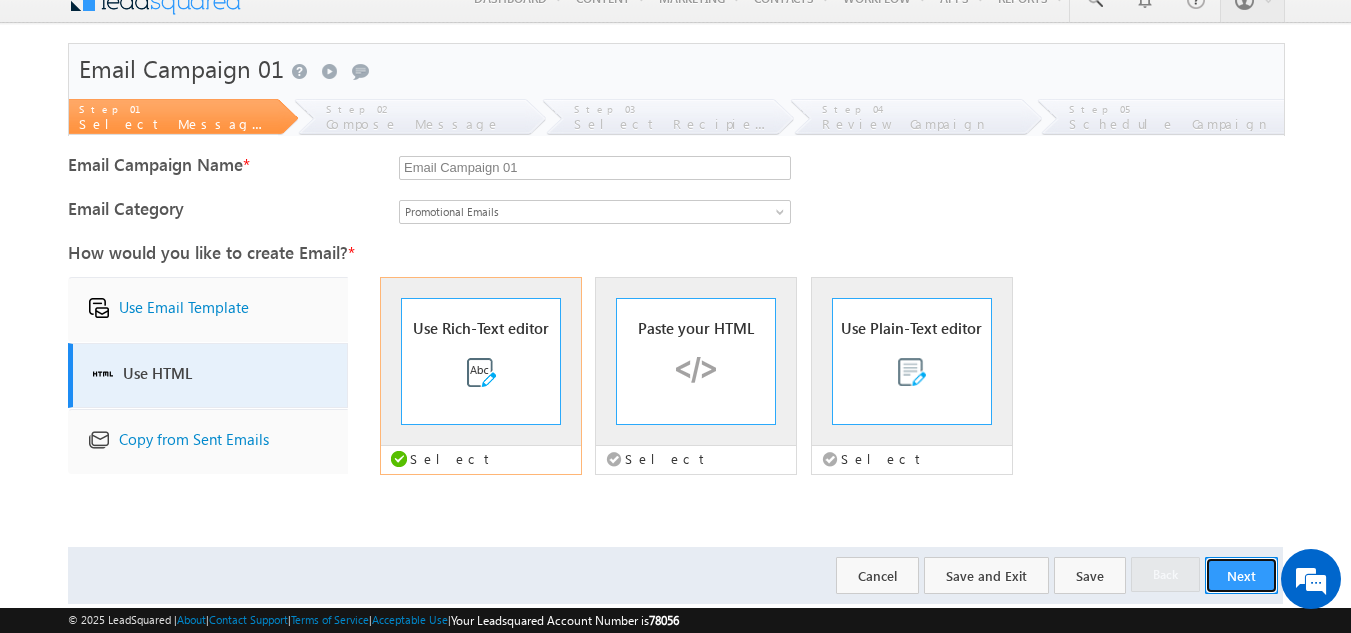 scroll, scrollTop: 0, scrollLeft: 0, axis: both 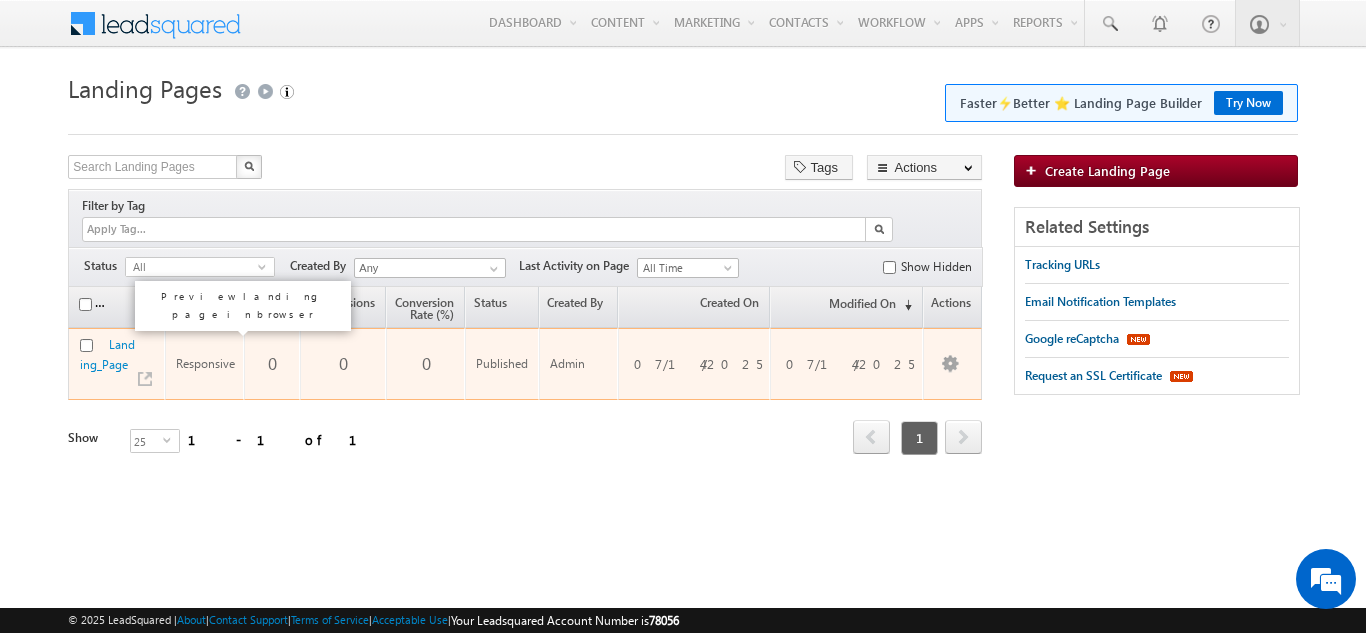 click at bounding box center (145, 379) 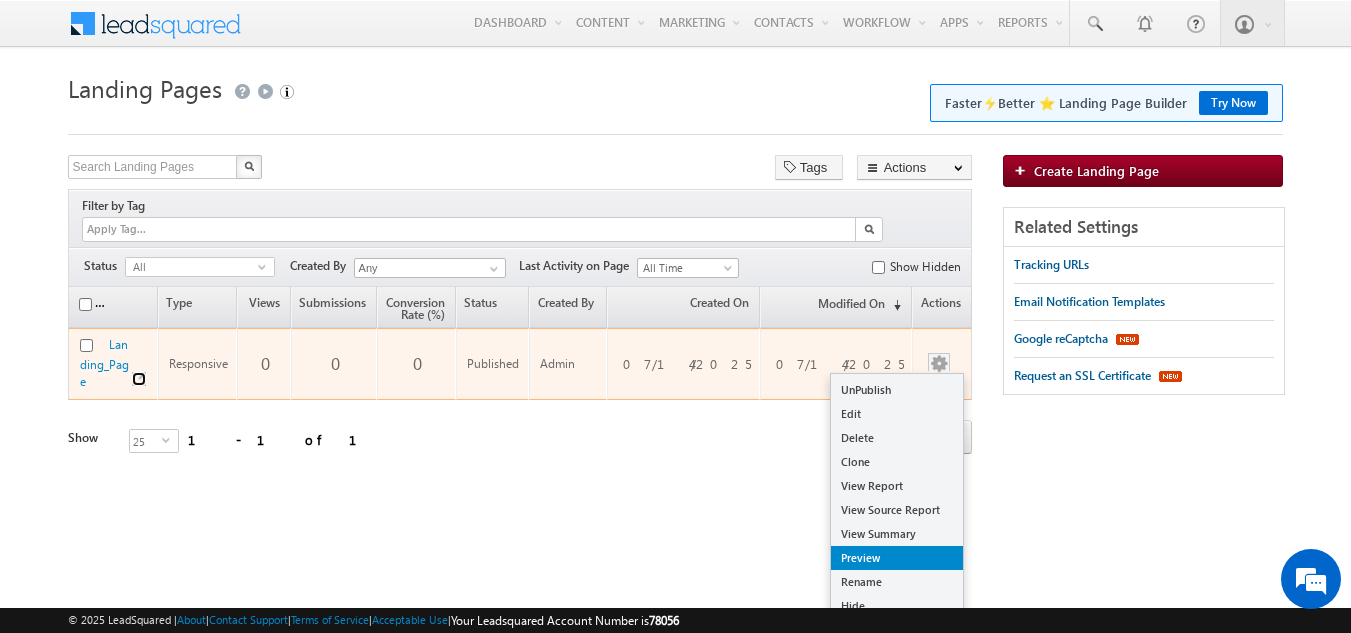 scroll, scrollTop: 54, scrollLeft: 0, axis: vertical 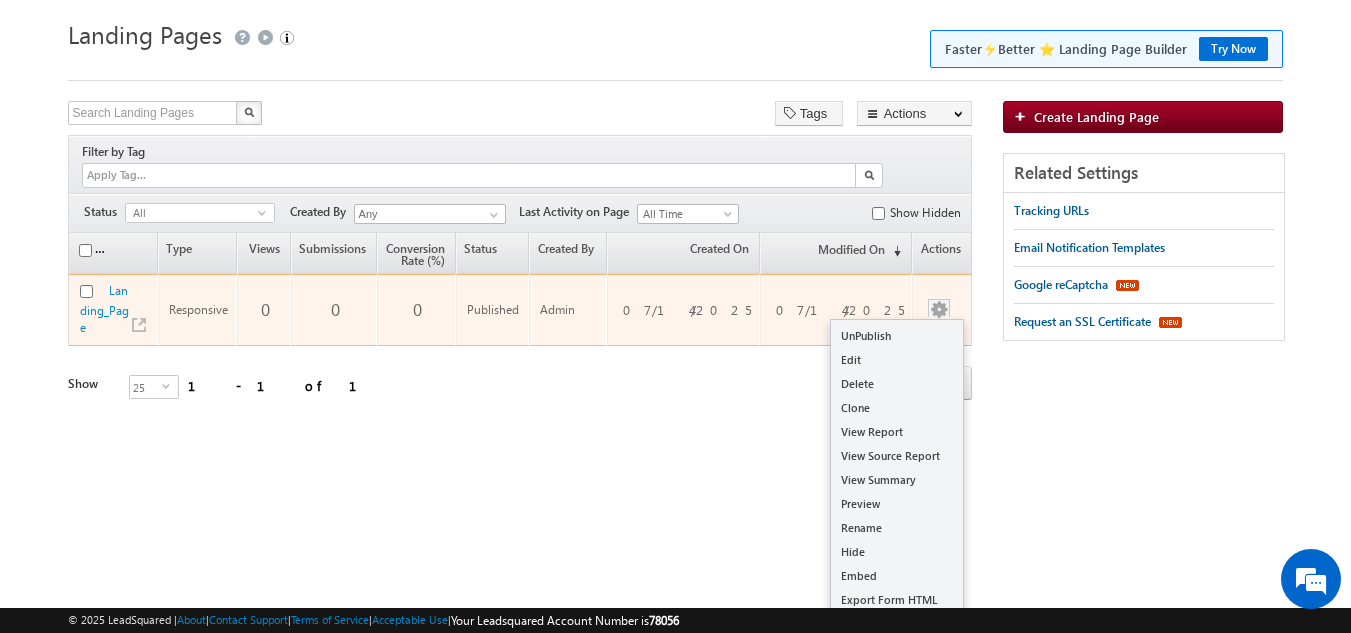 click on "Get Landing Page URL" at bounding box center (897, 624) 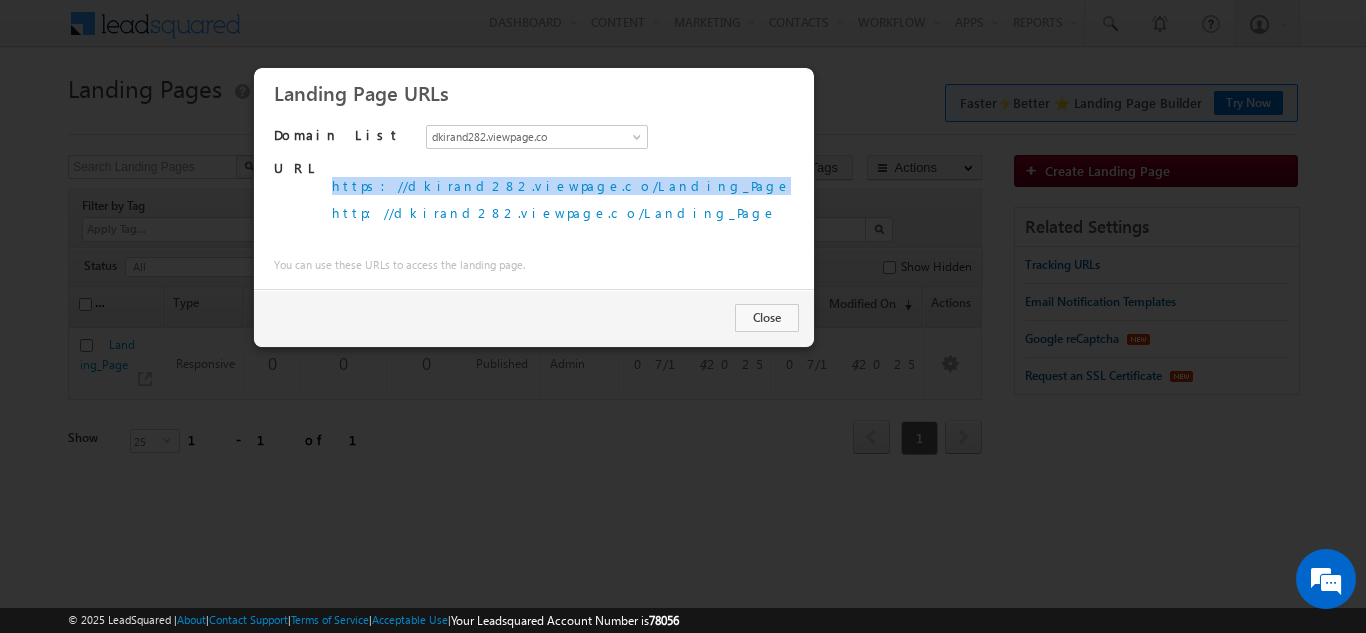 drag, startPoint x: 642, startPoint y: 165, endPoint x: 330, endPoint y: 164, distance: 312.00162 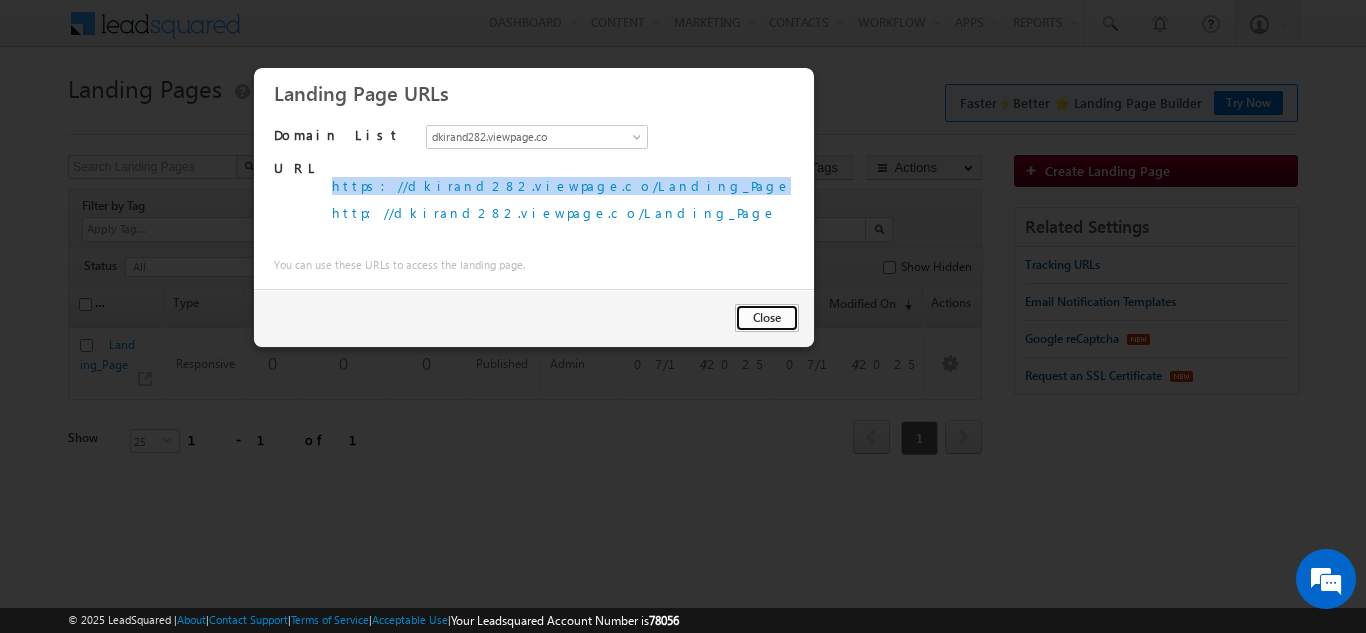 click on "Close" at bounding box center [767, 318] 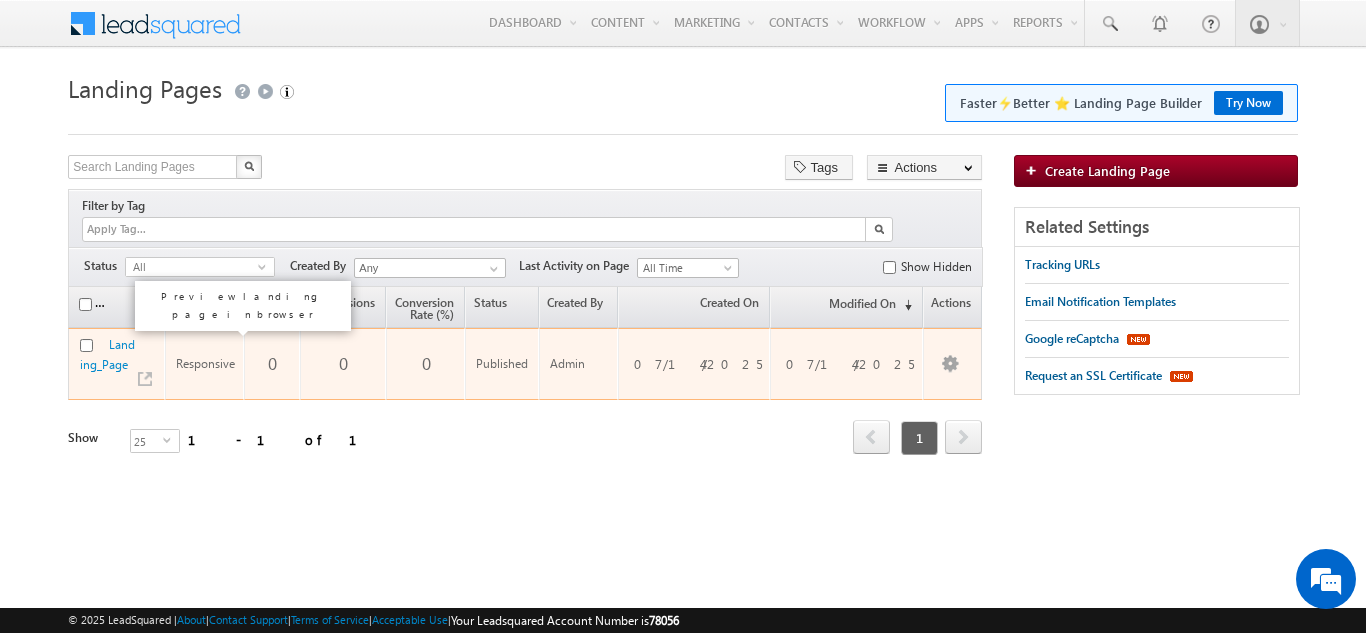 click at bounding box center (145, 379) 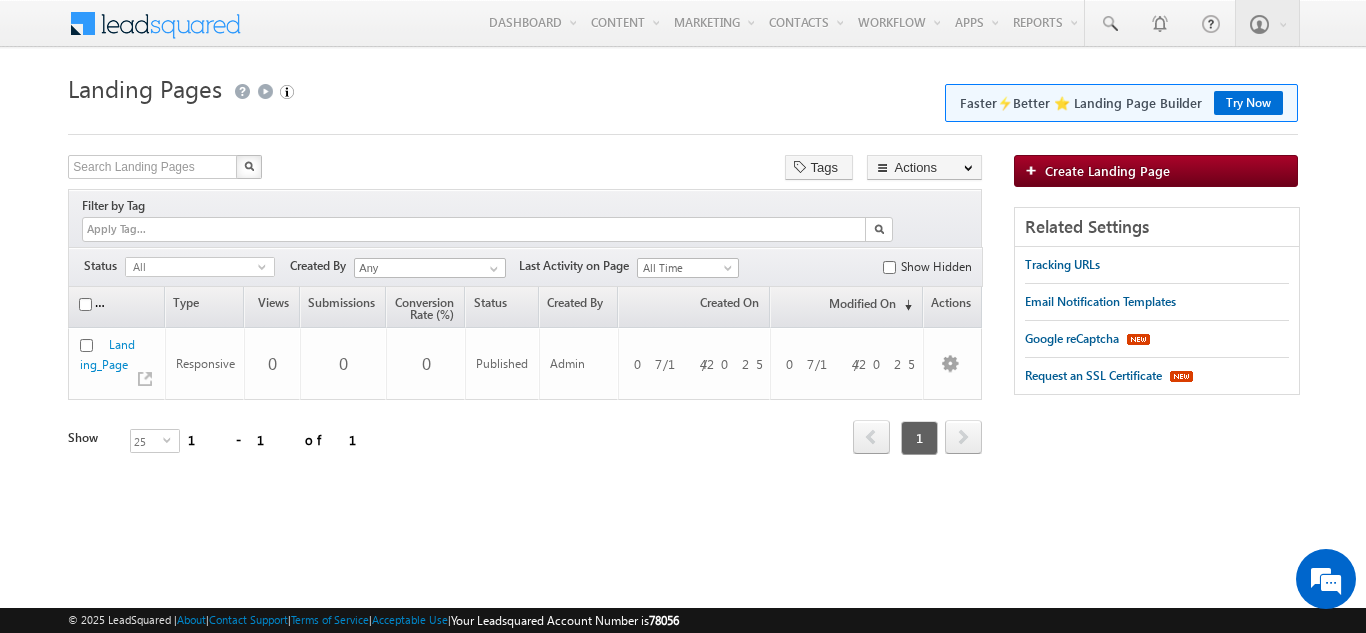 click on "Landing Pages
Faster⚡Better ⭐ Landing Page Builder
Try Now
Create Landing Page
Search Landing Pages X   1 results found
Tags
Actions Export Landing Page Data Access Sitemap
Hide" at bounding box center (682, 317) 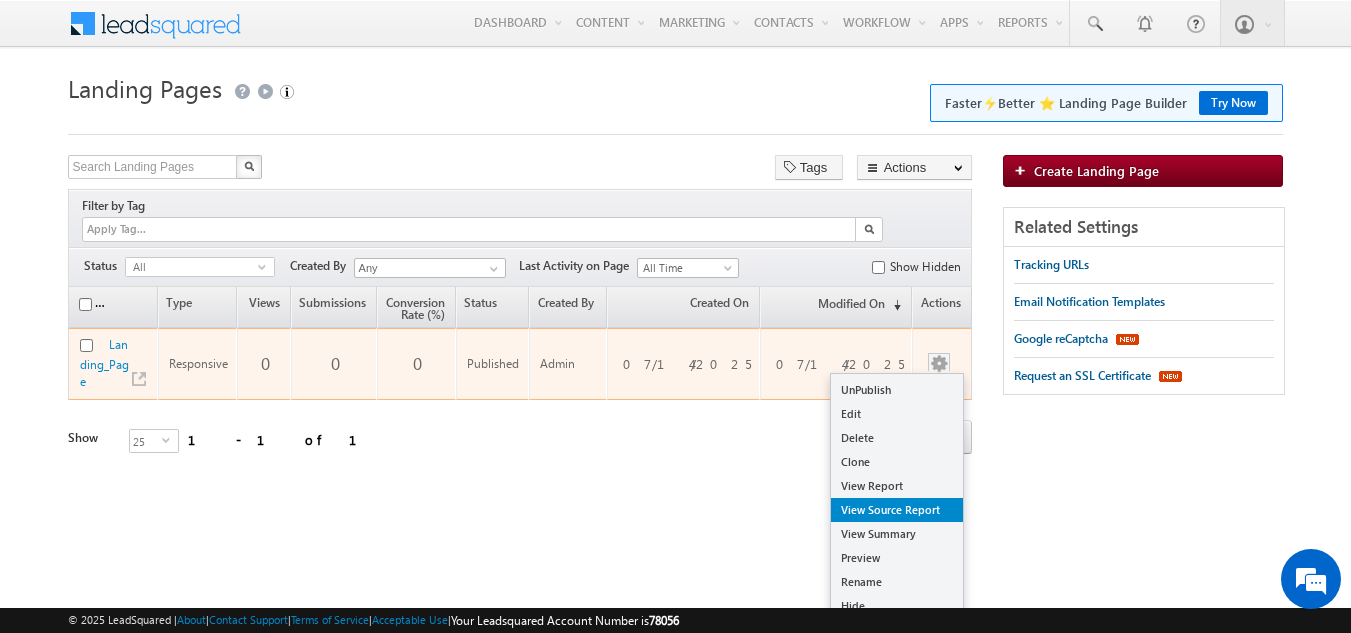 scroll, scrollTop: 54, scrollLeft: 0, axis: vertical 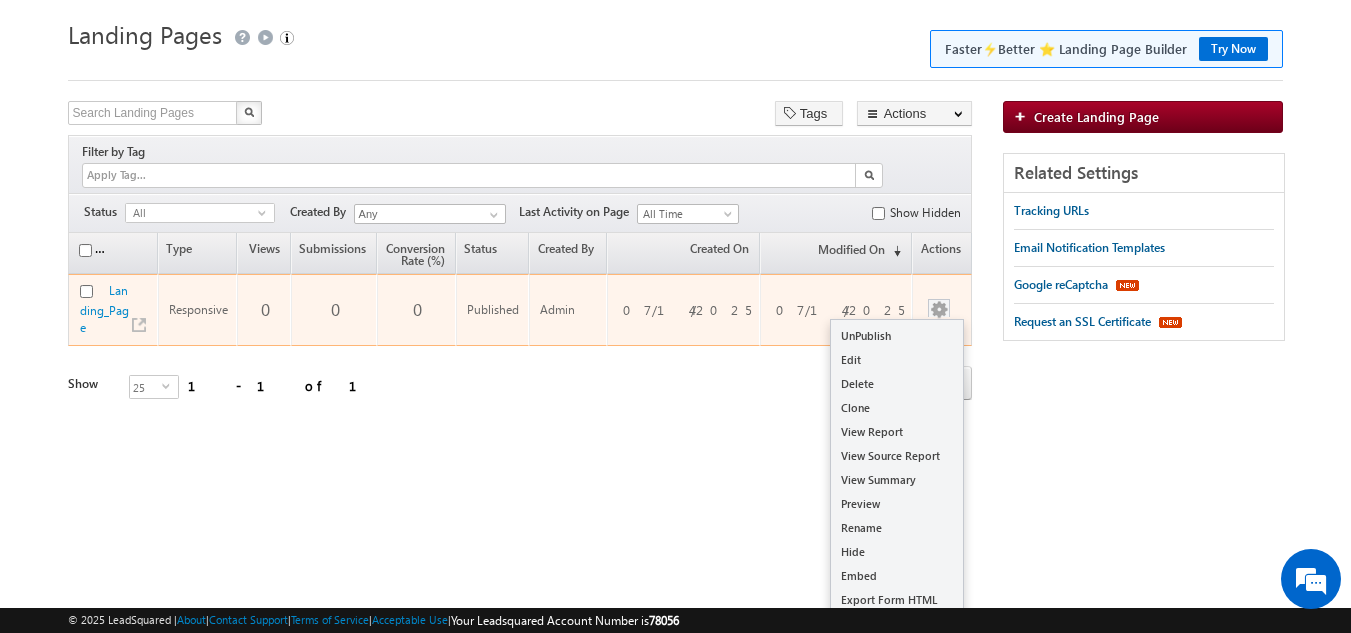click on "Get Landing Page URL" at bounding box center (897, 624) 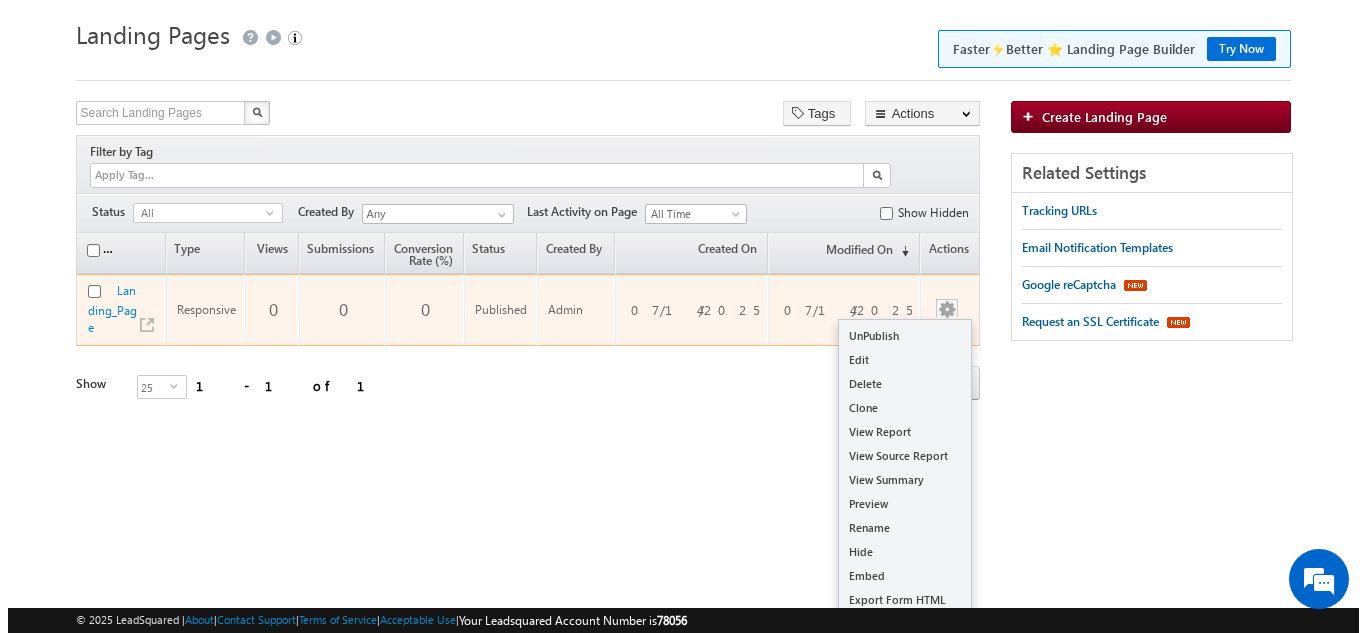 scroll, scrollTop: 0, scrollLeft: 0, axis: both 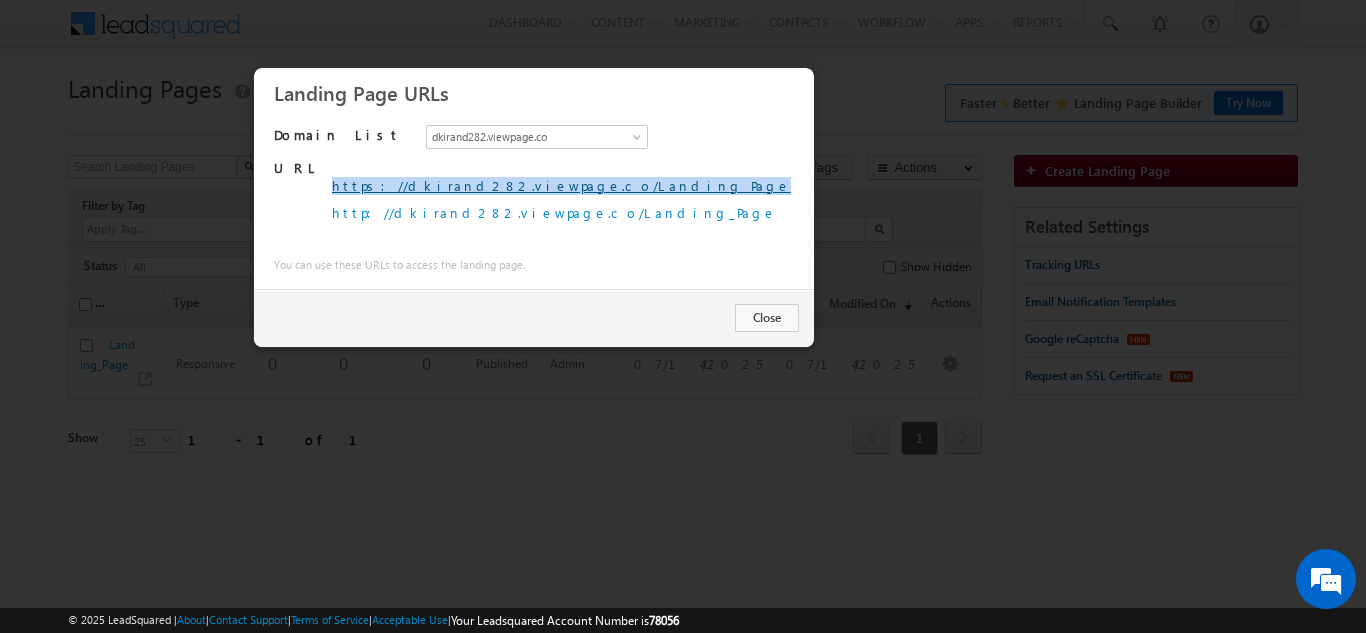 drag, startPoint x: 637, startPoint y: 168, endPoint x: 359, endPoint y: 166, distance: 278.0072 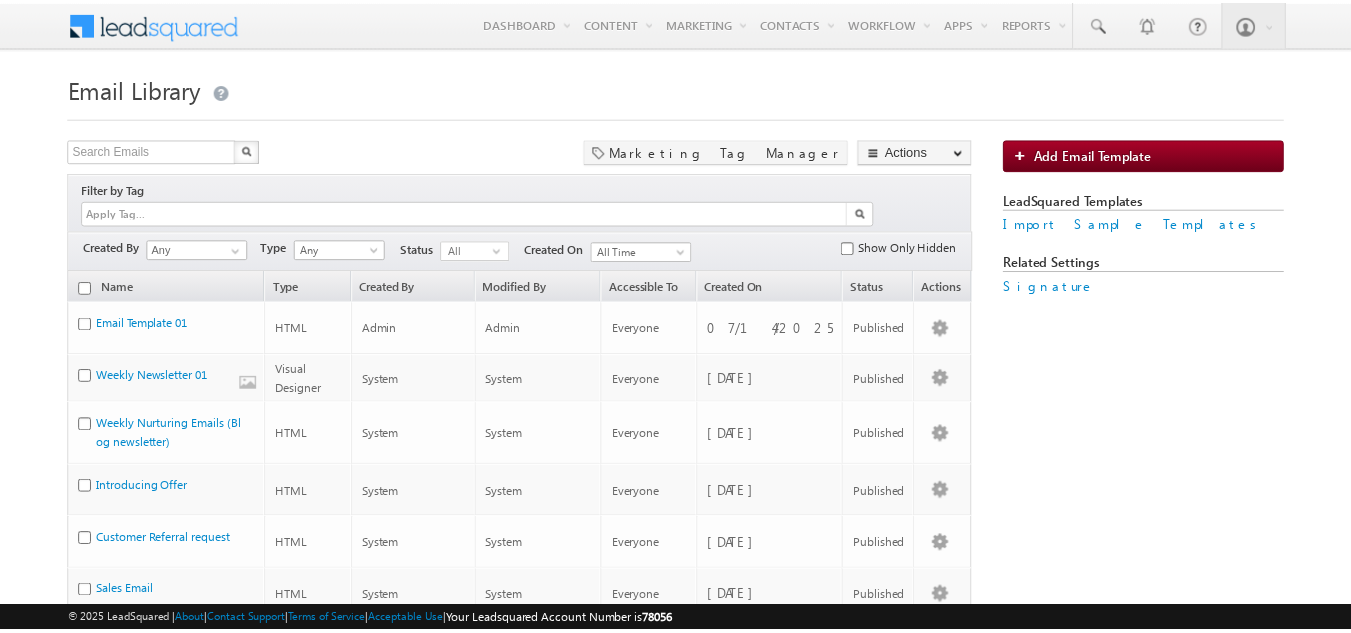 scroll, scrollTop: 0, scrollLeft: 0, axis: both 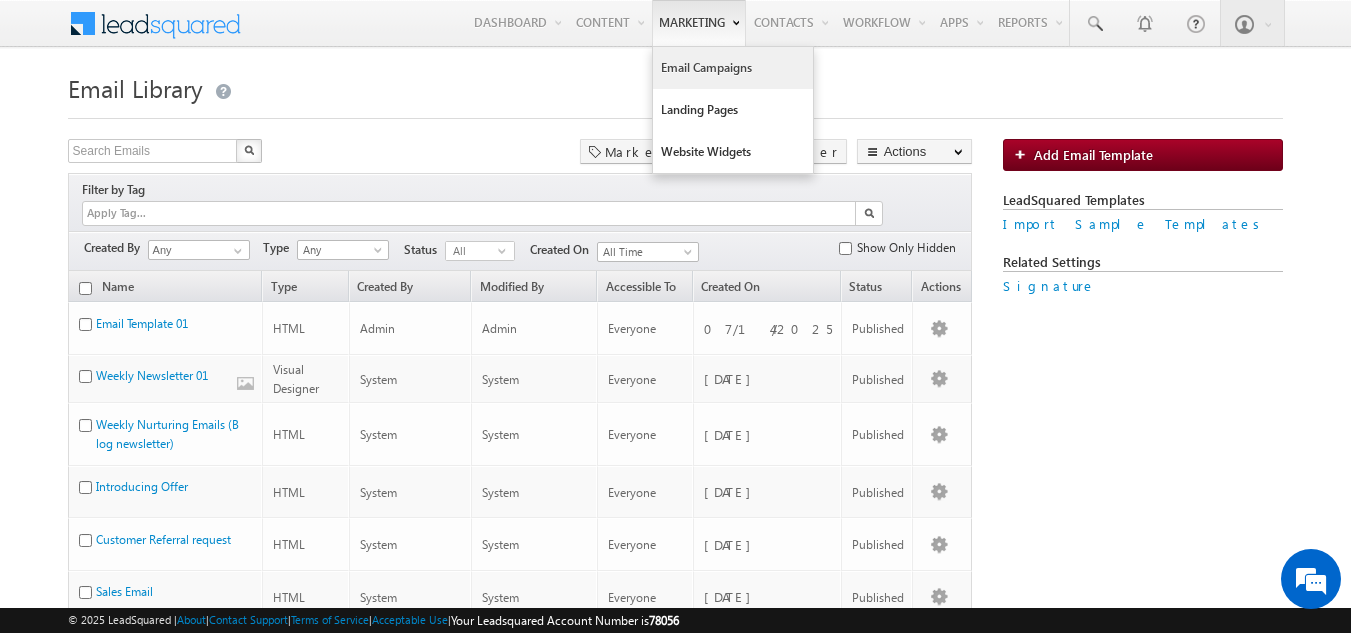 click on "Email Campaigns" at bounding box center (733, 68) 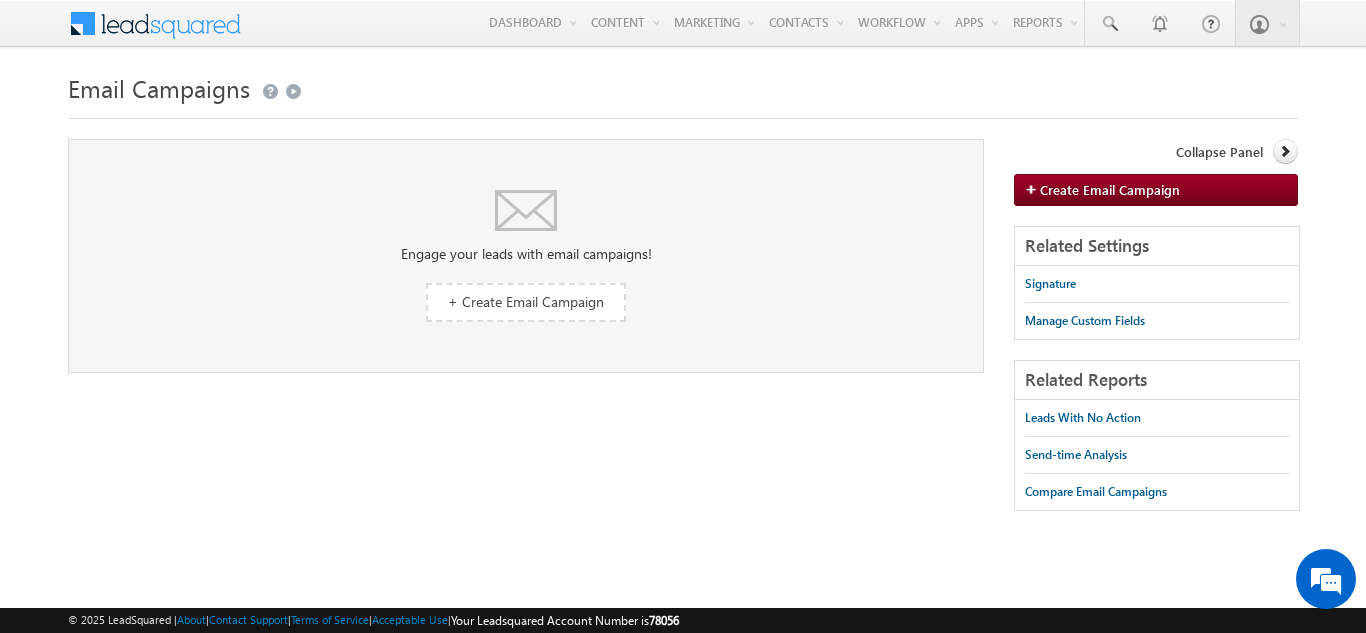 scroll, scrollTop: 0, scrollLeft: 0, axis: both 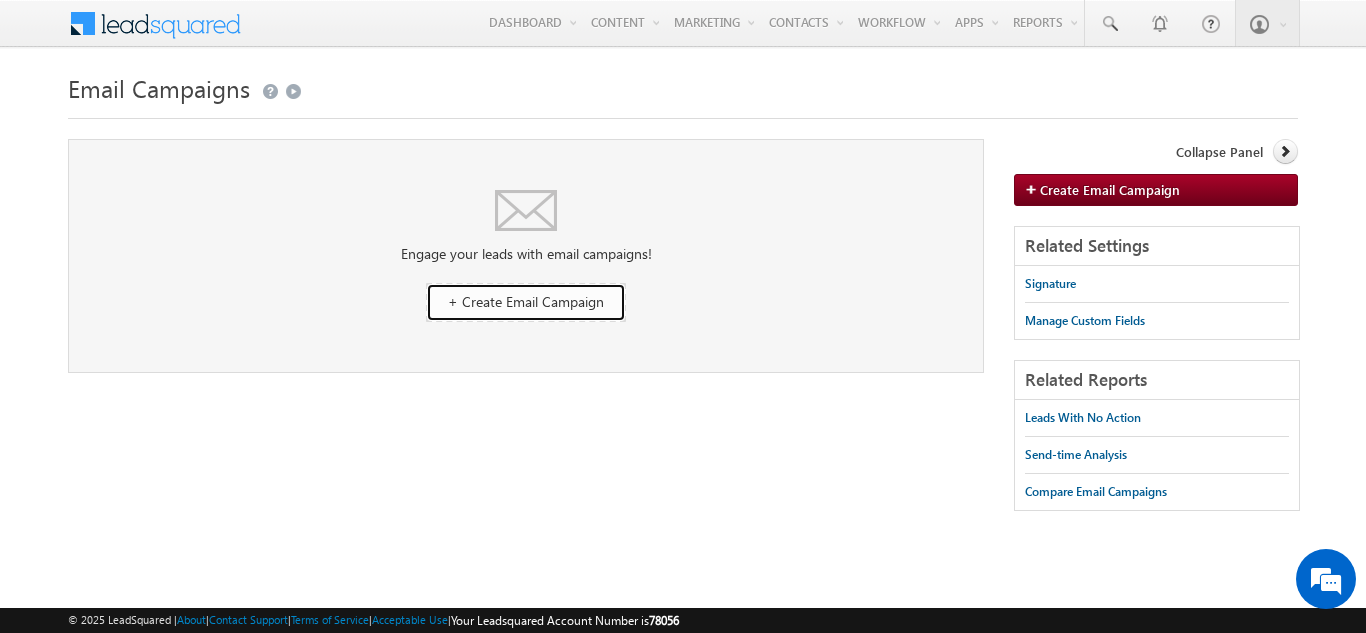click on "+ Create Email Campaign" at bounding box center (526, 301) 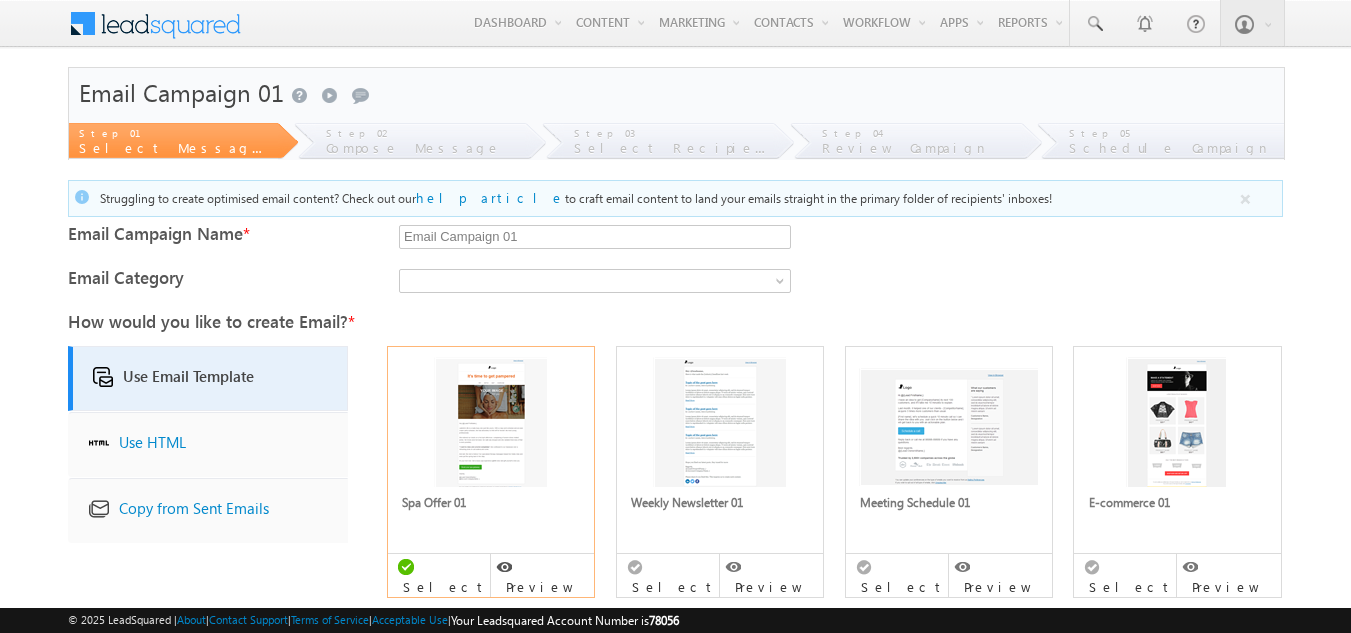 scroll, scrollTop: 0, scrollLeft: 0, axis: both 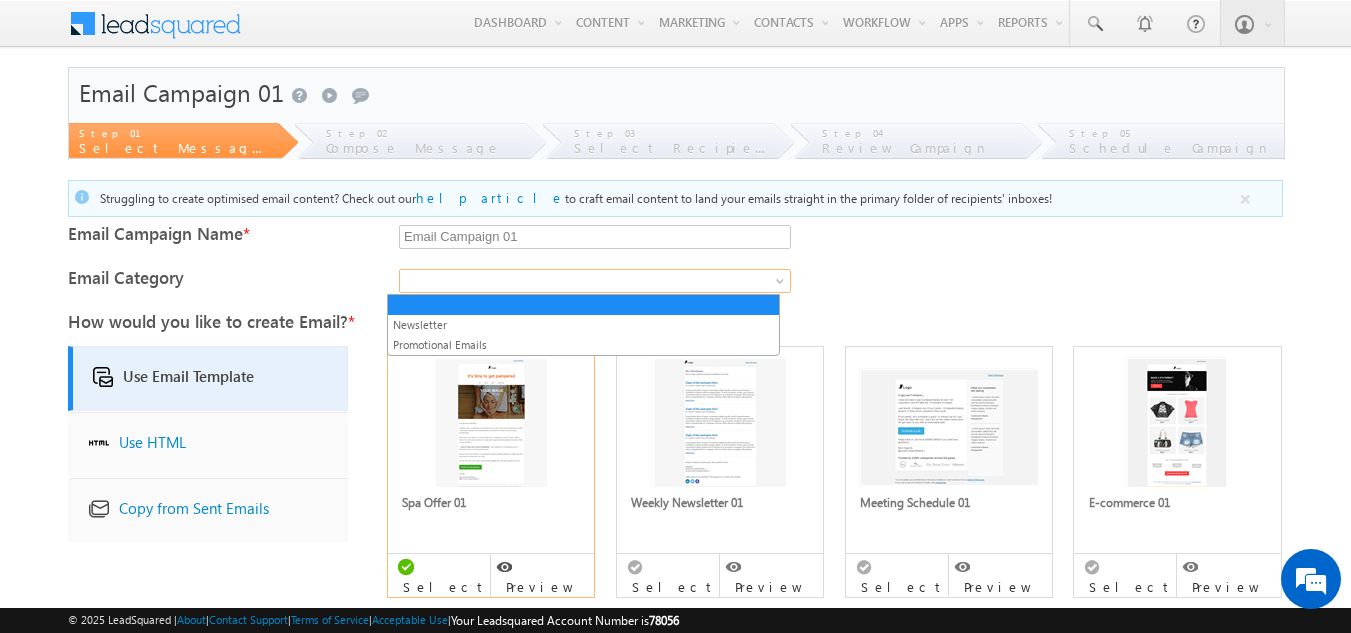 click at bounding box center (595, 281) 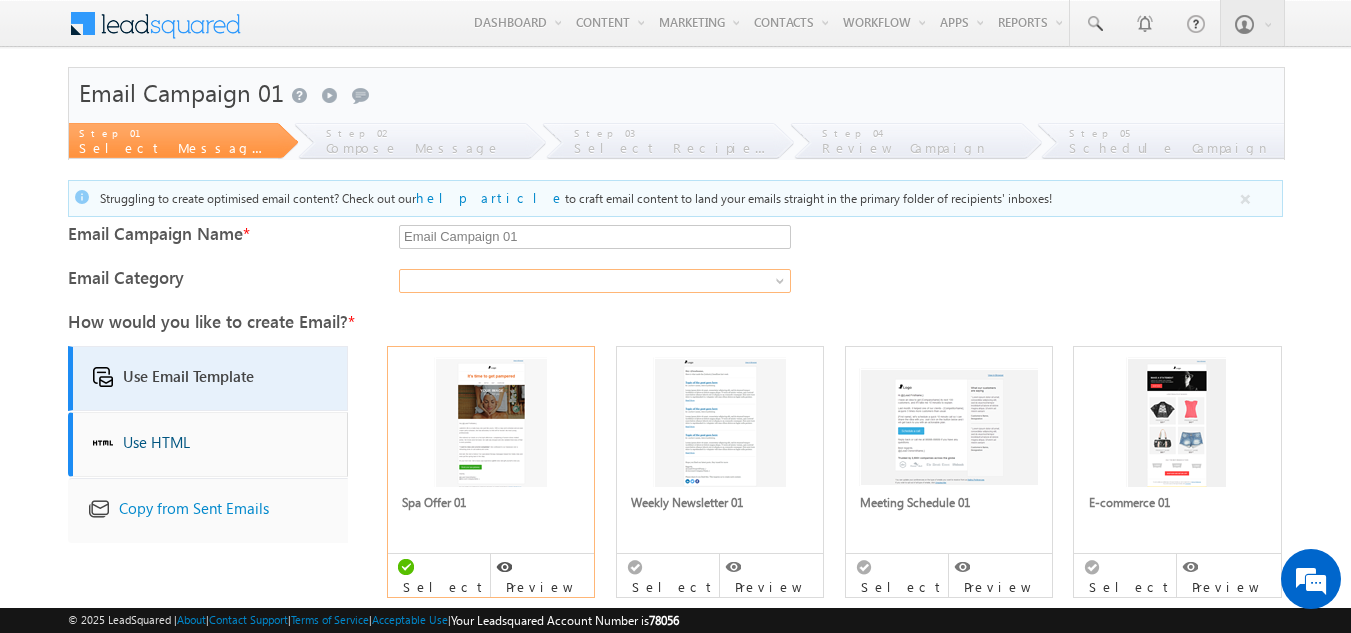 click on "Use HTML" at bounding box center [156, 444] 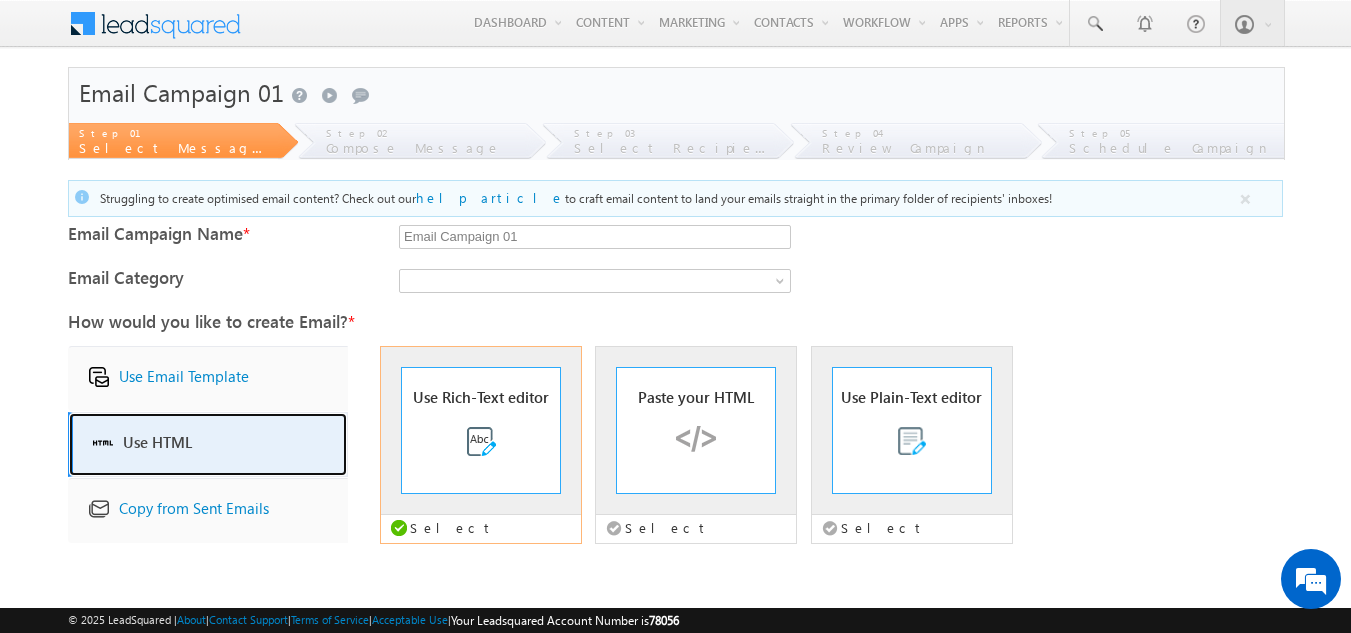 scroll, scrollTop: 0, scrollLeft: 0, axis: both 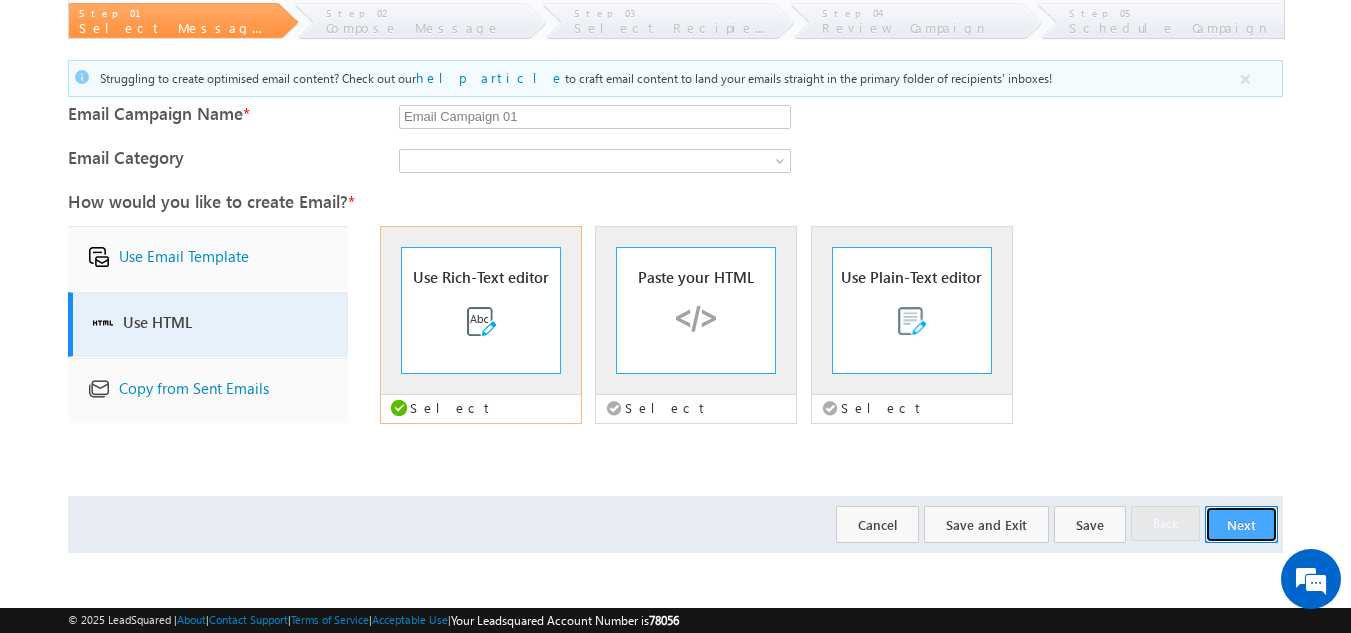click on "Next" at bounding box center [1241, 524] 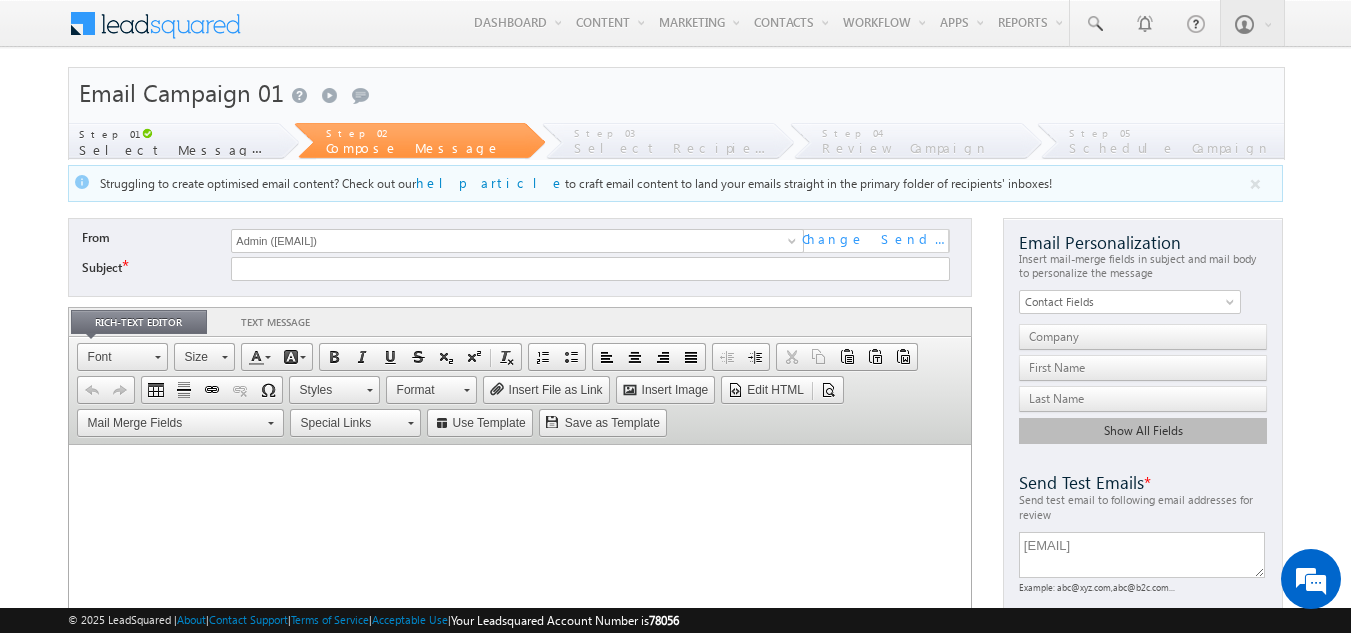 scroll, scrollTop: 0, scrollLeft: 0, axis: both 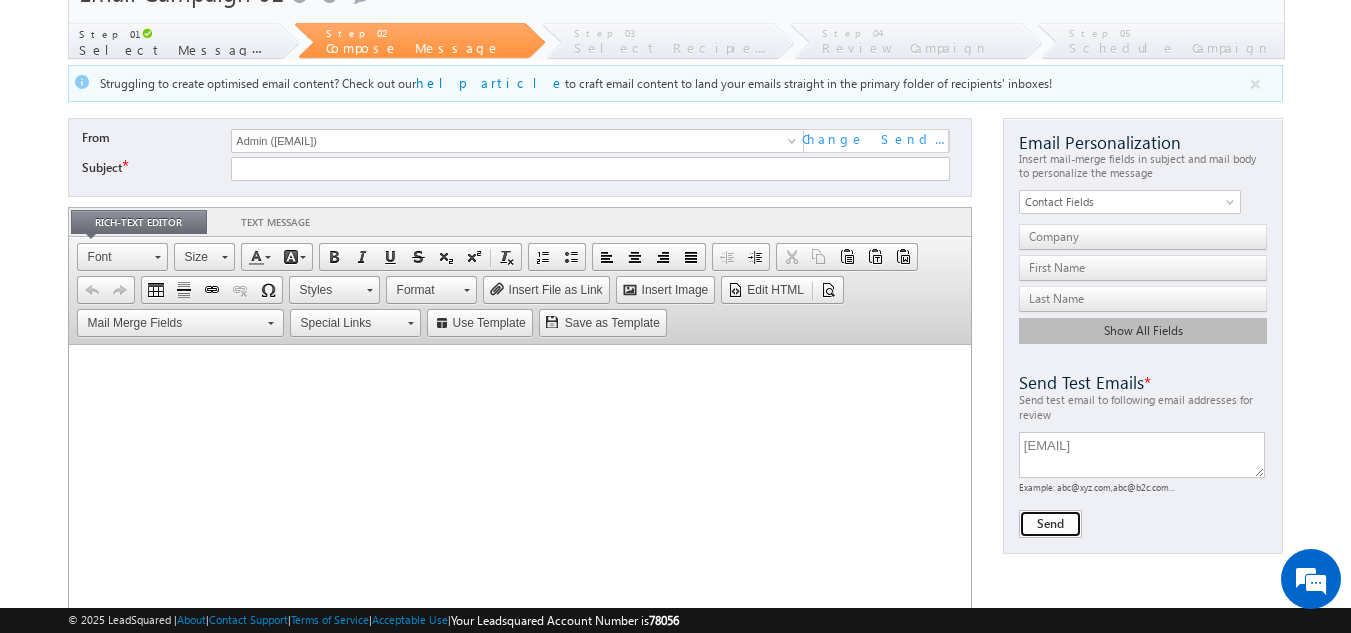 click on "Send" at bounding box center (1050, 524) 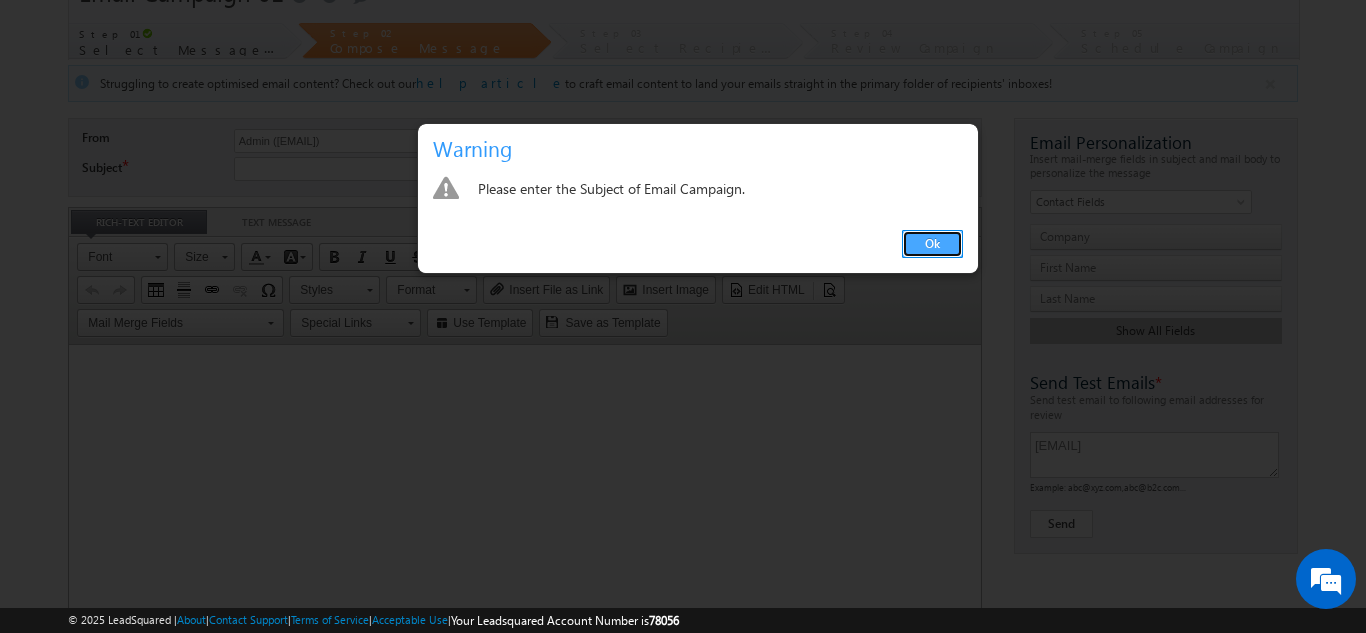 click on "Ok" at bounding box center (932, 244) 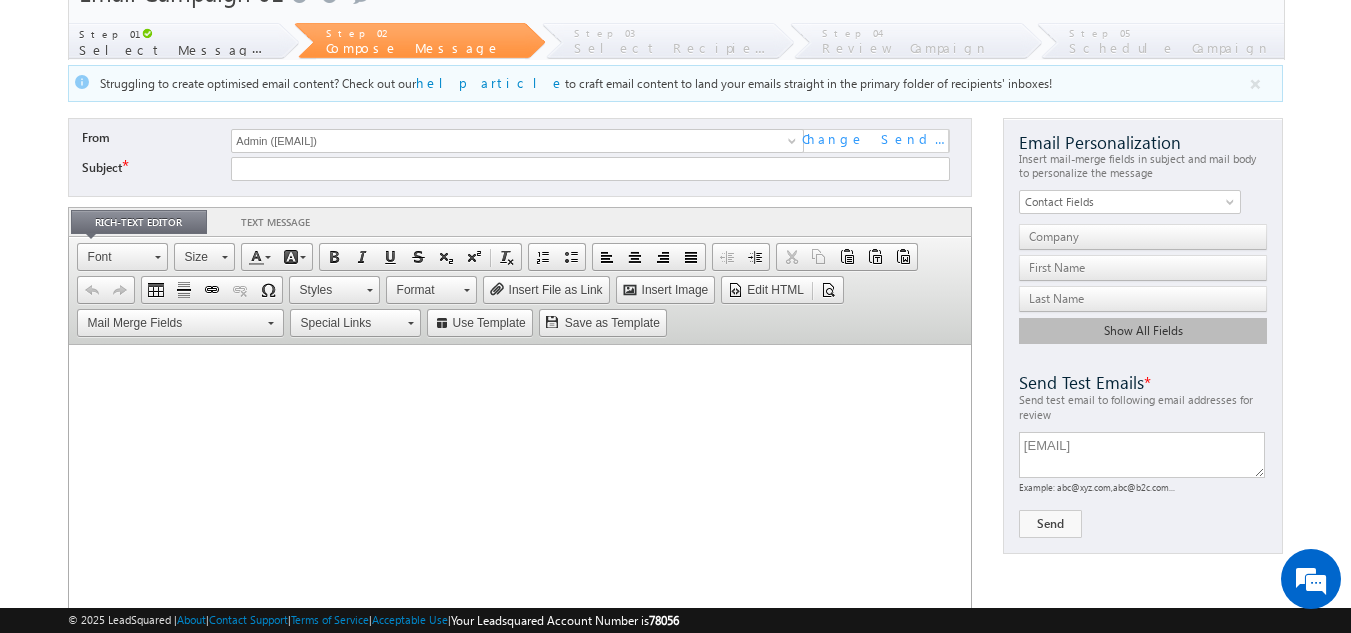 scroll, scrollTop: 0, scrollLeft: 0, axis: both 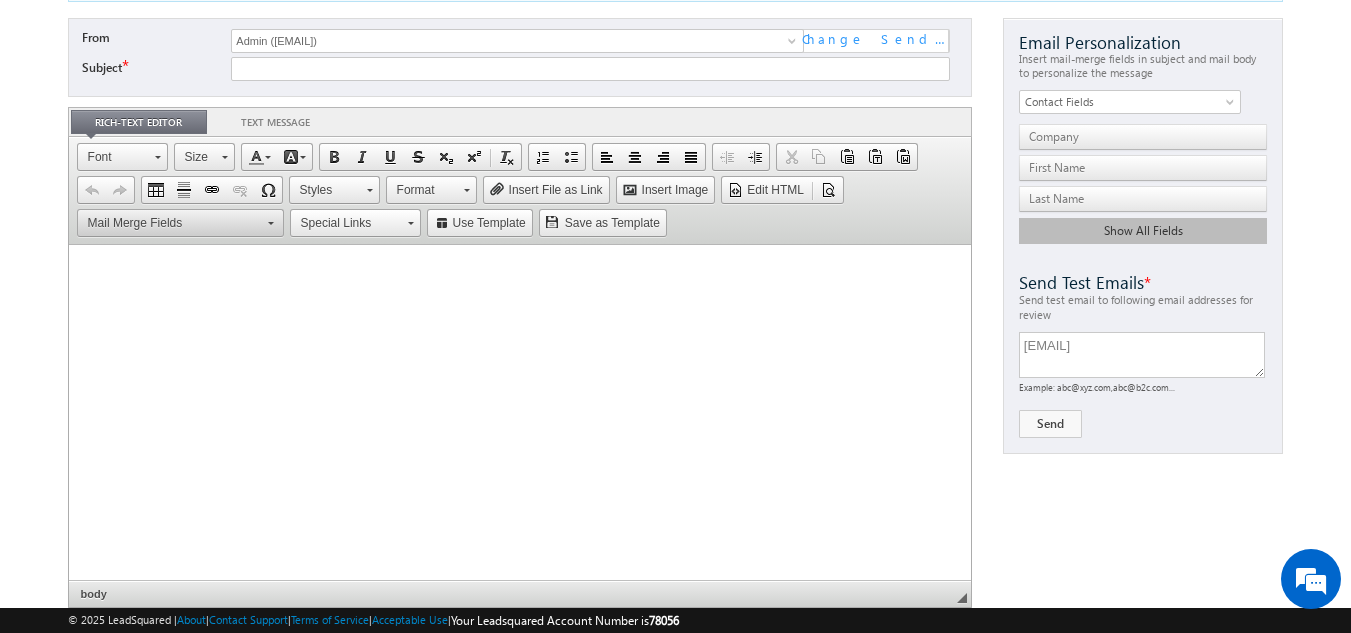 click on "Mail Merge Fields" at bounding box center (169, 223) 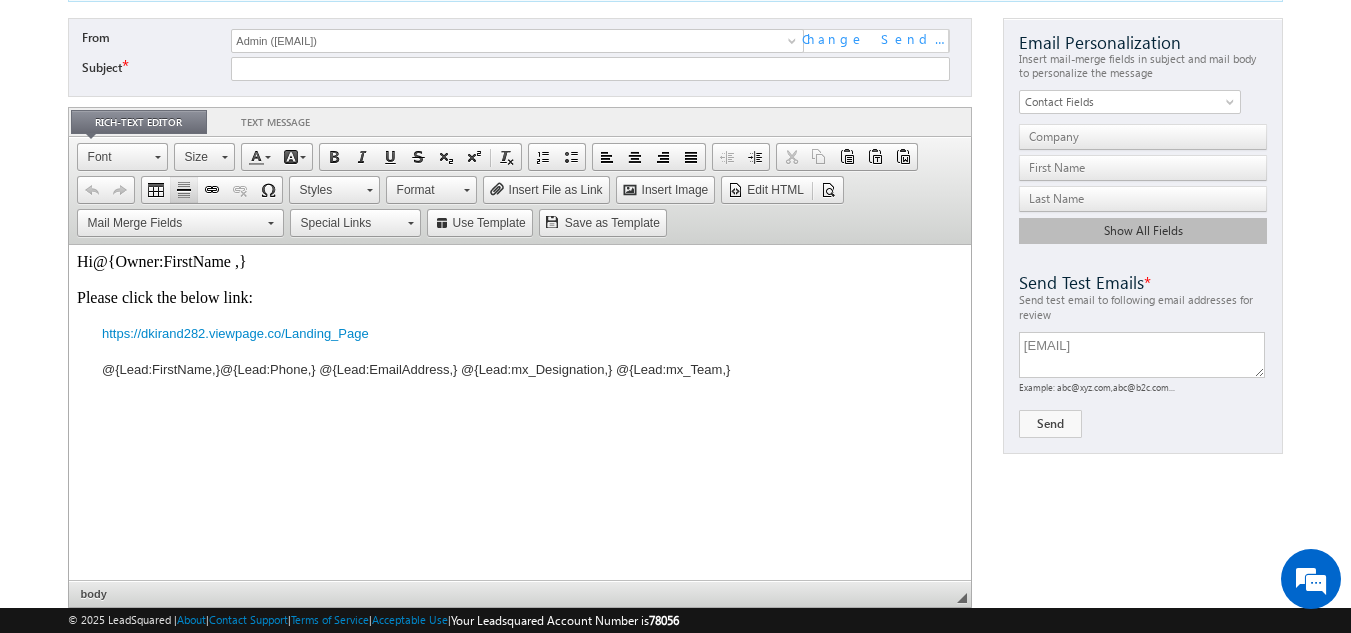 scroll, scrollTop: 0, scrollLeft: 0, axis: both 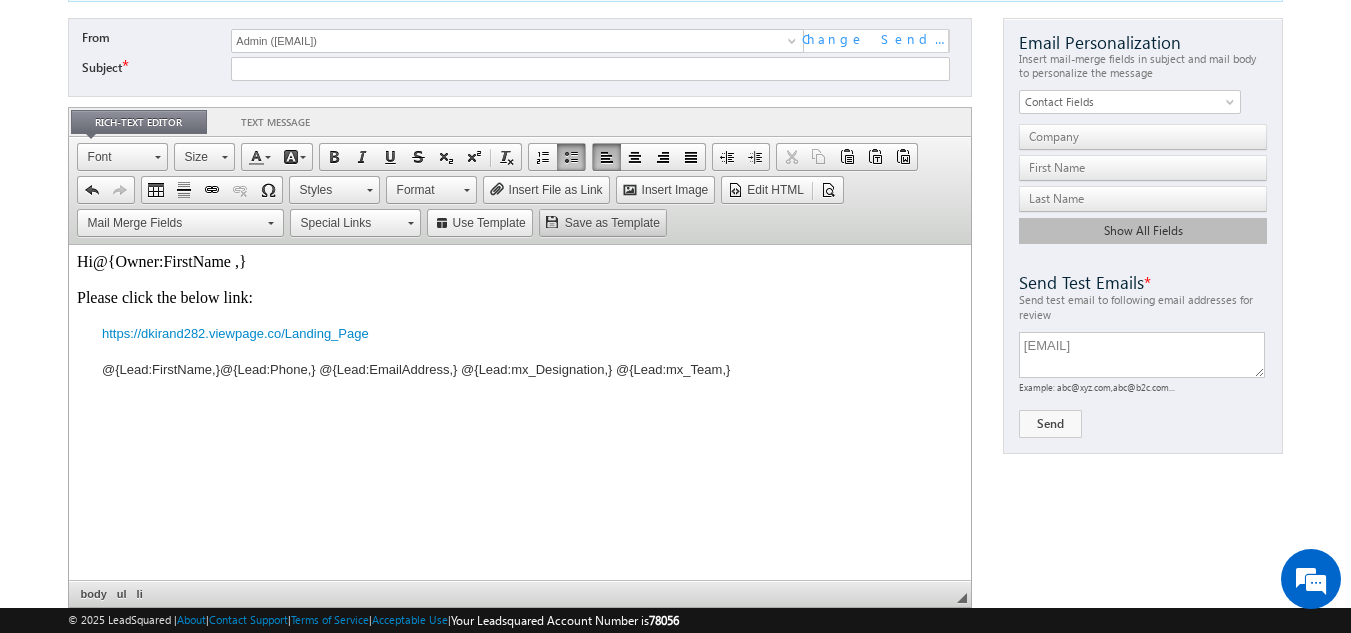 click on "Save as Template" at bounding box center (611, 223) 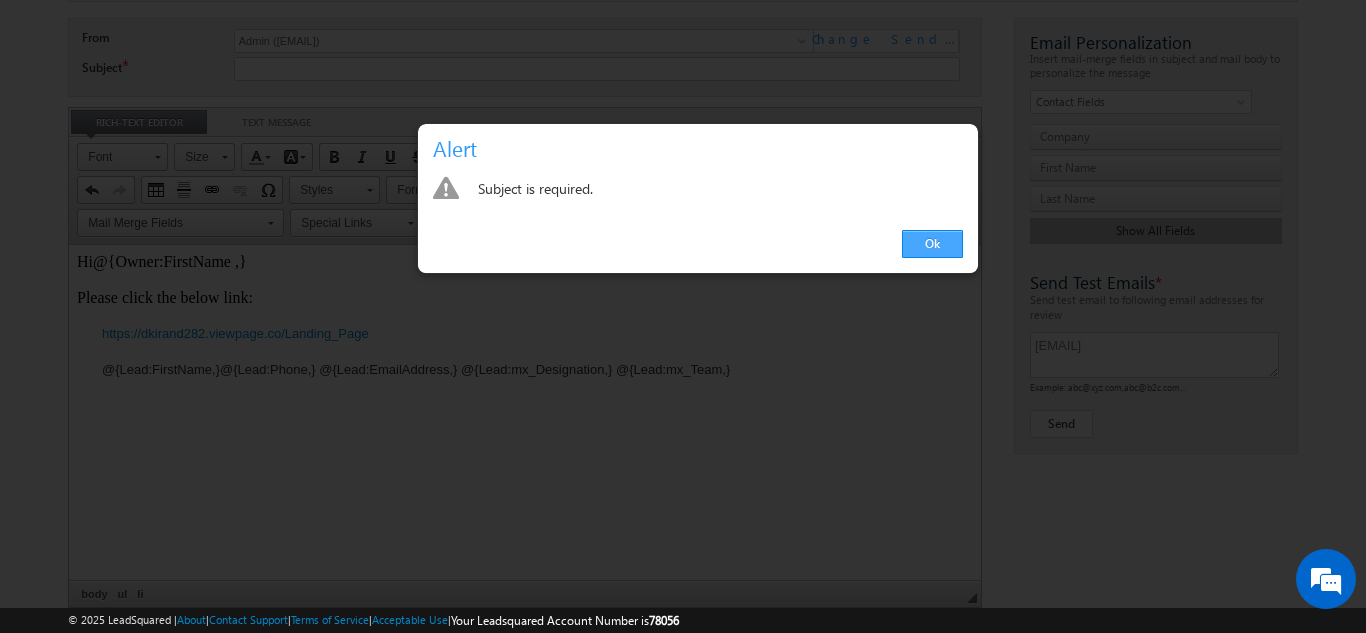 click on "Ok" at bounding box center (932, 244) 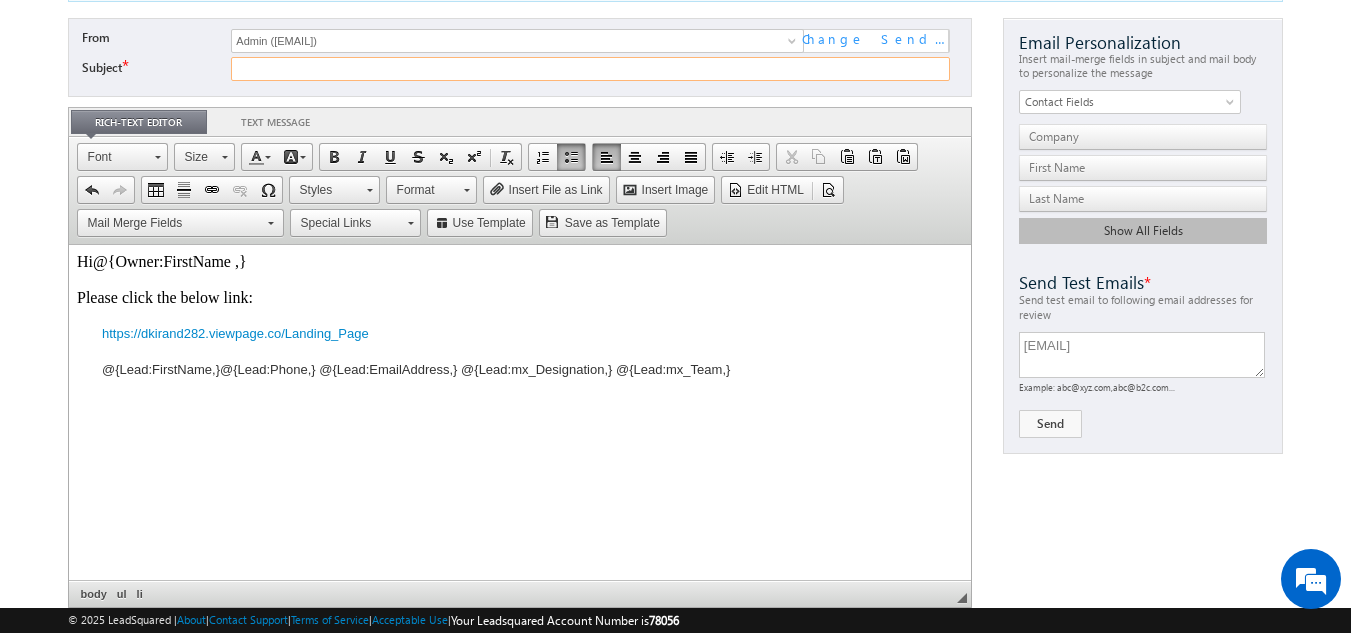 click on "Subject  *" at bounding box center (590, 69) 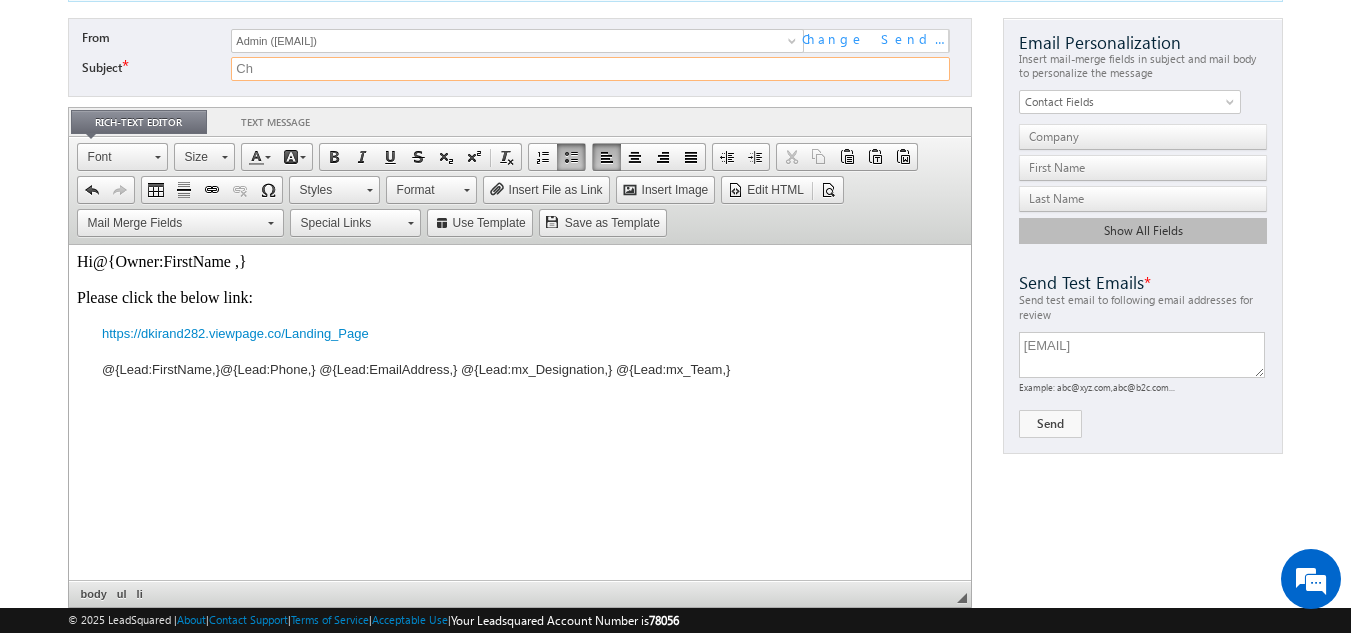 type on "C" 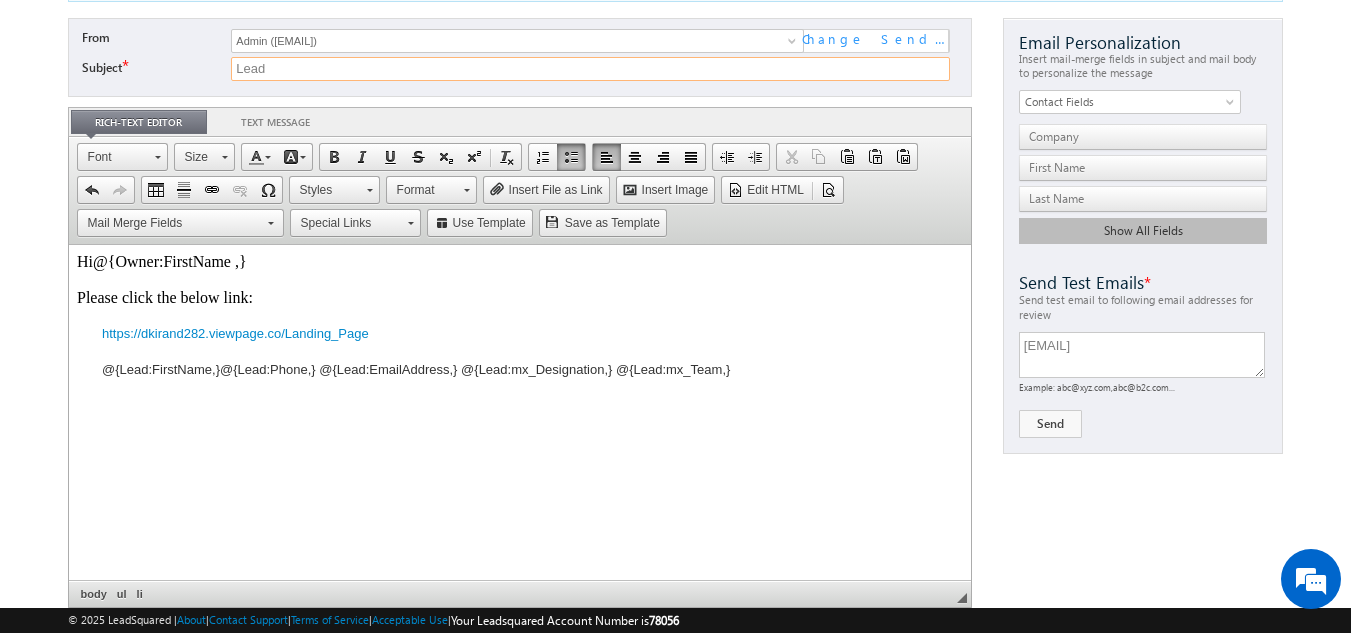type on "Lead Details" 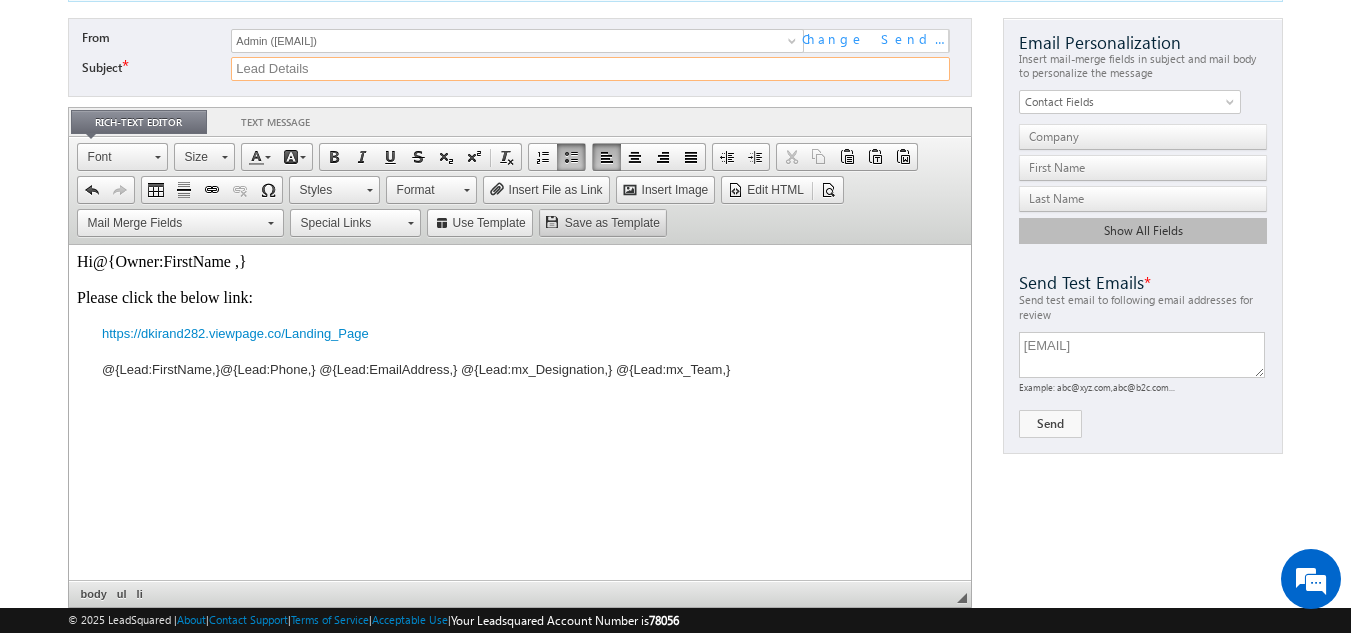 click on "Save as Template" at bounding box center (611, 223) 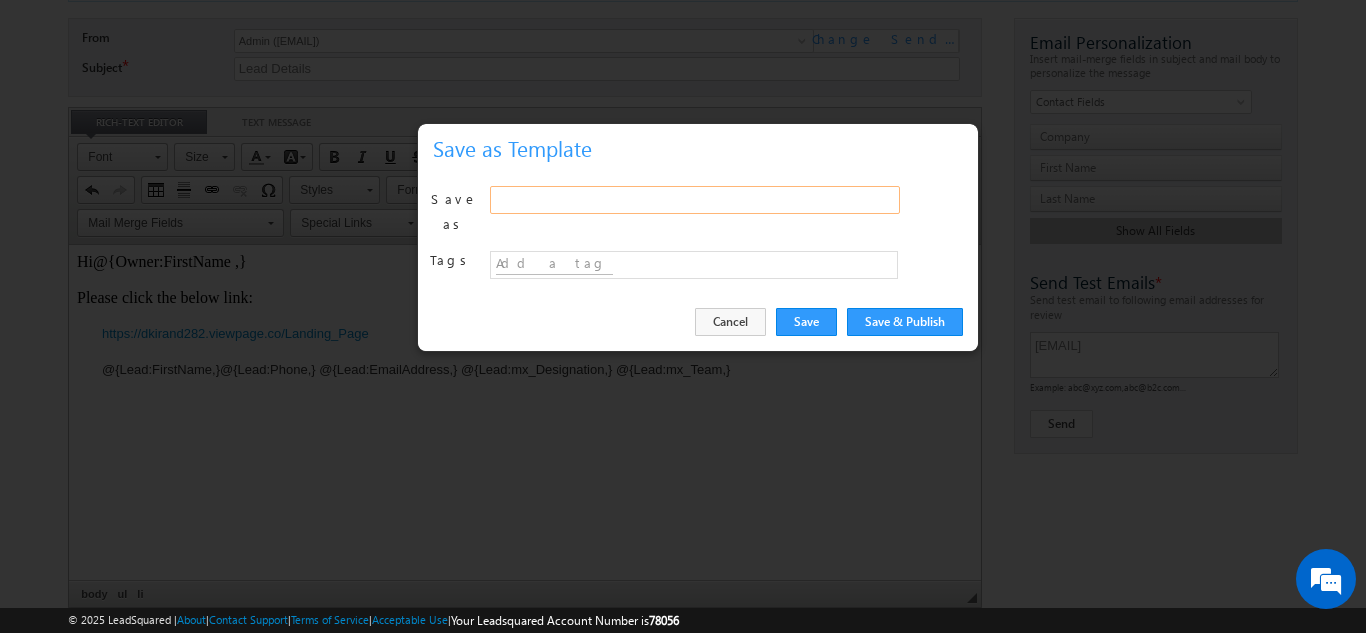click at bounding box center (695, 200) 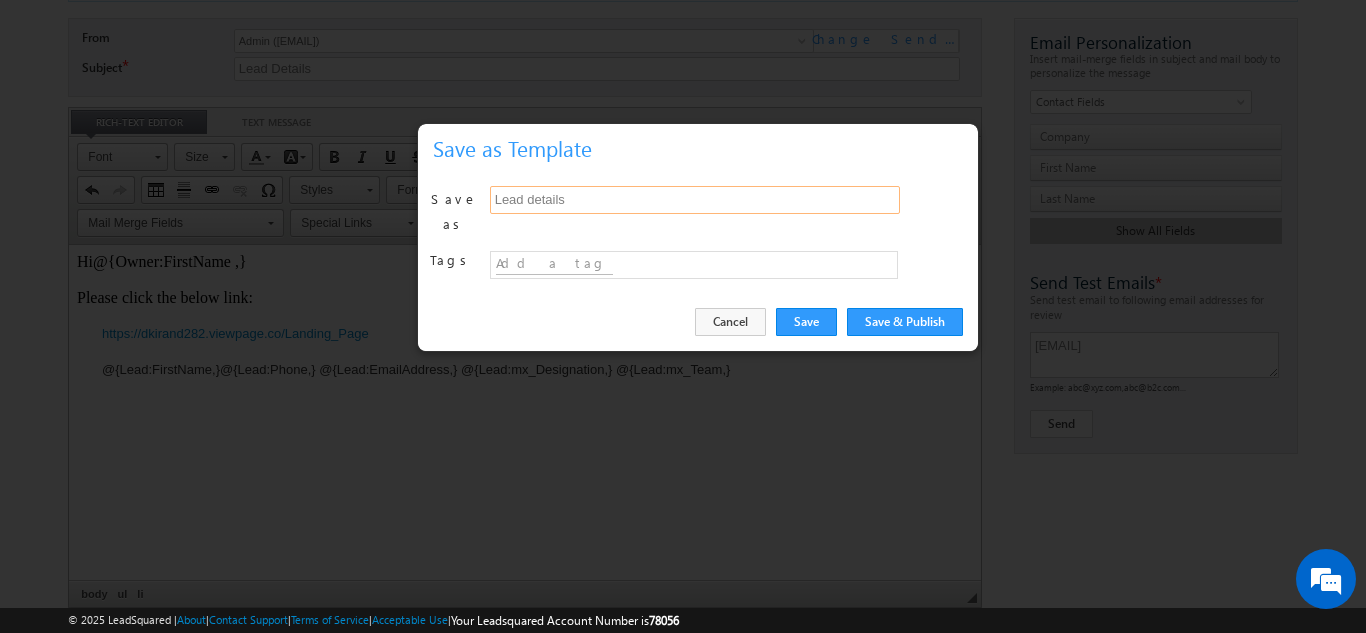 type on "Lead details" 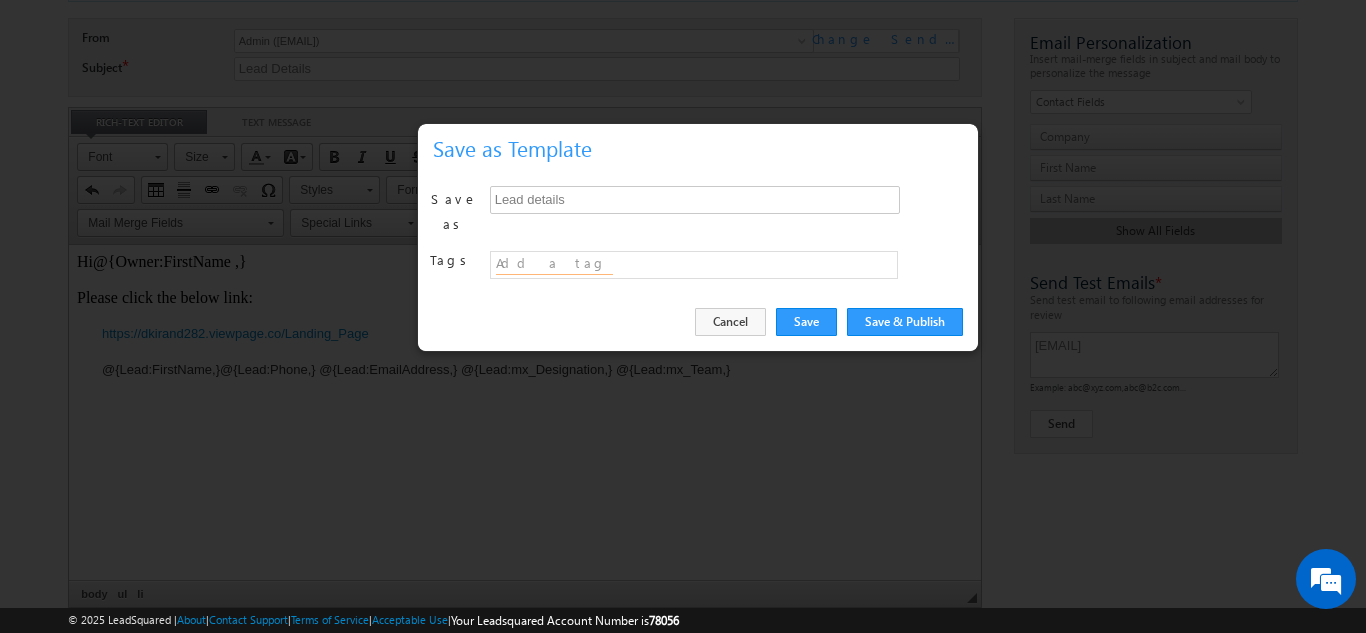 click at bounding box center (554, 264) 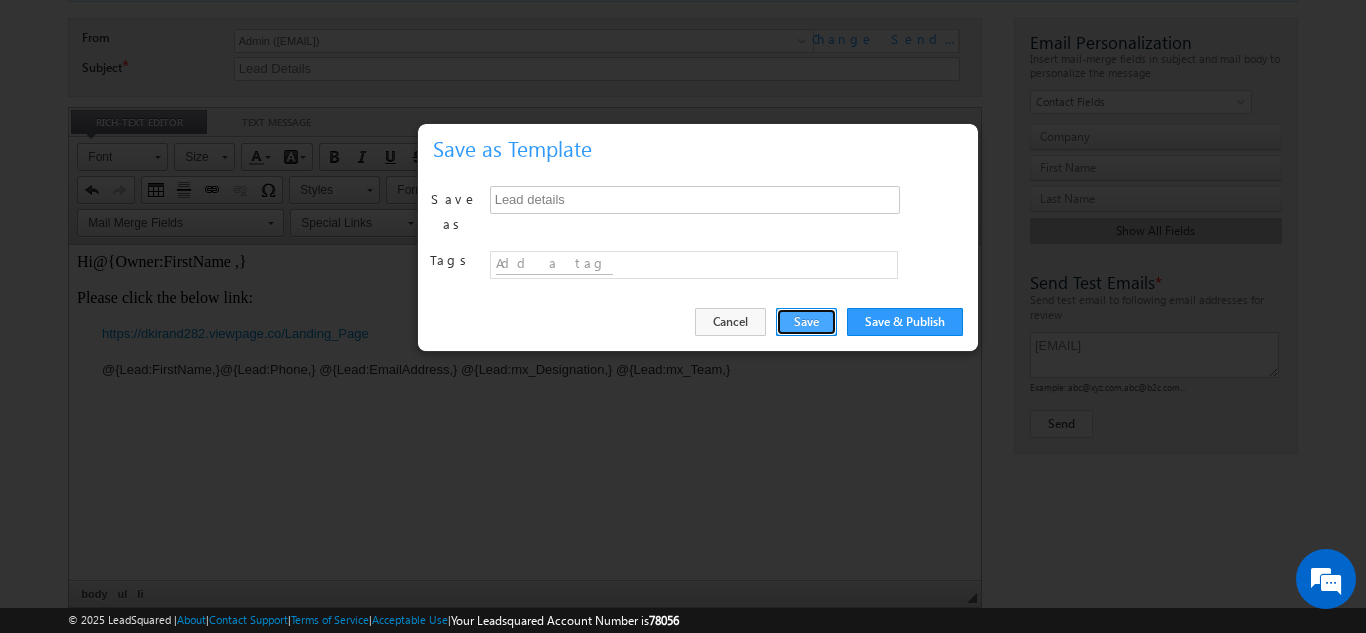 drag, startPoint x: 808, startPoint y: 304, endPoint x: 583, endPoint y: 43, distance: 344.59543 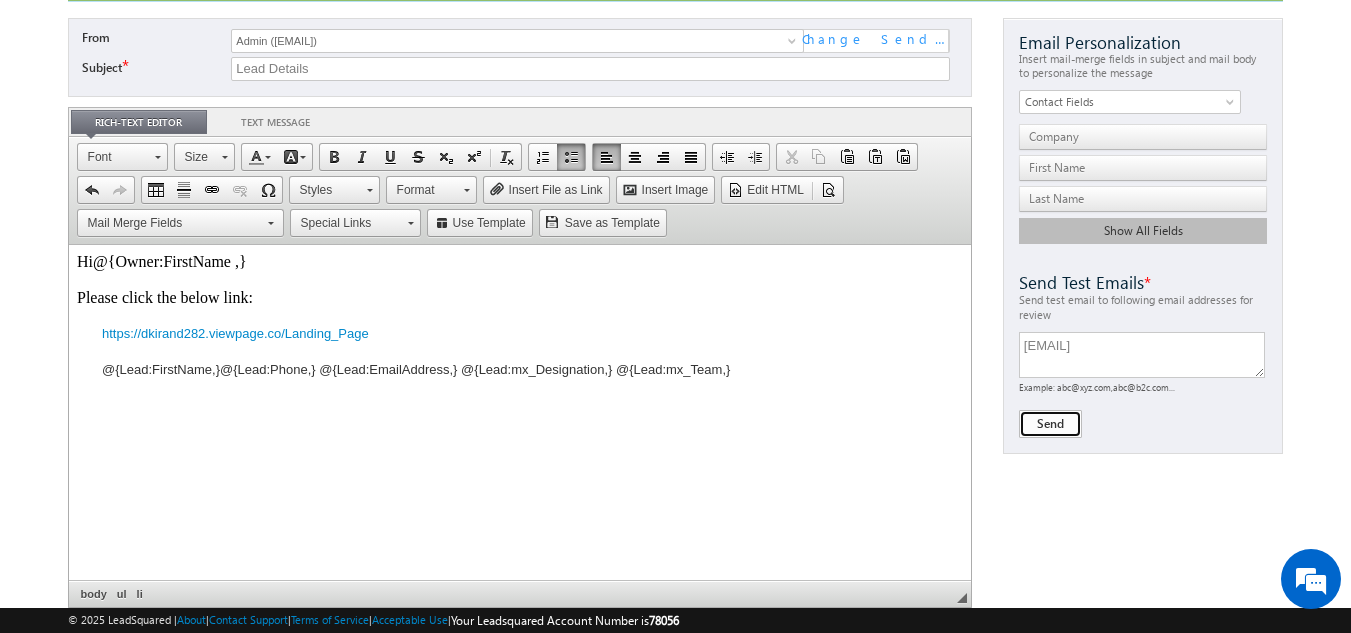 click on "Send" at bounding box center (1050, 424) 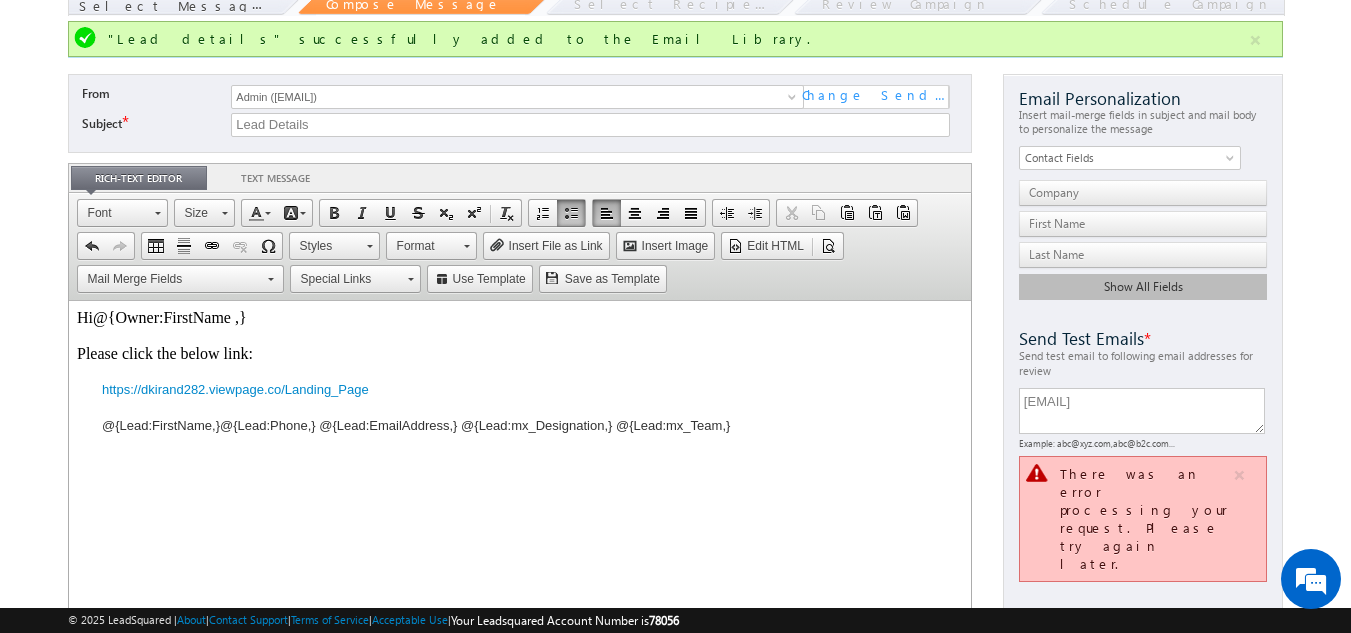 scroll, scrollTop: 350, scrollLeft: 0, axis: vertical 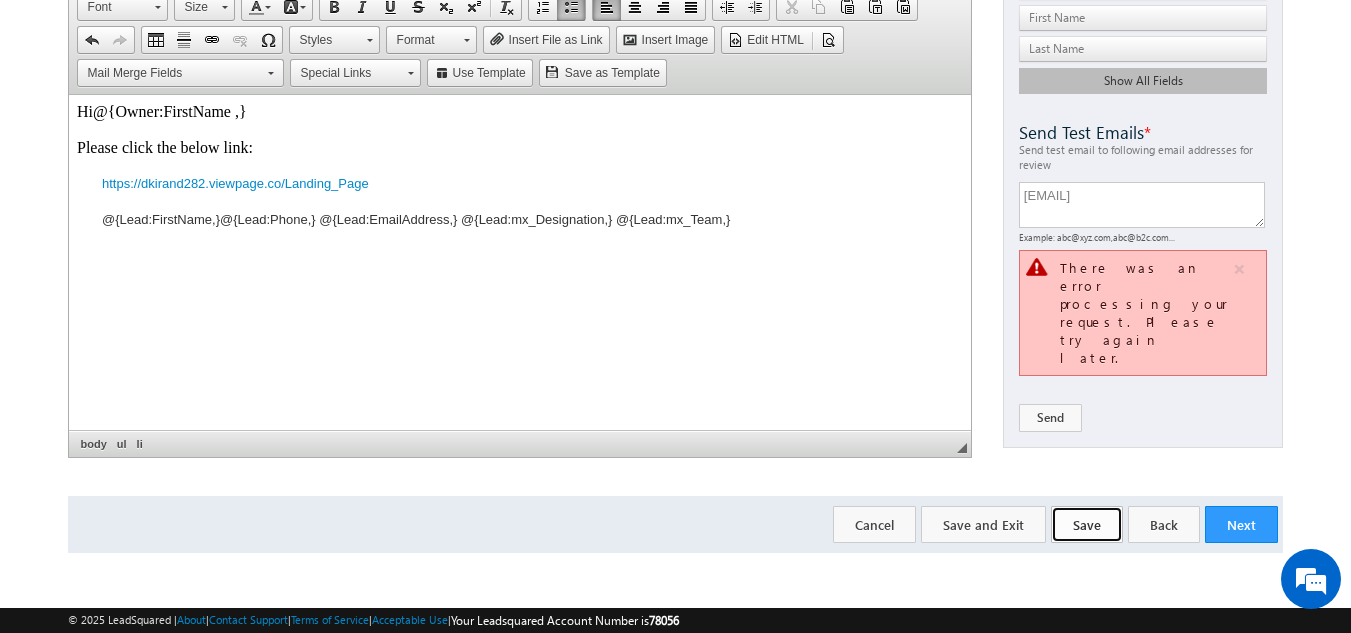 click on "Save" at bounding box center [1087, 524] 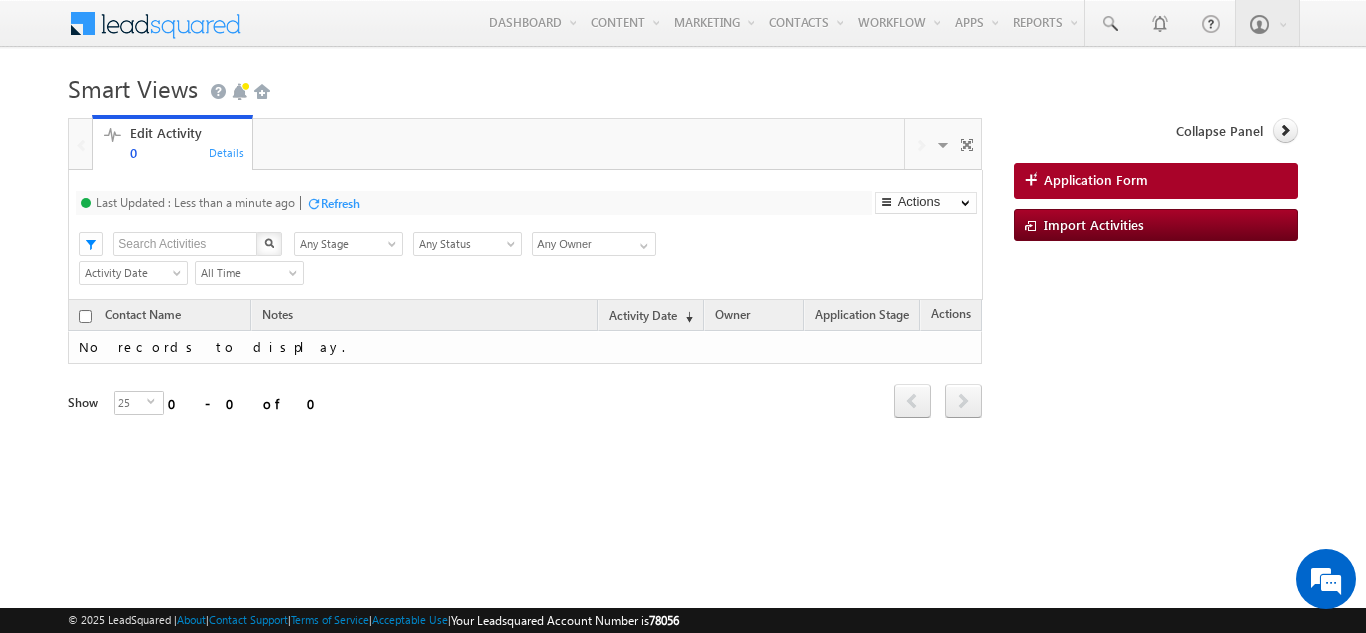 scroll, scrollTop: 0, scrollLeft: 0, axis: both 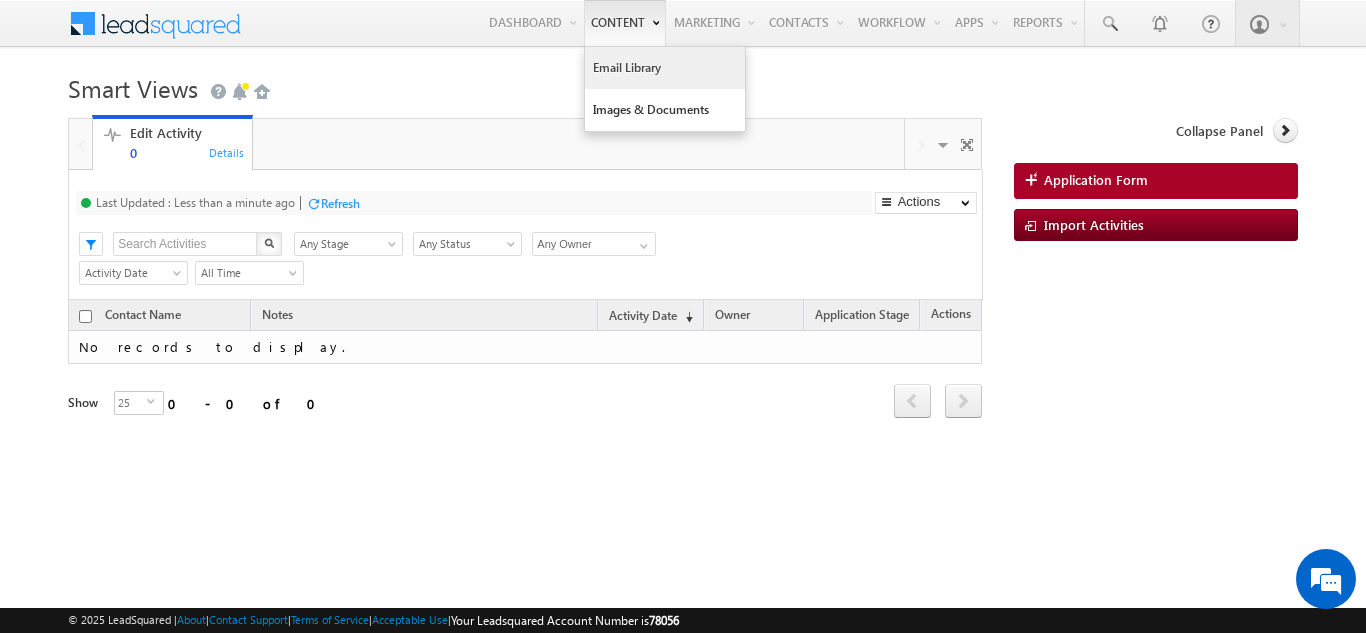 click on "Email Library" at bounding box center [665, 68] 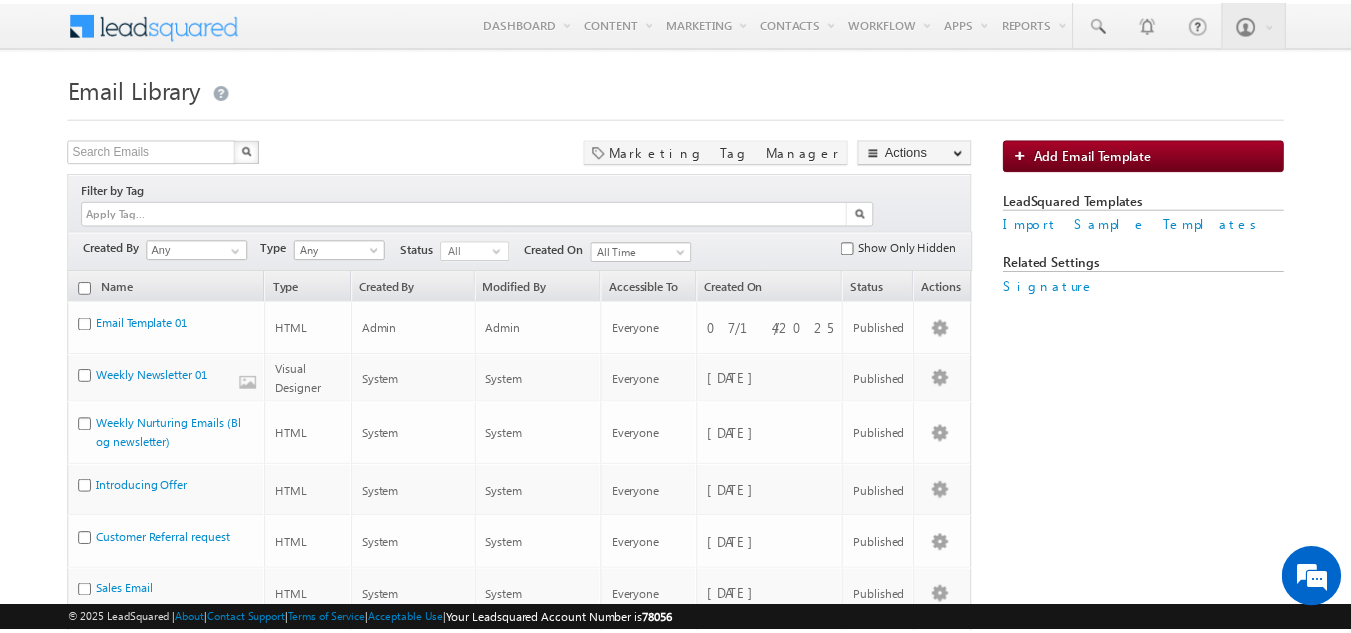 scroll, scrollTop: 0, scrollLeft: 0, axis: both 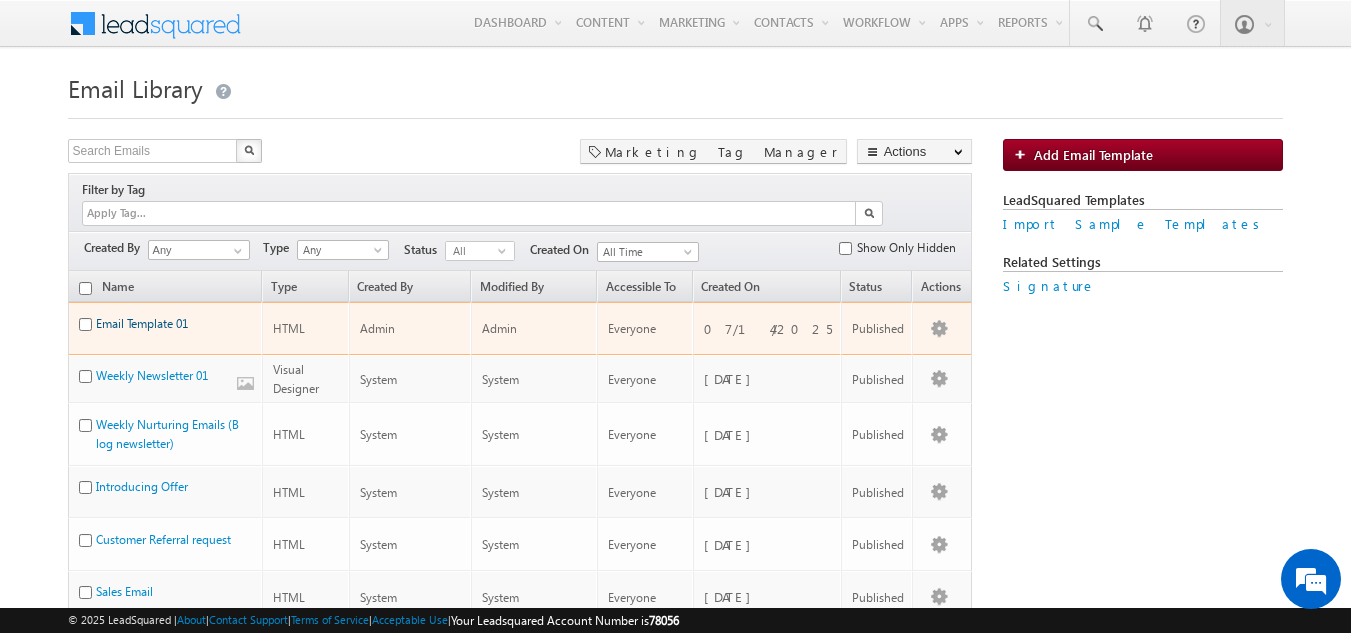 click on "Email Template 01" at bounding box center (142, 323) 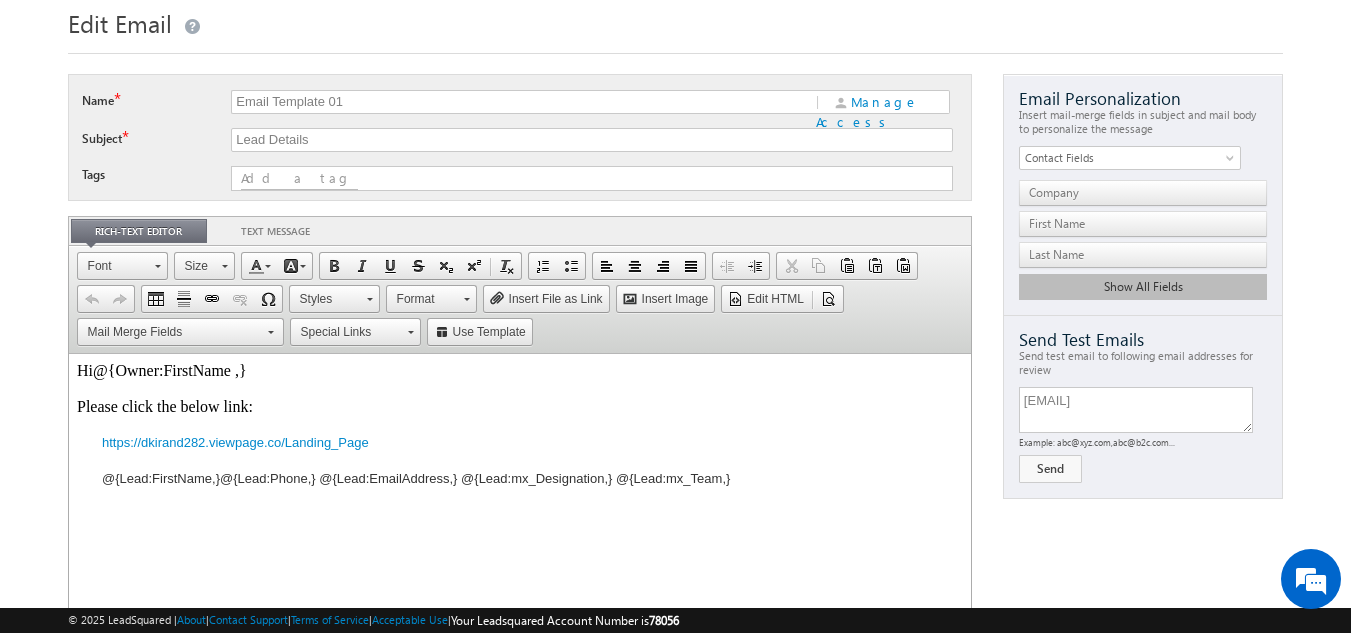 scroll, scrollTop: 100, scrollLeft: 0, axis: vertical 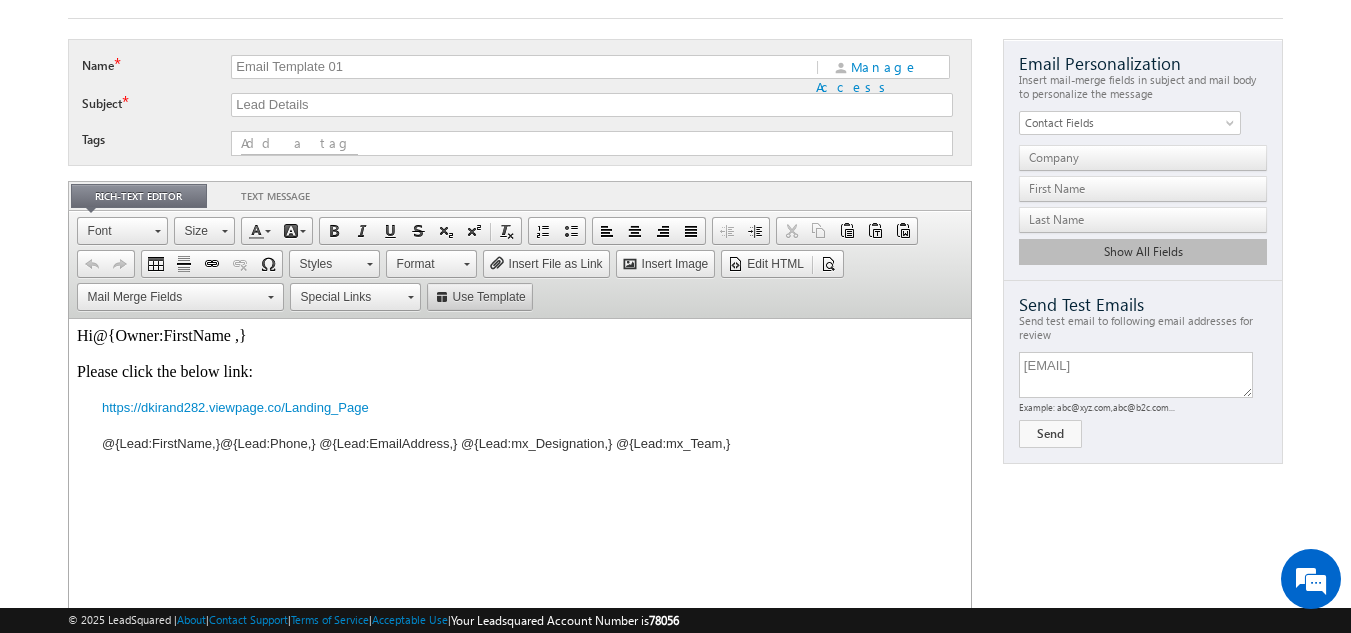 click on "Use Template" at bounding box center [488, 297] 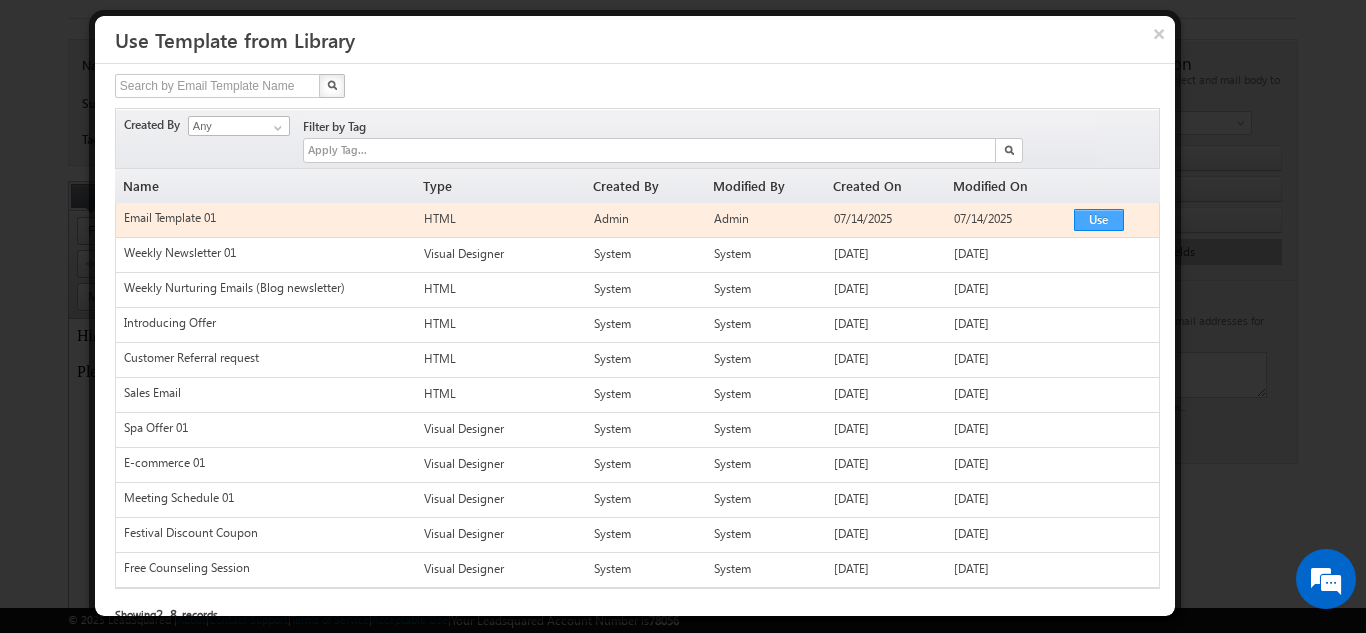 click on "Use" at bounding box center (1099, 220) 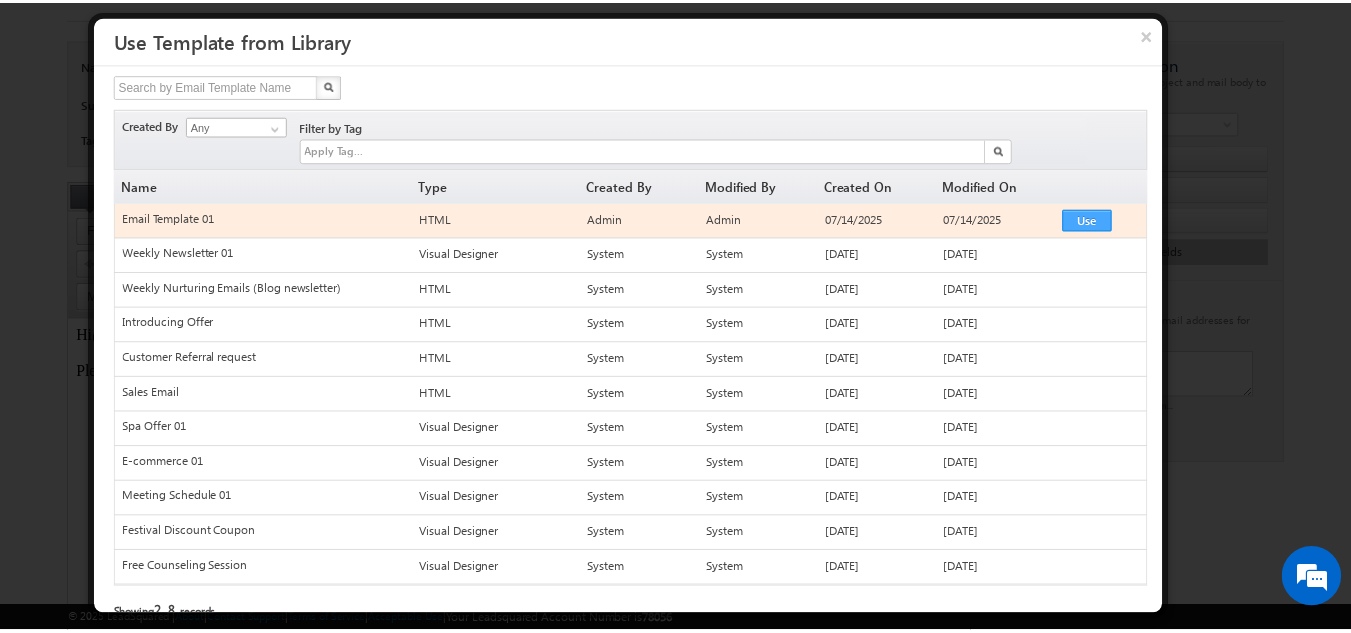scroll, scrollTop: 0, scrollLeft: 0, axis: both 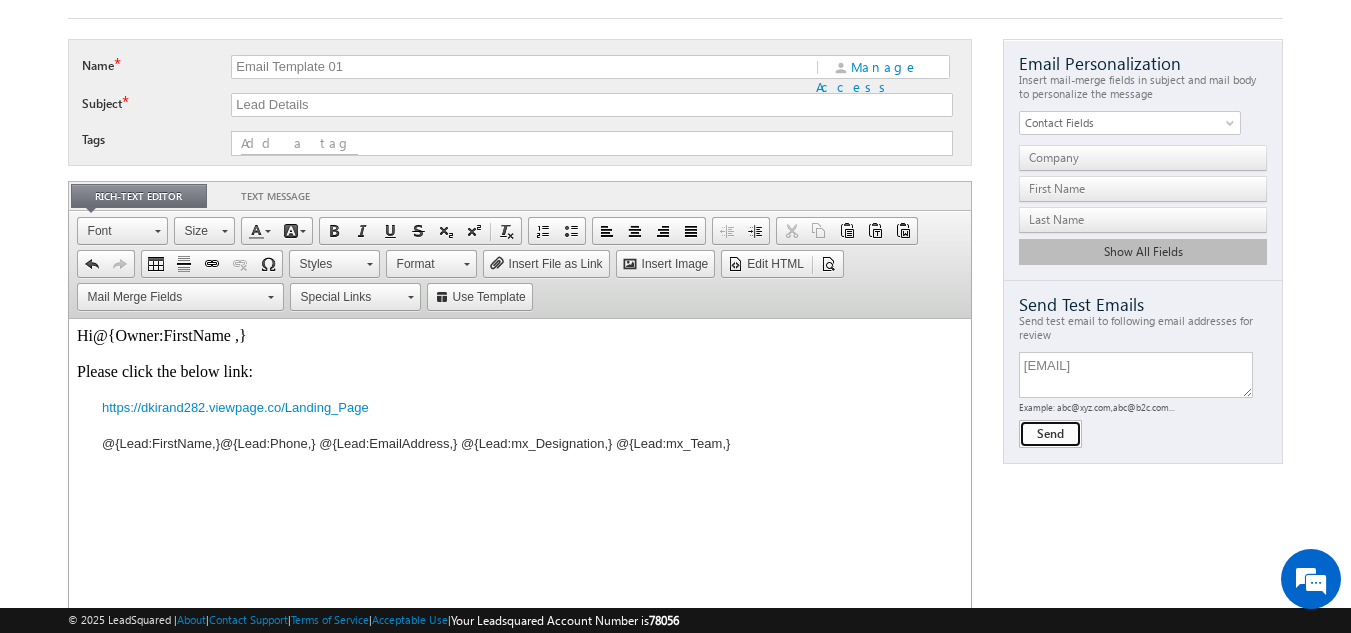 click on "Send" at bounding box center (1050, 434) 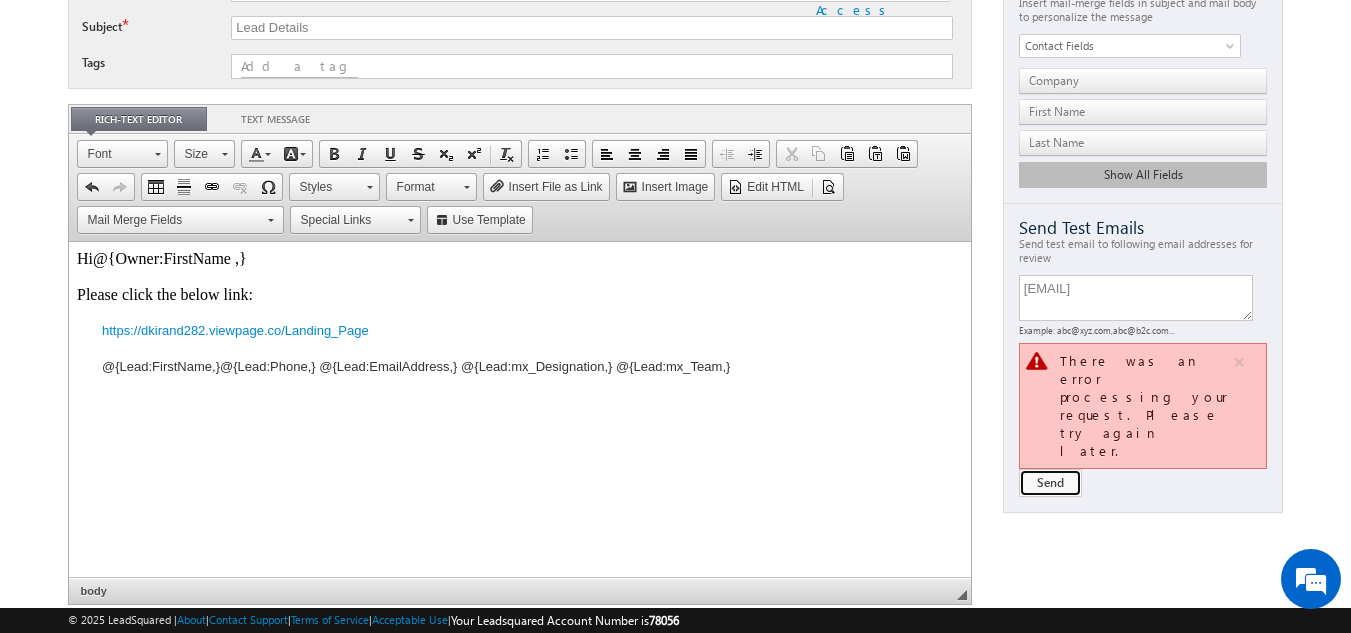 scroll, scrollTop: 363, scrollLeft: 0, axis: vertical 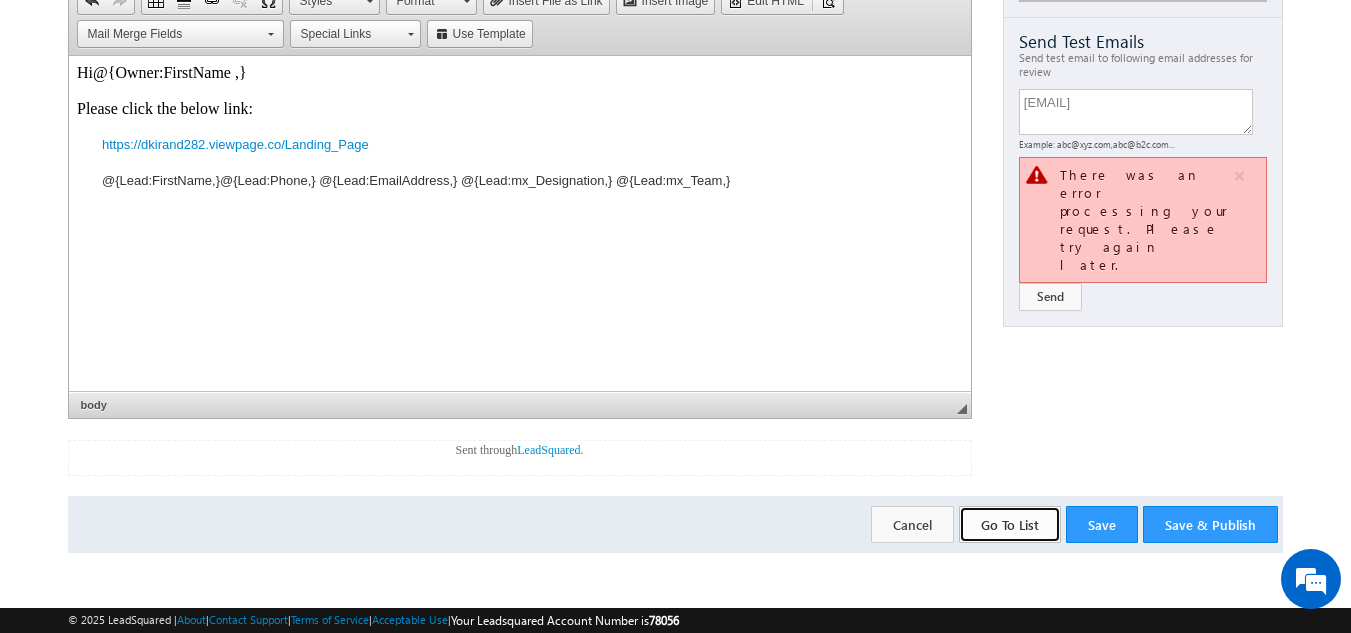 click on "Go To List" at bounding box center [1010, 524] 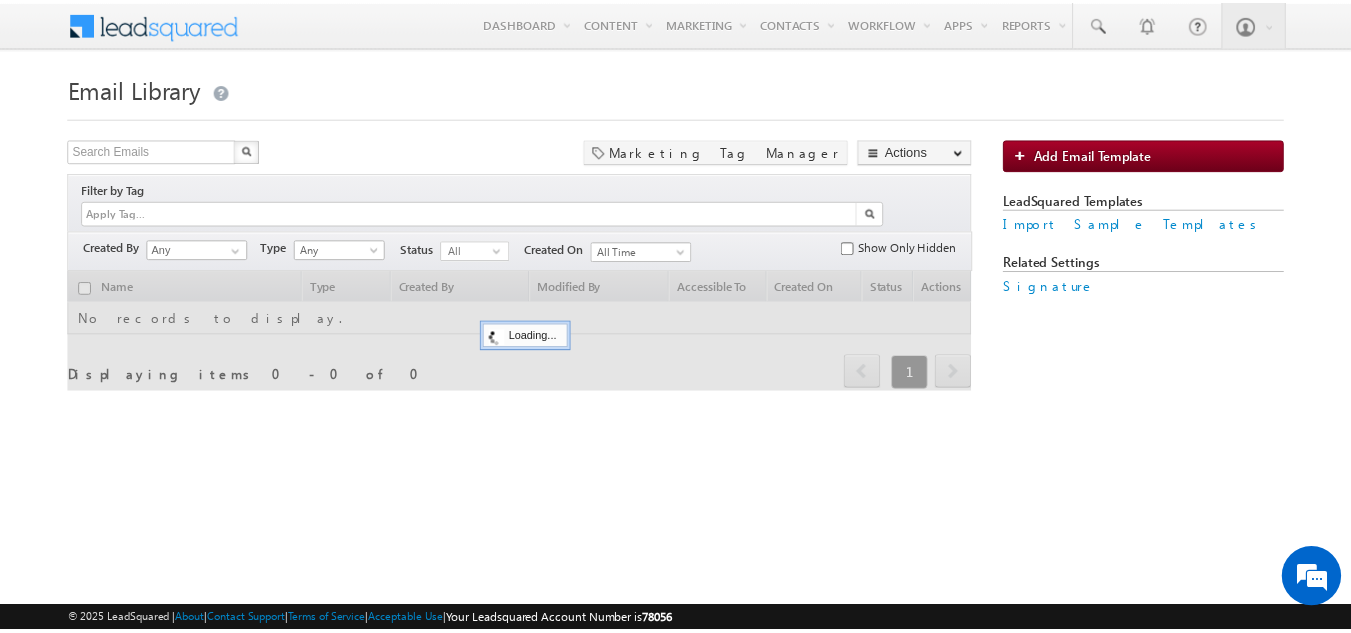 scroll, scrollTop: 0, scrollLeft: 0, axis: both 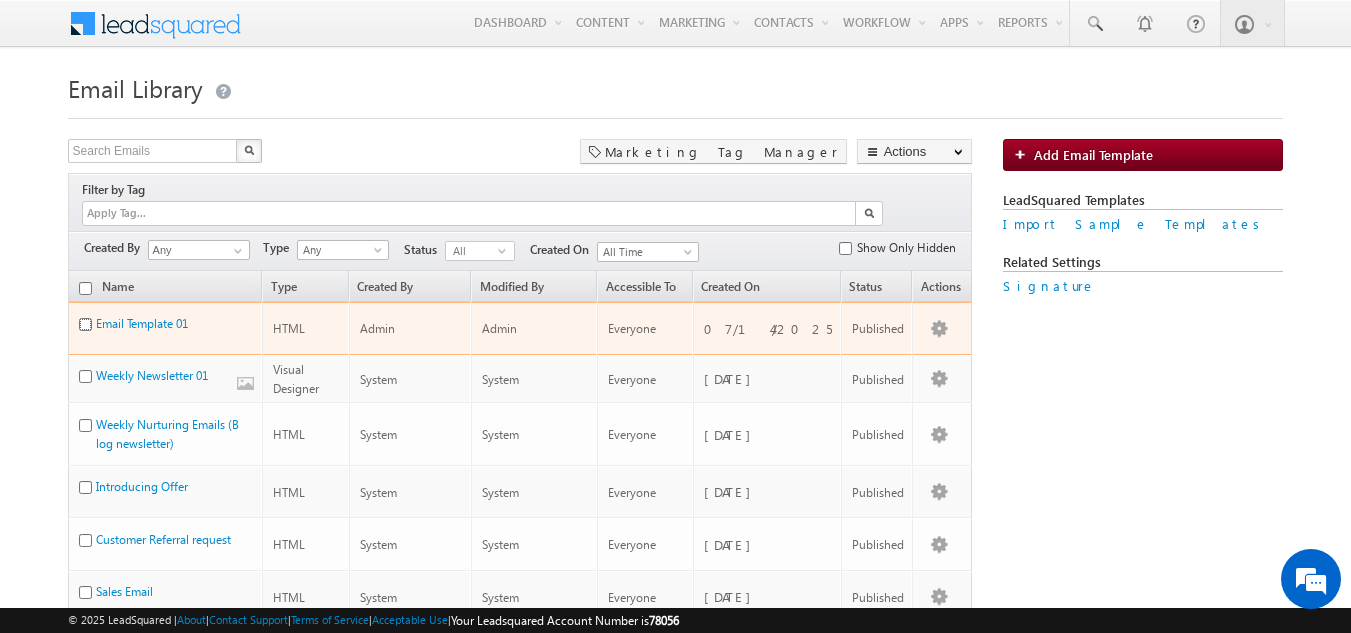 click at bounding box center [85, 324] 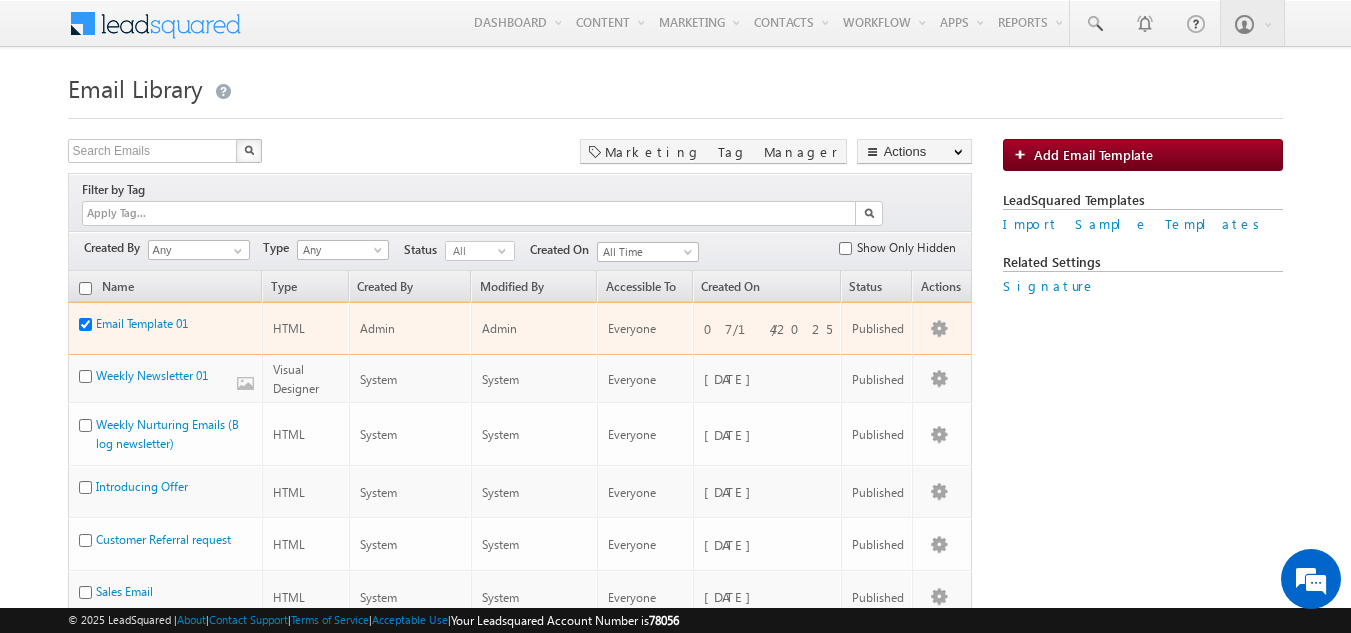 click at bounding box center (85, 324) 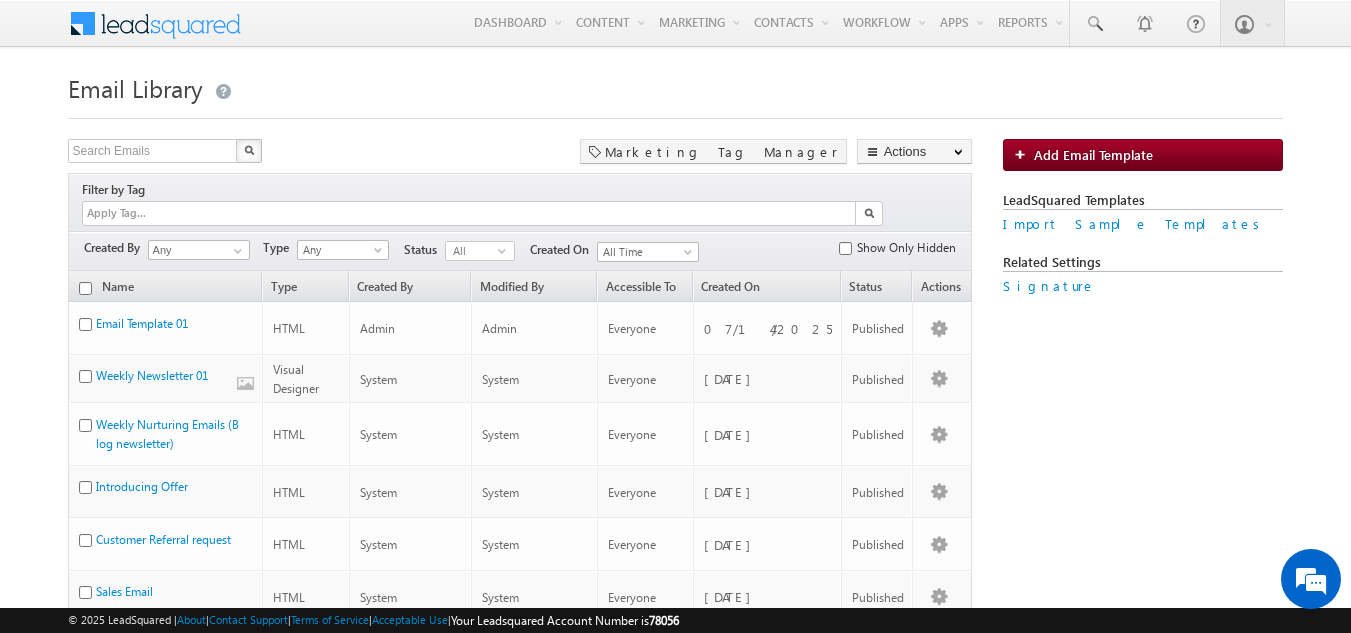 click on "Search Emails X   28 results found
Actions Select rows to see actions
Actions Publish Unpublish Delete Manage Tags Hide Unhide
Marketing Tag Manager" at bounding box center (676, 959) 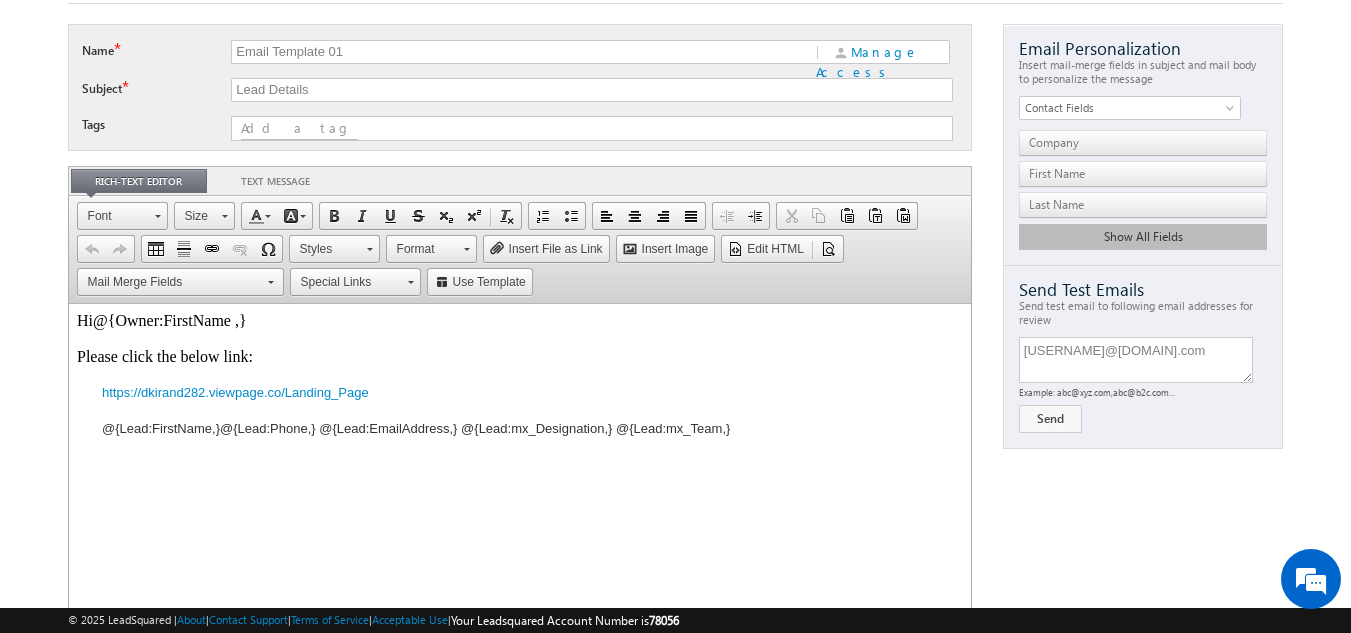scroll, scrollTop: 0, scrollLeft: 0, axis: both 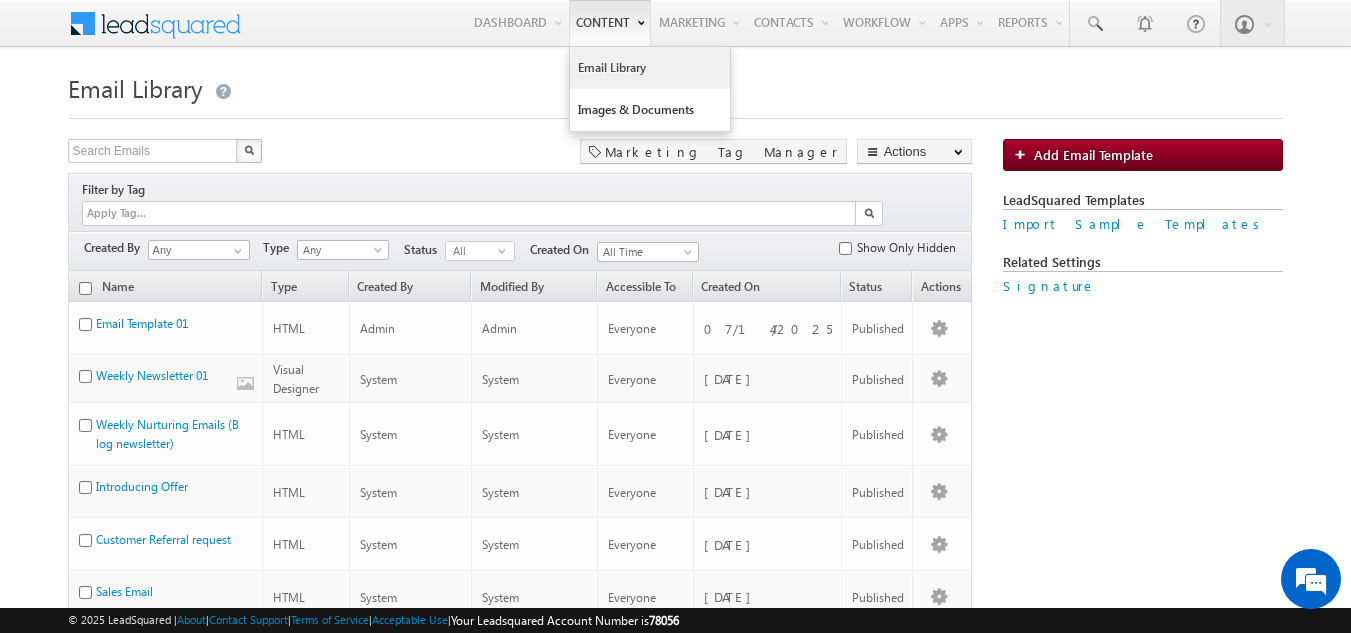 click on "Email Library" at bounding box center [650, 68] 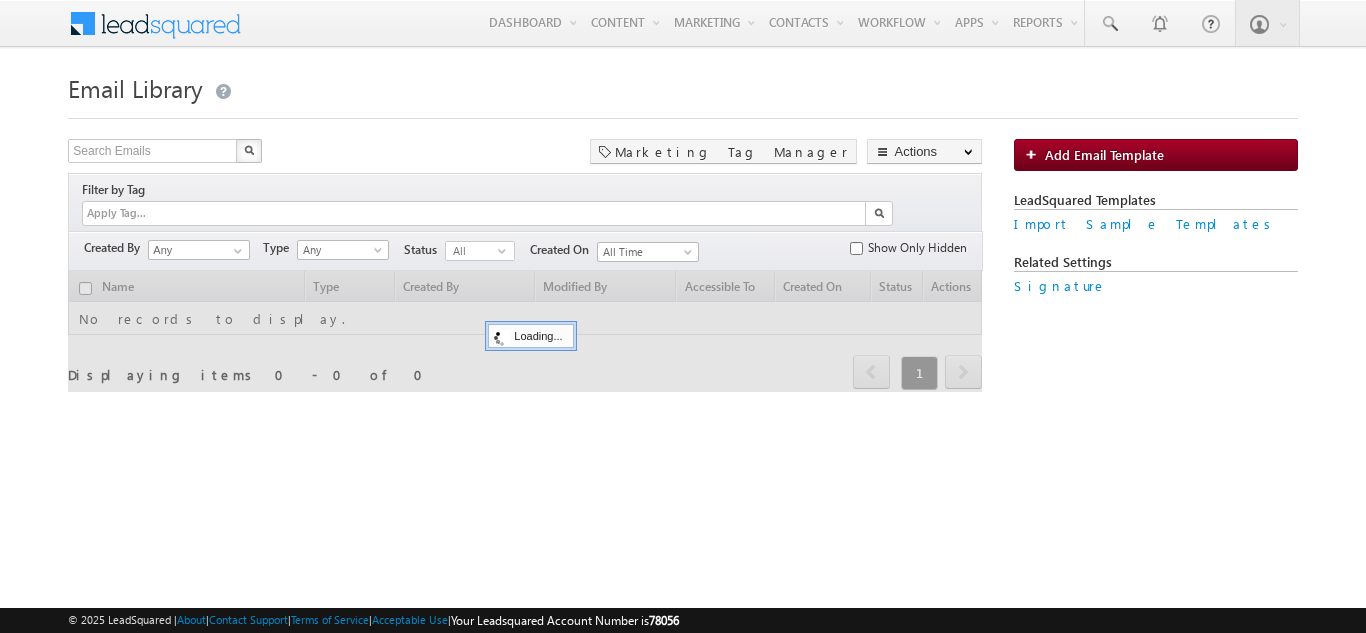 scroll, scrollTop: 0, scrollLeft: 0, axis: both 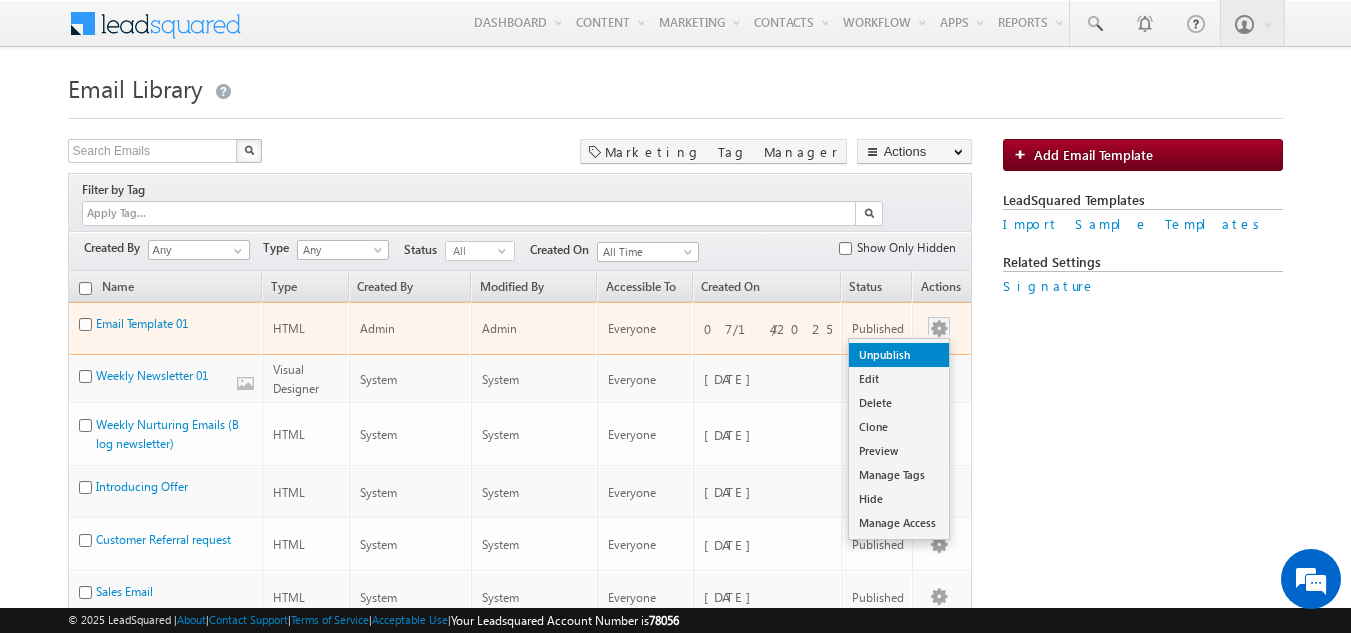 click on "Unpublish" at bounding box center [899, 355] 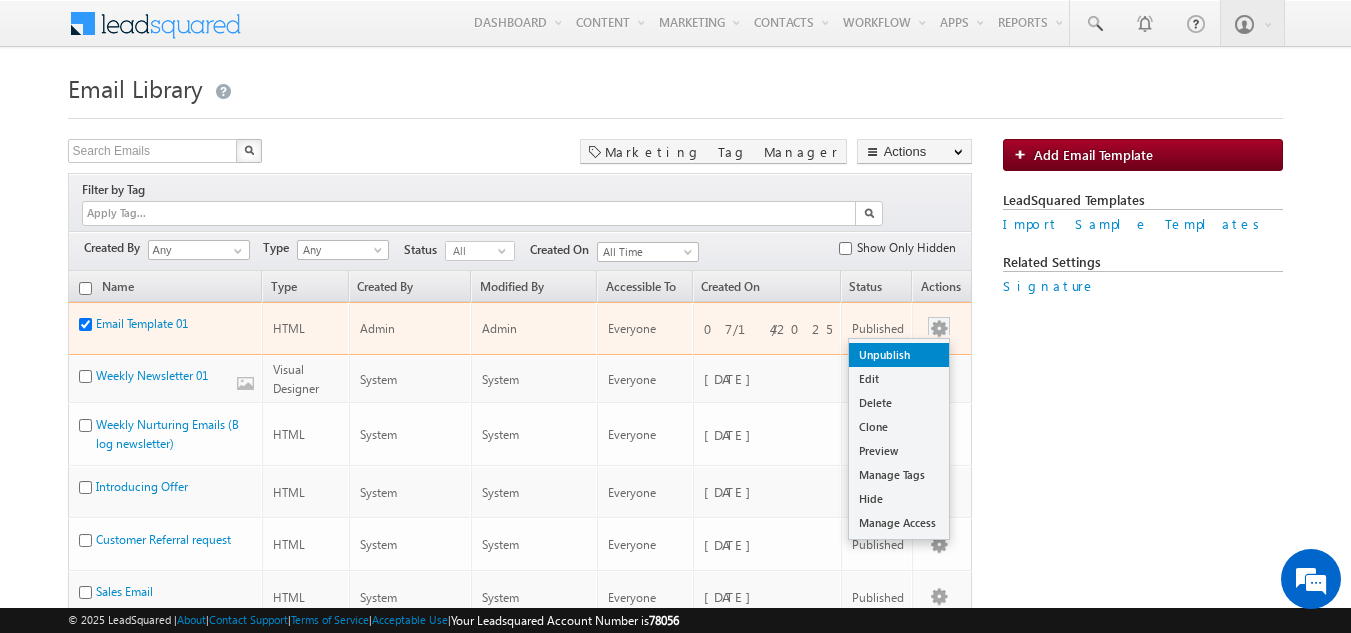 checkbox on "true" 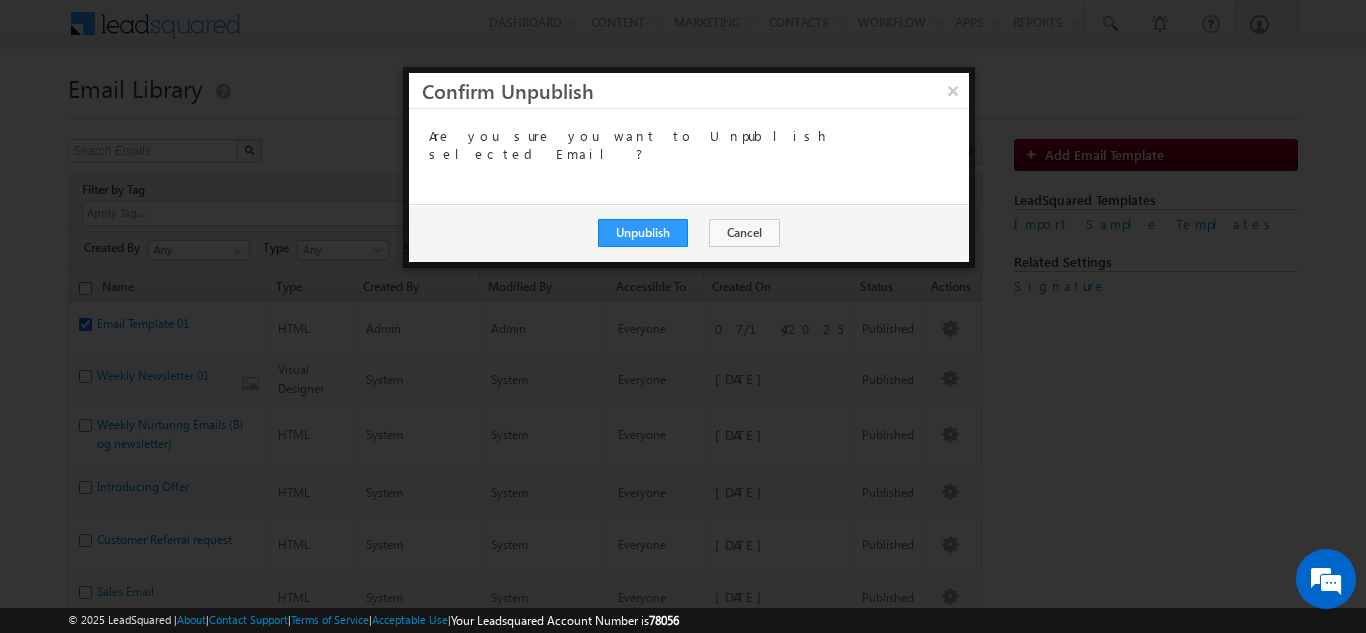 click on "Unpublish
Cancel
Close" at bounding box center (689, 233) 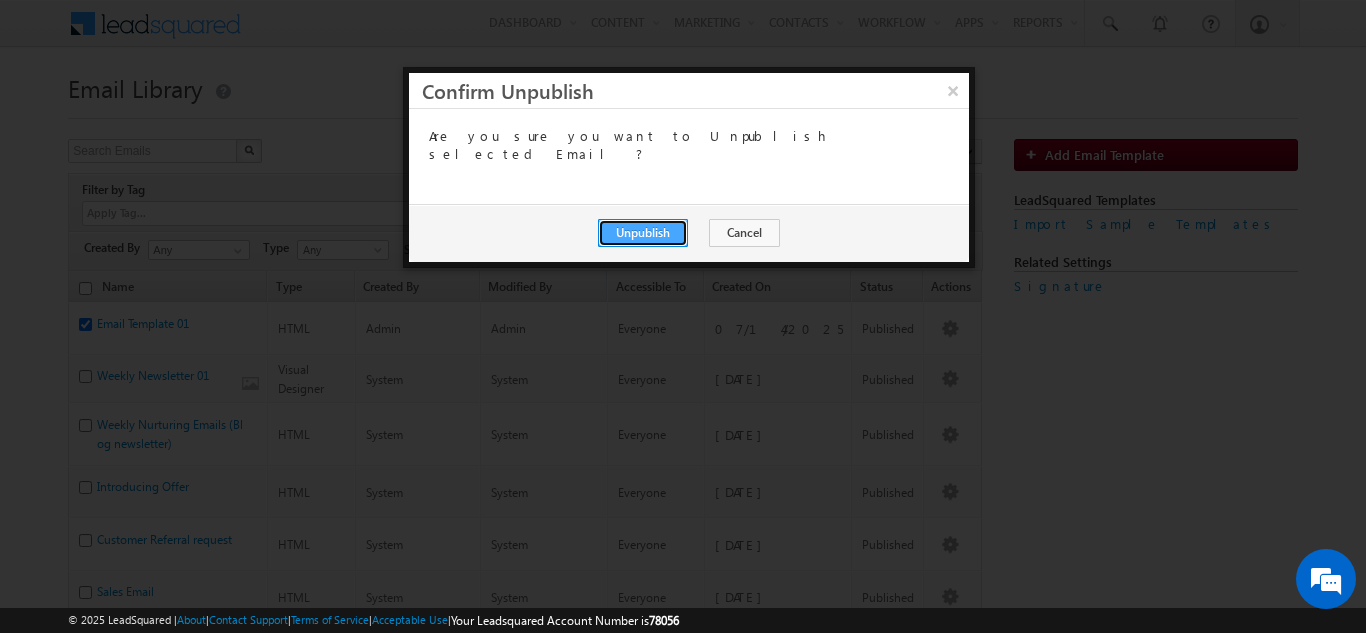 click on "Unpublish" at bounding box center [643, 233] 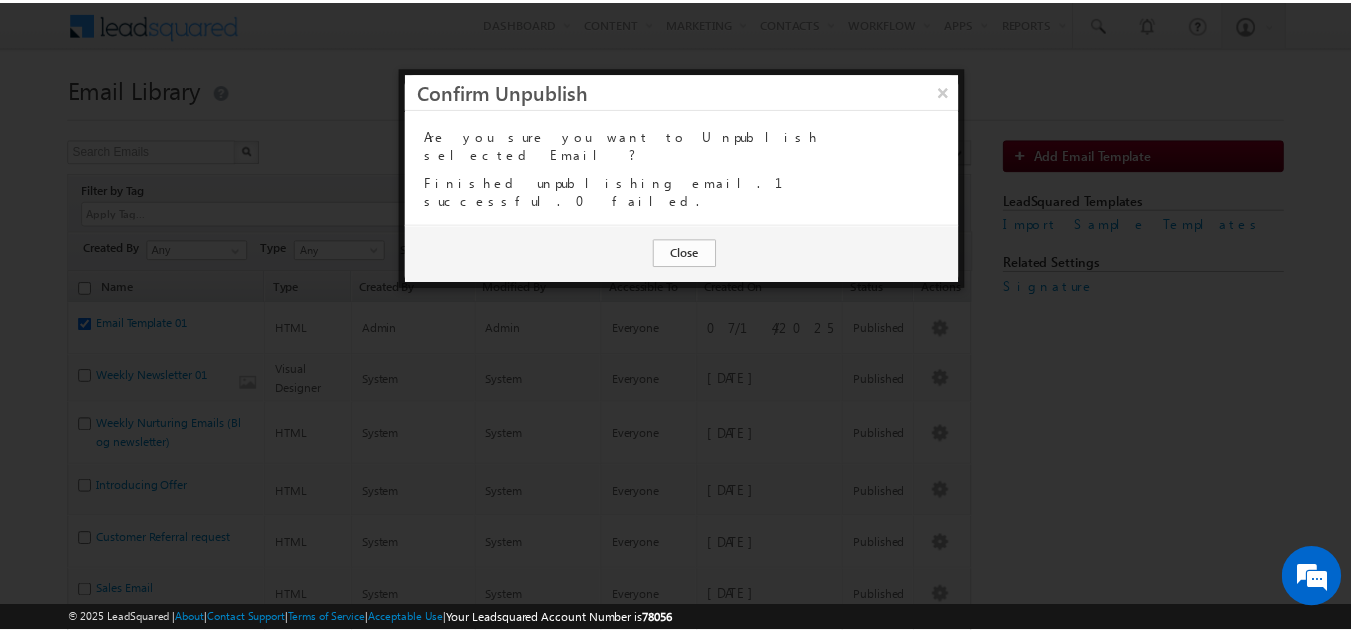 scroll, scrollTop: 0, scrollLeft: 0, axis: both 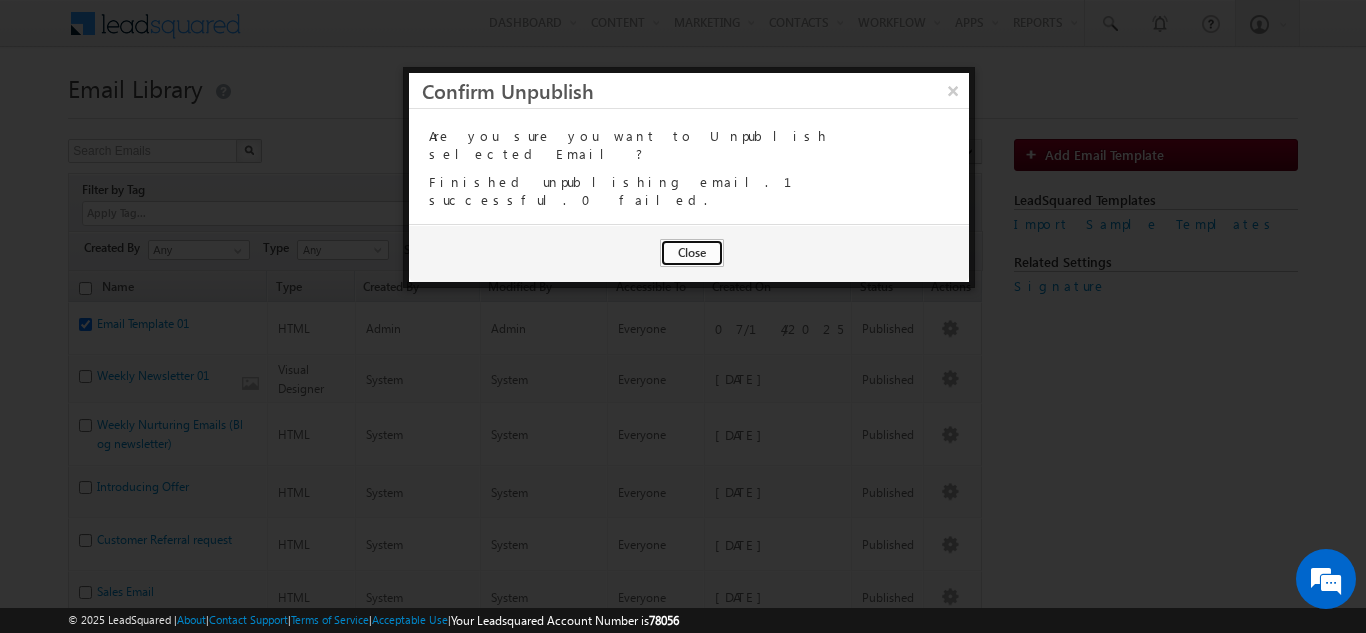 click on "Close" at bounding box center [692, 253] 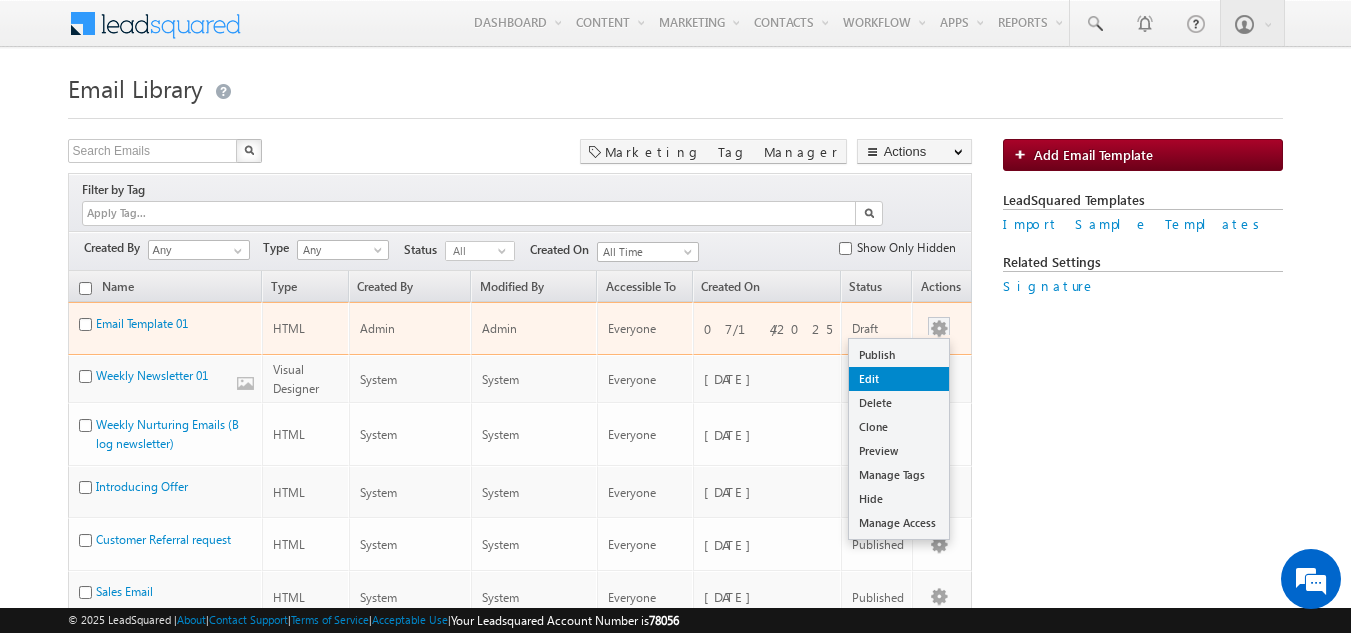 click on "Edit" at bounding box center (899, 379) 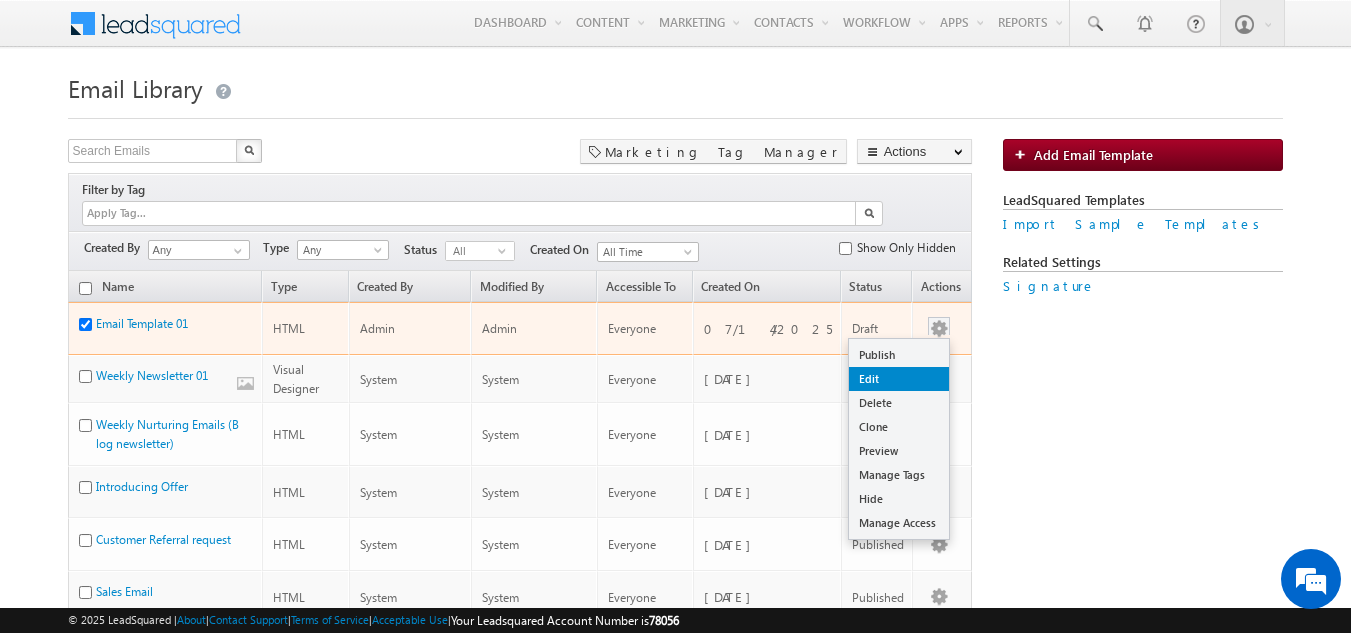 checkbox on "true" 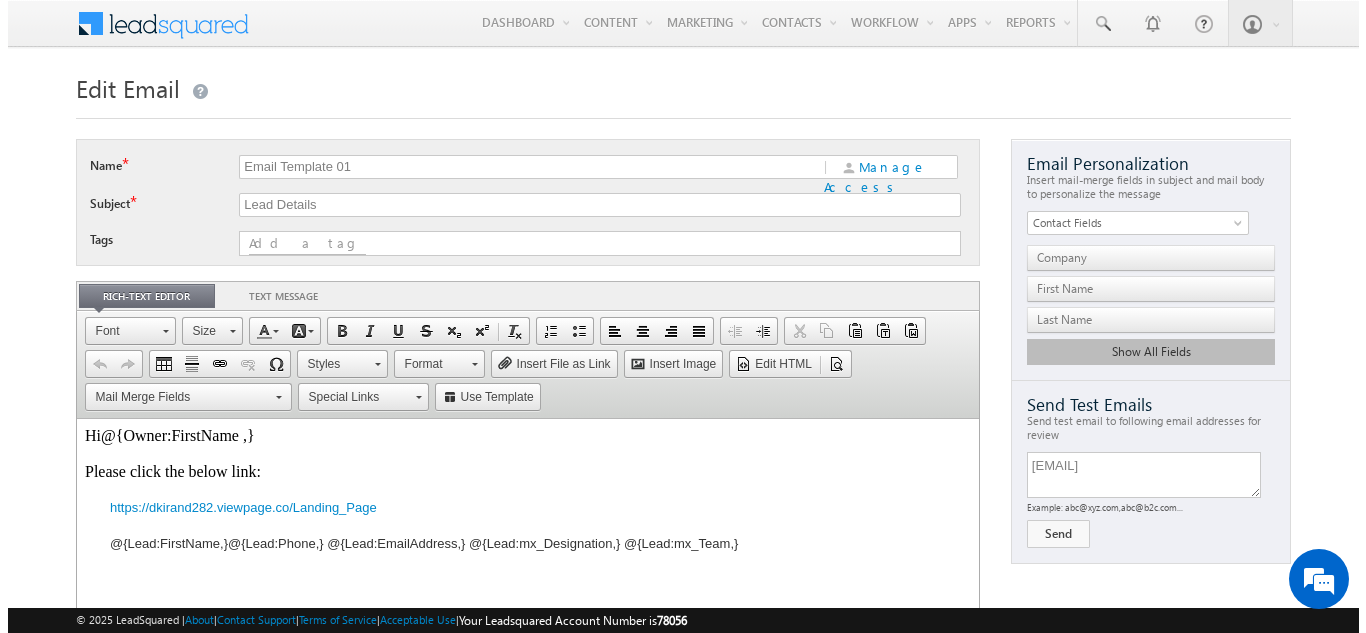 scroll, scrollTop: 0, scrollLeft: 0, axis: both 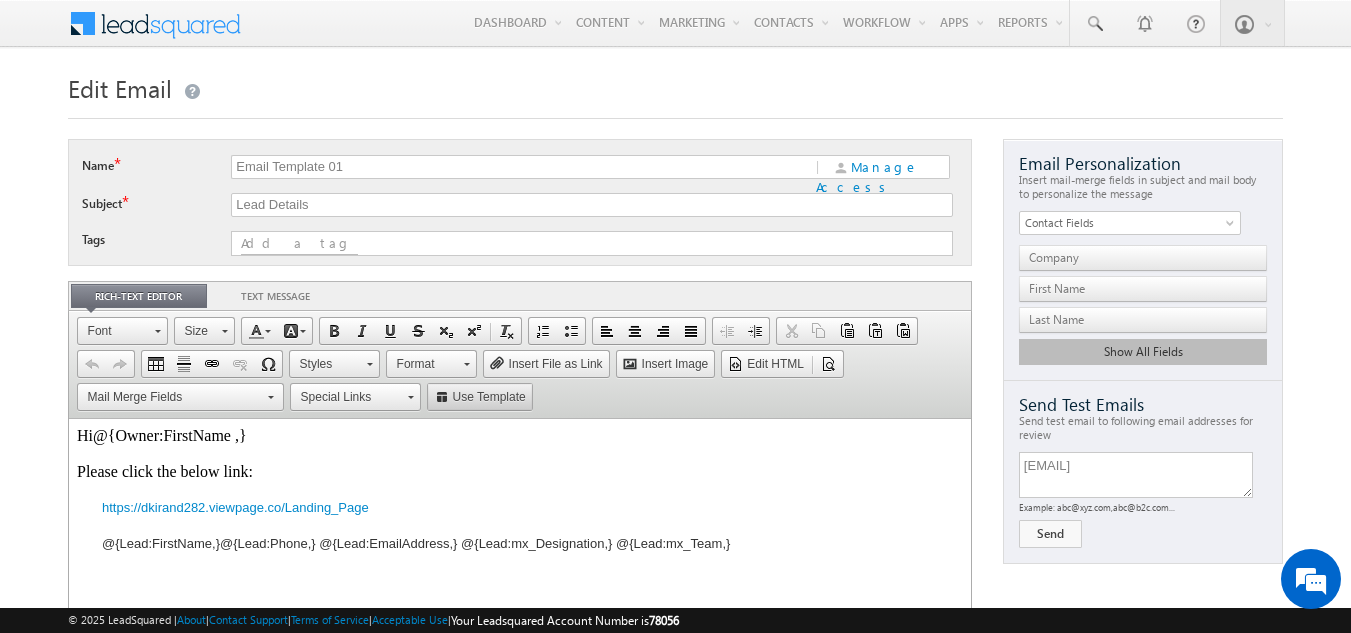 click on "Use Template" at bounding box center [488, 397] 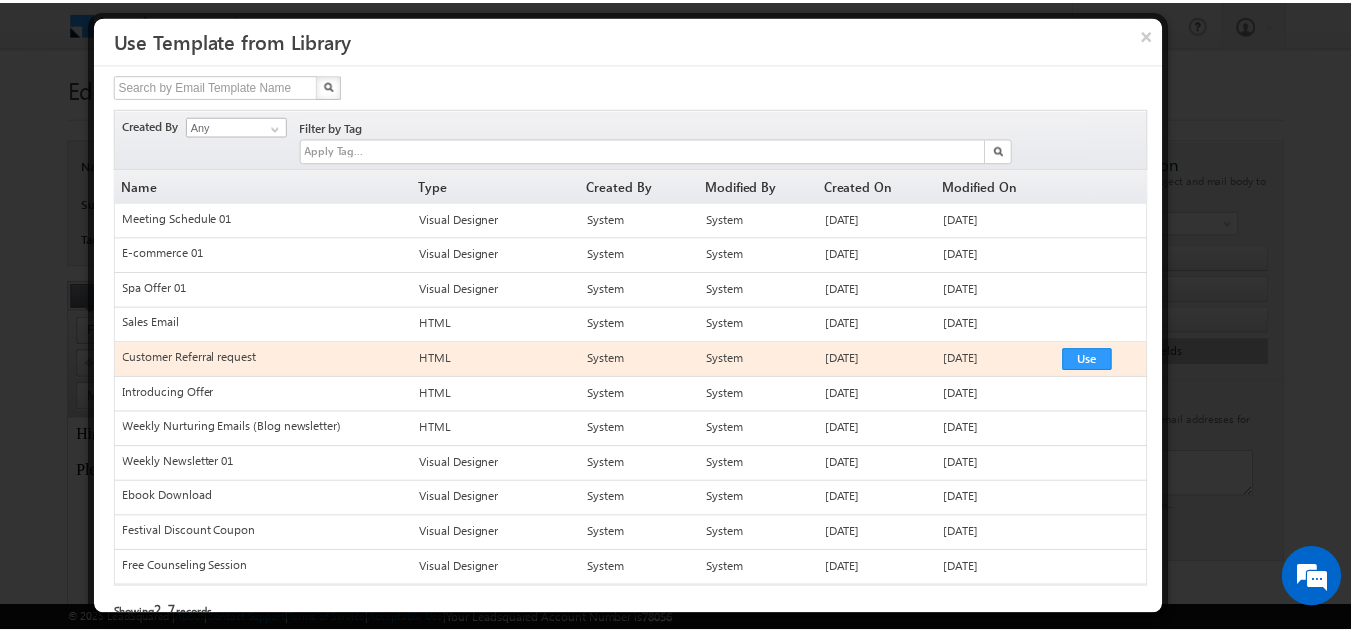 scroll, scrollTop: 0, scrollLeft: 0, axis: both 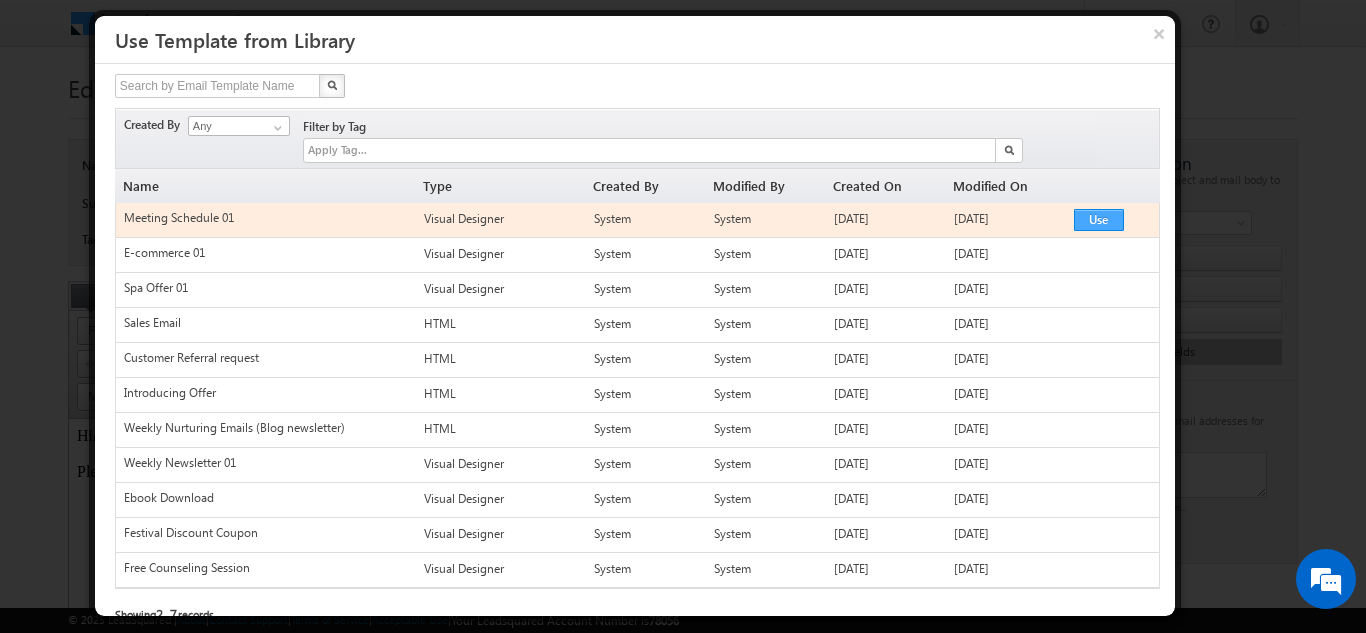 click on "Use" at bounding box center [1099, 220] 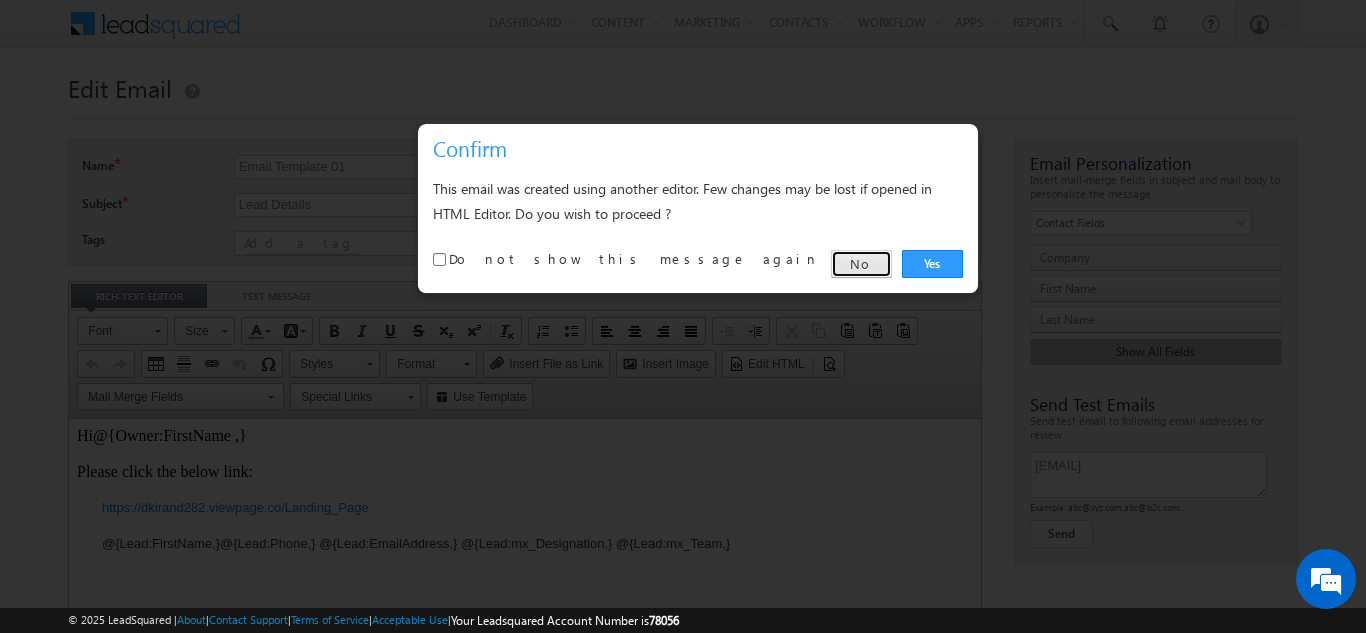 click on "No" at bounding box center (861, 264) 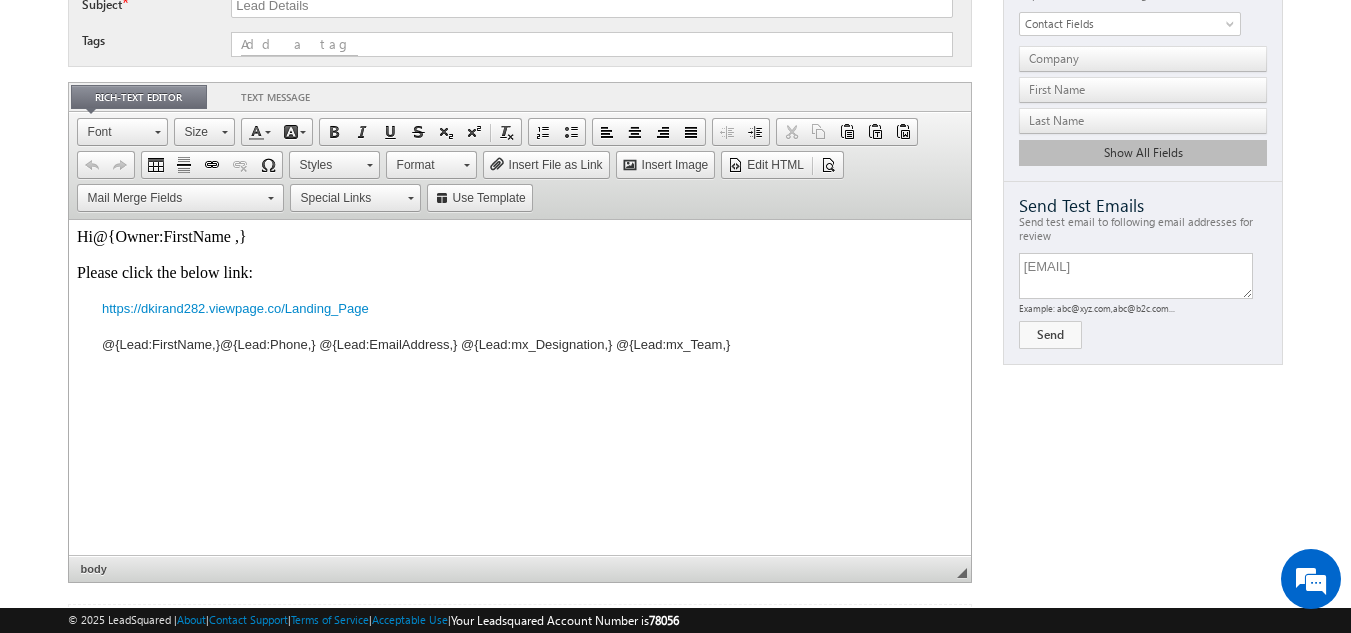 scroll, scrollTop: 363, scrollLeft: 0, axis: vertical 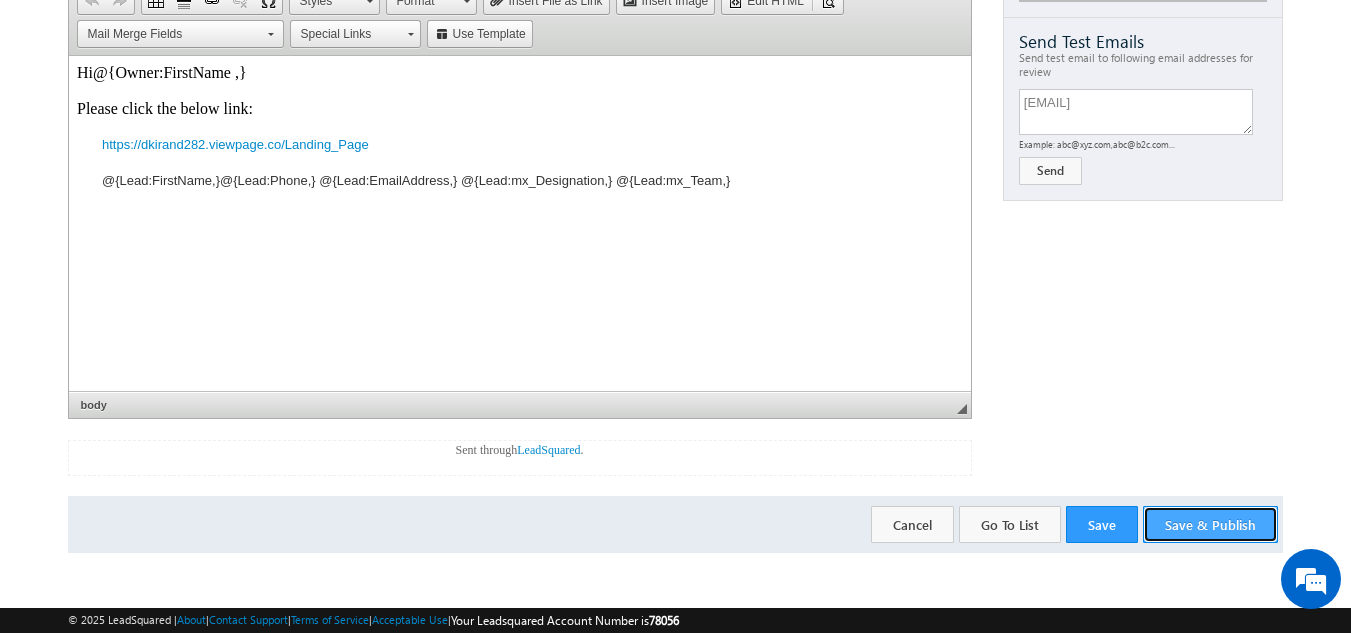click on "Save & Publish" at bounding box center (1210, 524) 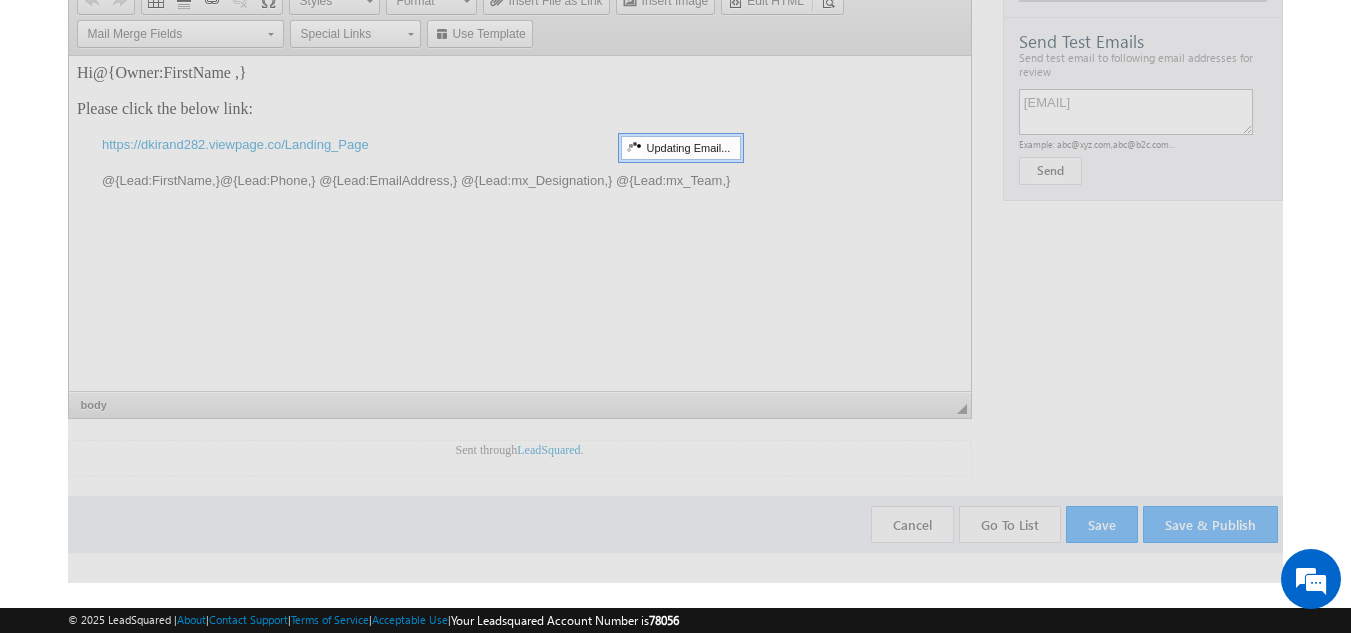 scroll, scrollTop: 0, scrollLeft: 0, axis: both 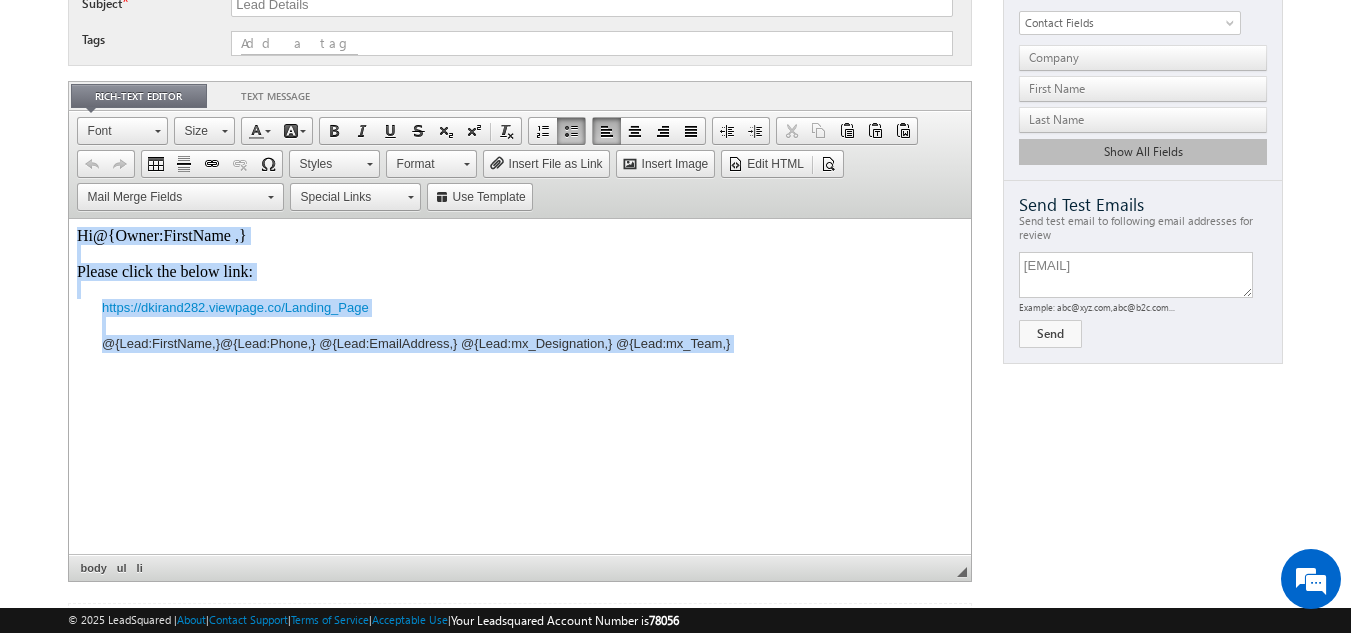 drag, startPoint x: 797, startPoint y: 422, endPoint x: 117, endPoint y: 381, distance: 681.2349 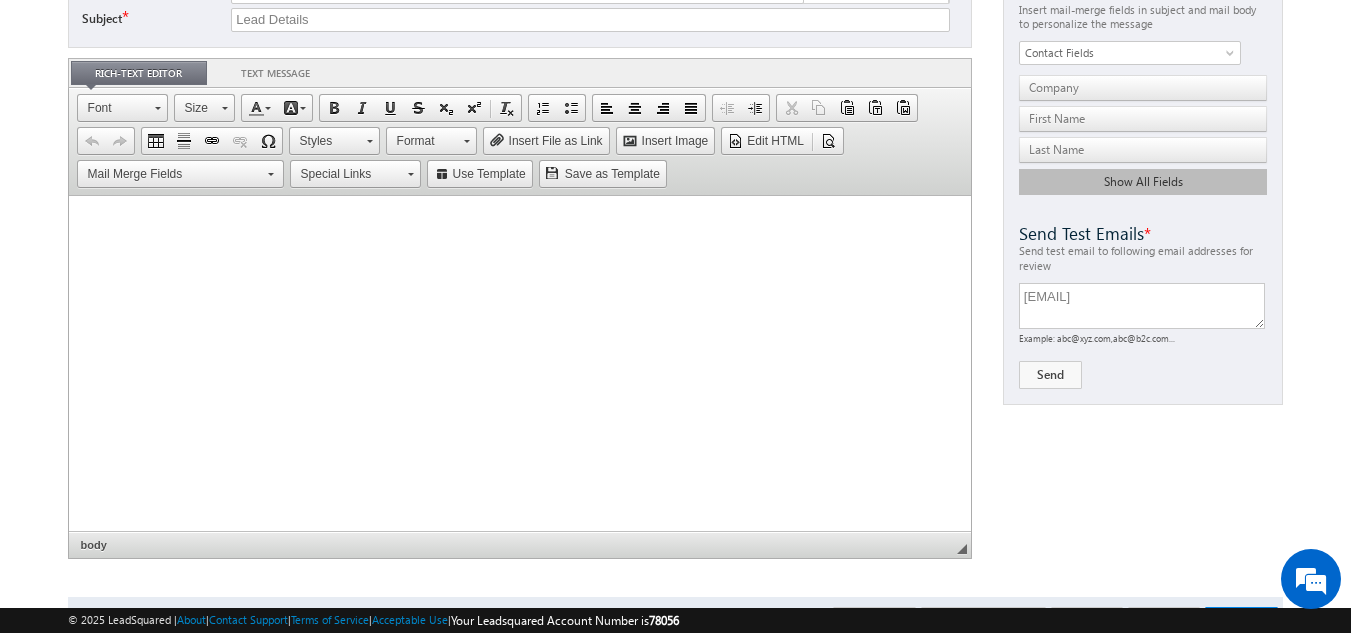 scroll, scrollTop: 250, scrollLeft: 0, axis: vertical 